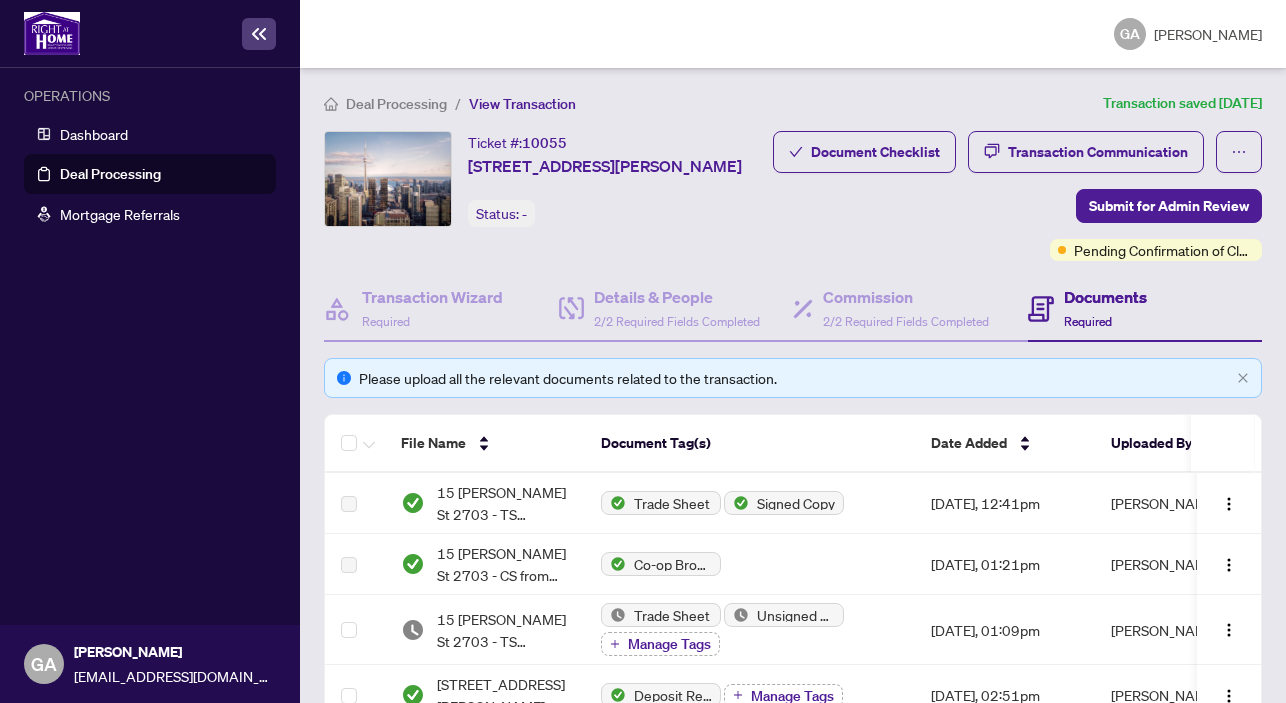 scroll, scrollTop: 0, scrollLeft: 0, axis: both 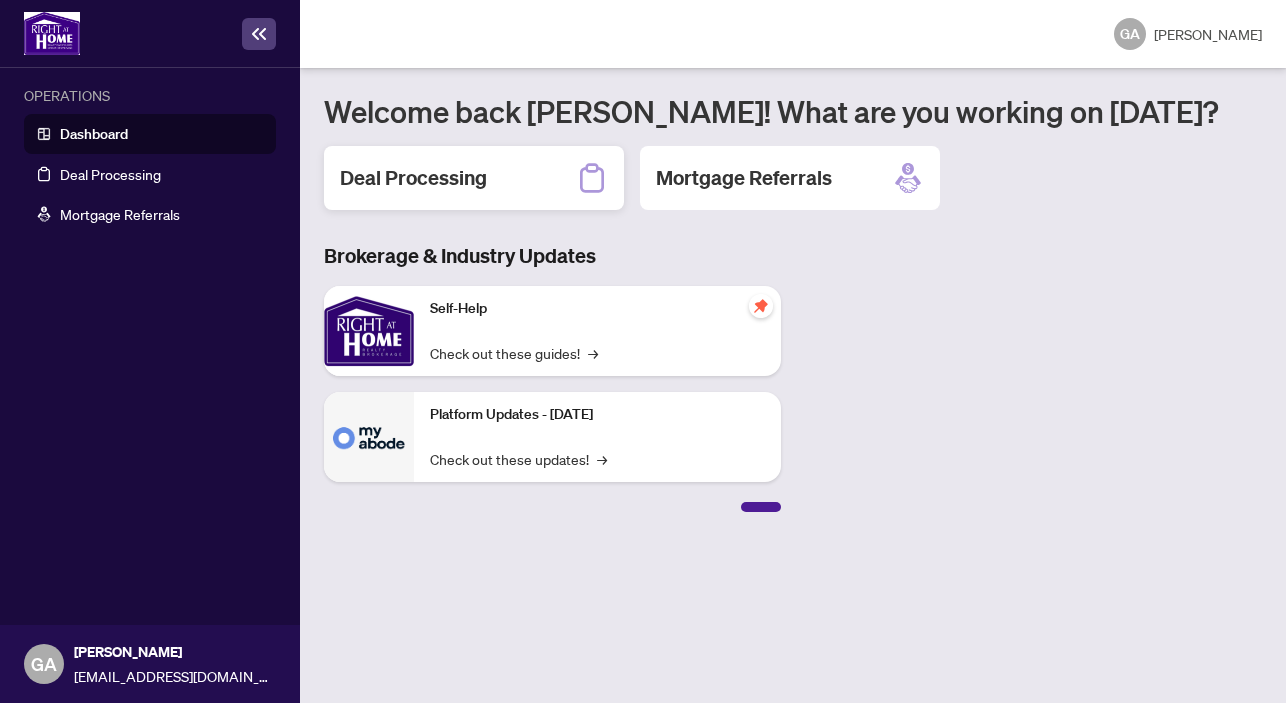 click on "Deal Processing" at bounding box center (413, 178) 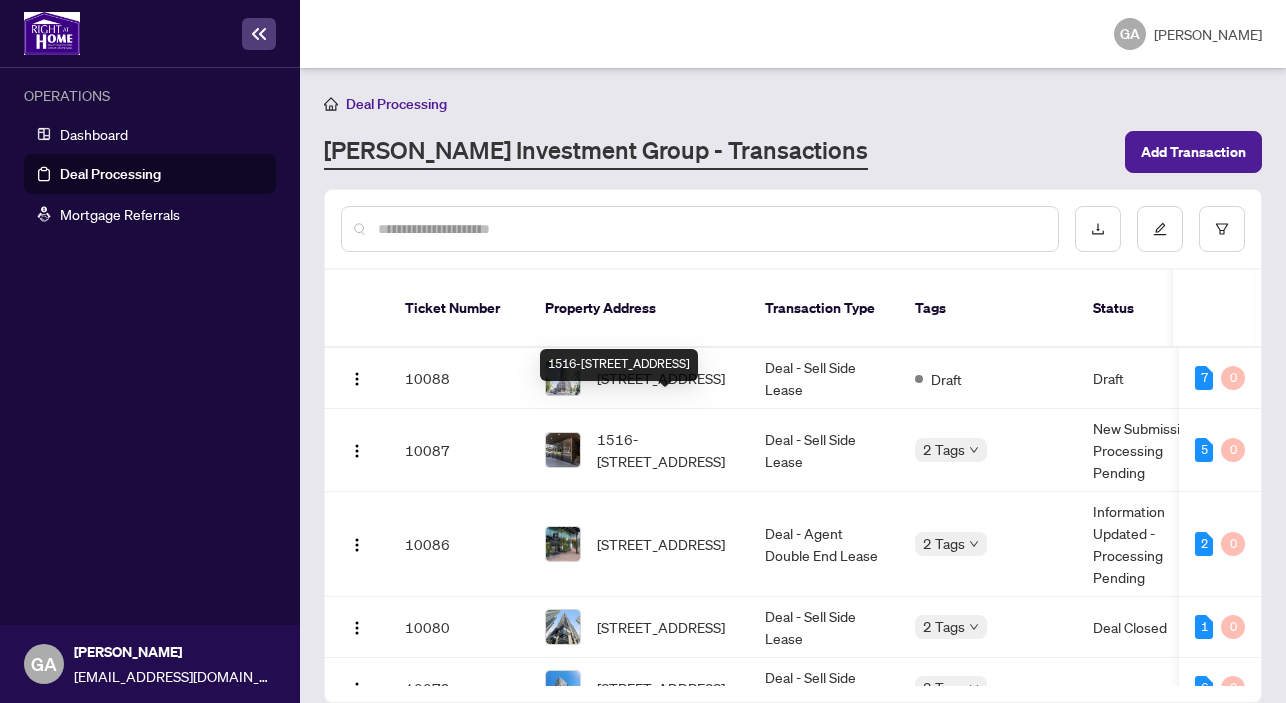 click at bounding box center (710, 229) 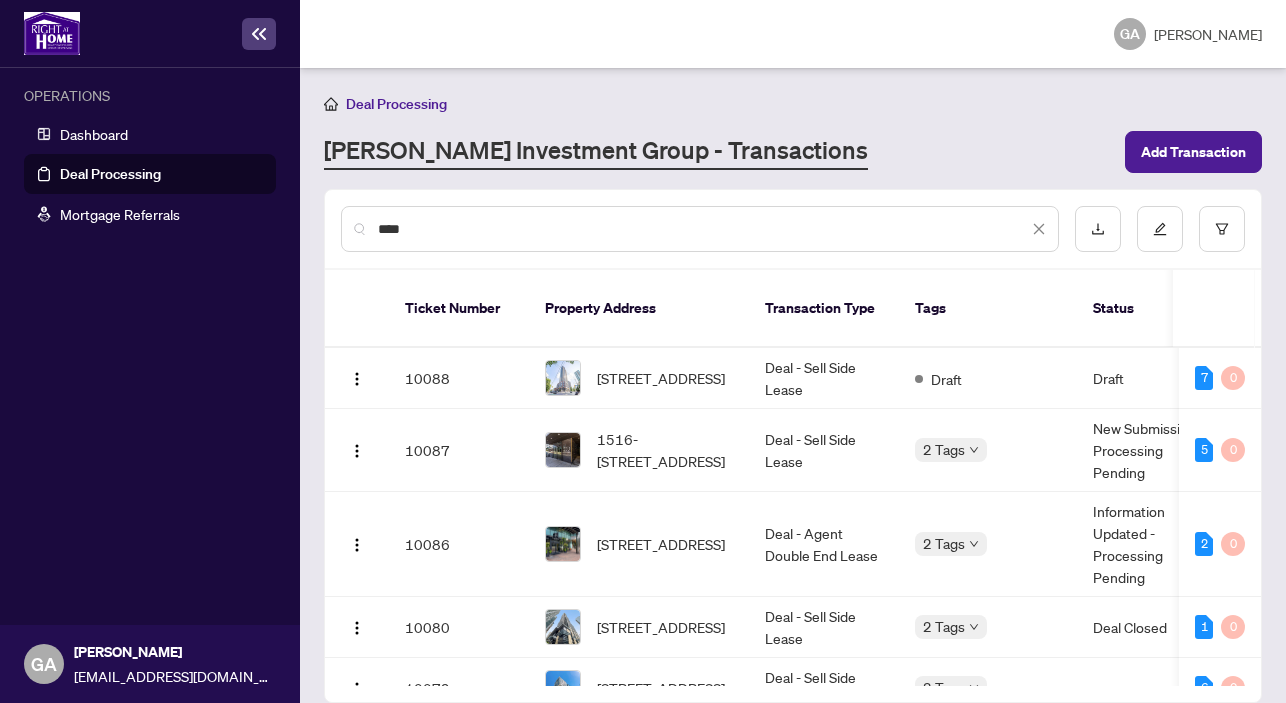 type on "****" 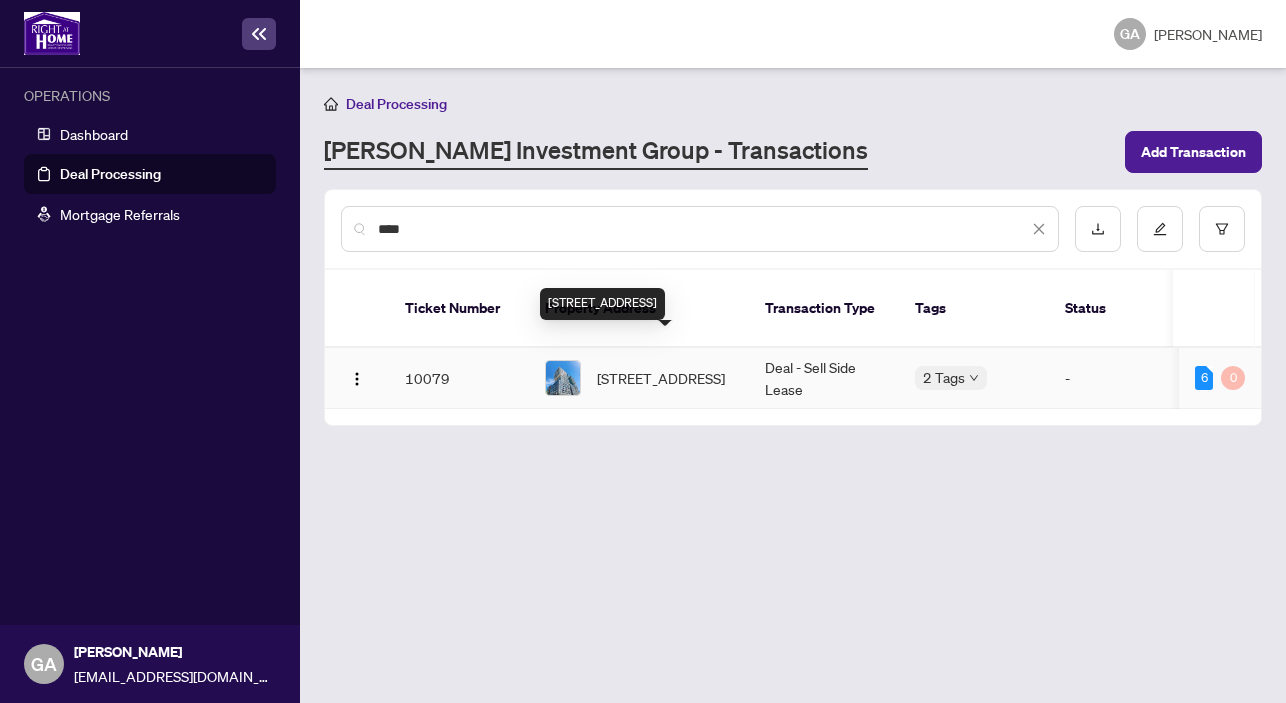 click on "[STREET_ADDRESS]" at bounding box center [661, 378] 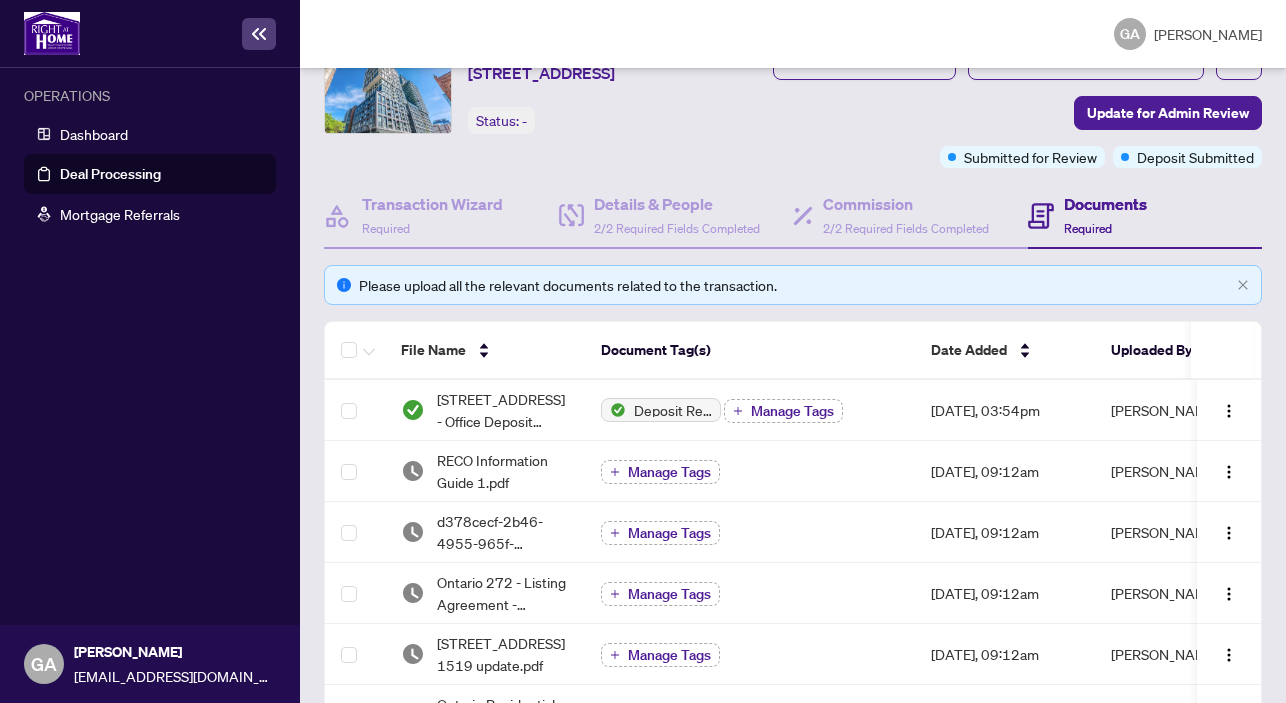 scroll, scrollTop: 0, scrollLeft: 0, axis: both 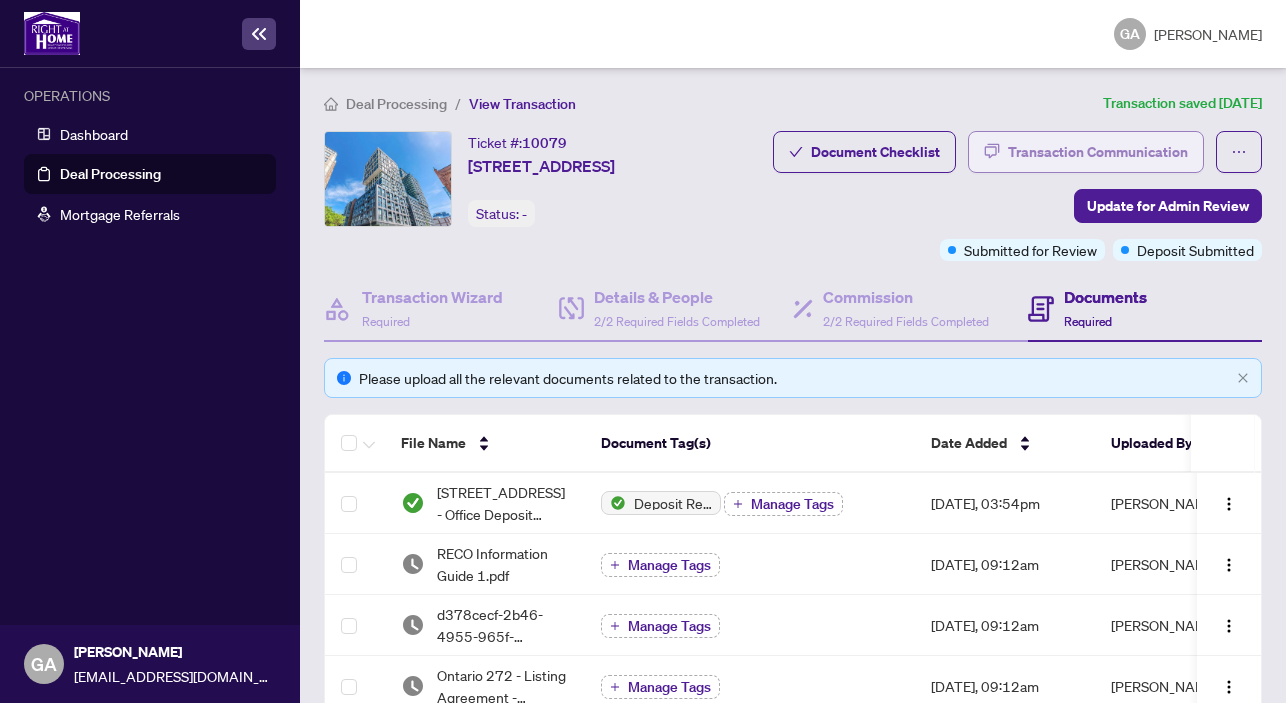 click on "Transaction Communication" at bounding box center [1098, 152] 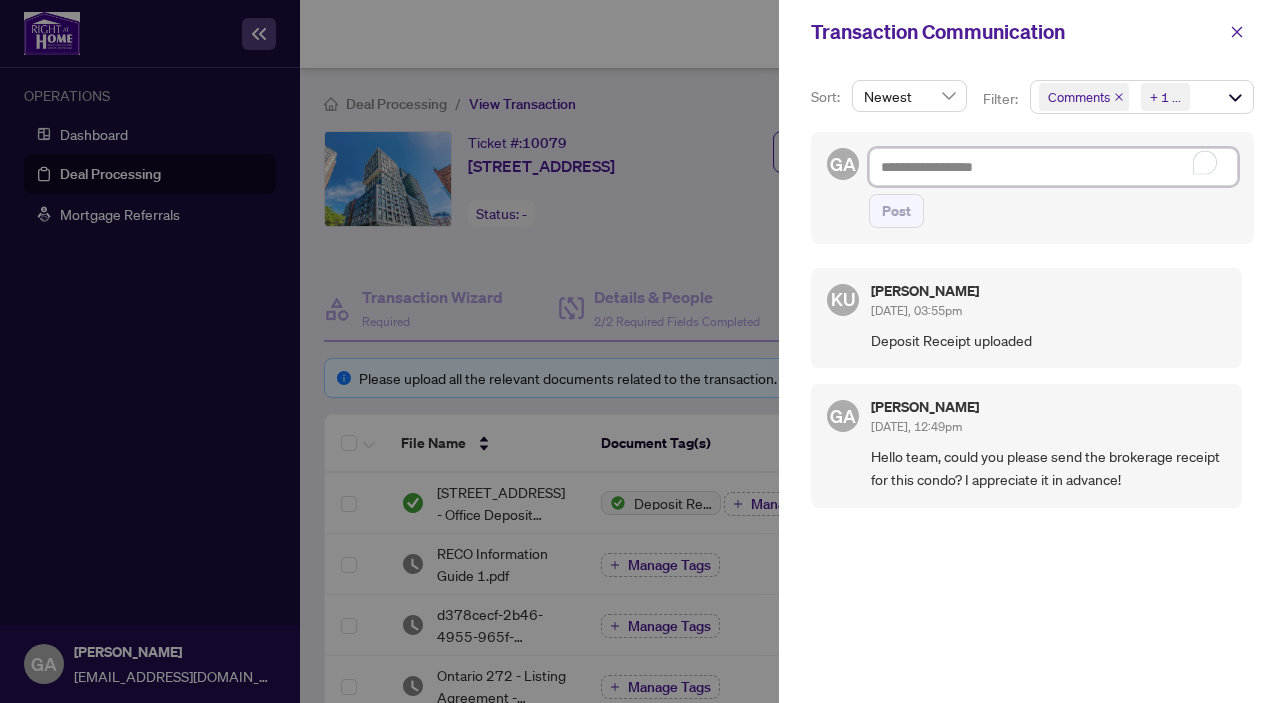 click at bounding box center (1053, 167) 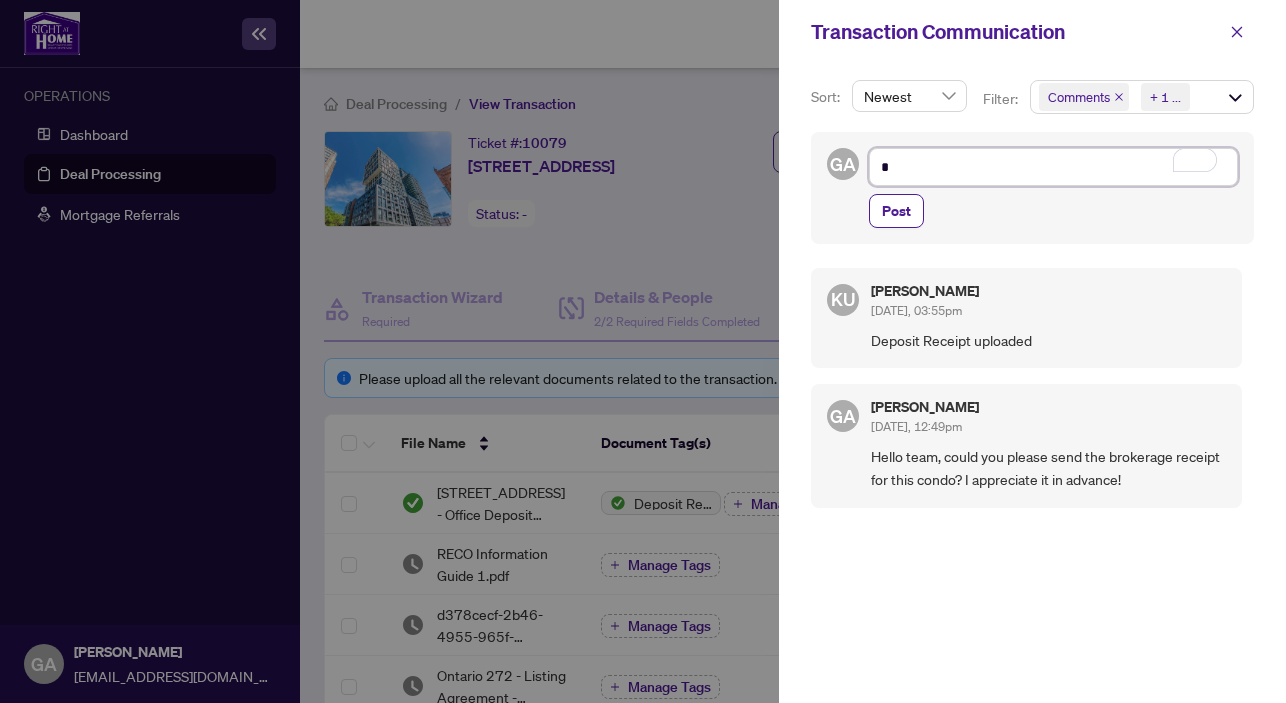 type on "*" 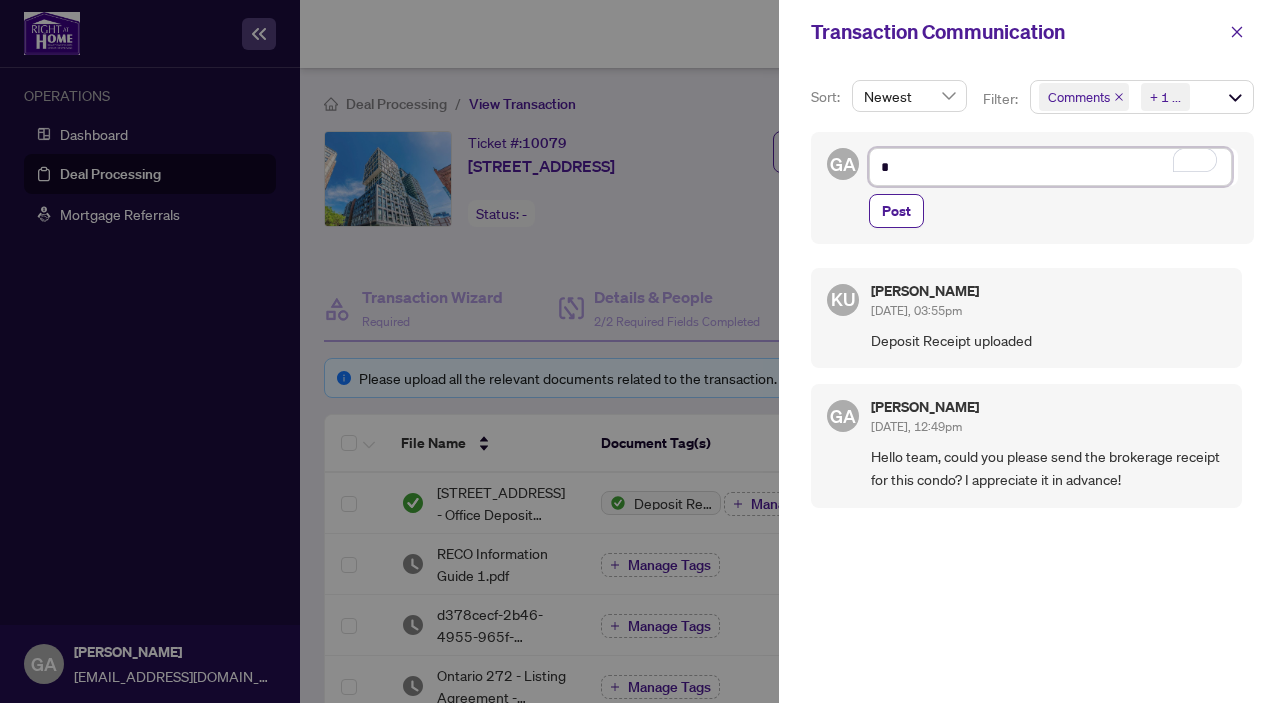 type on "**" 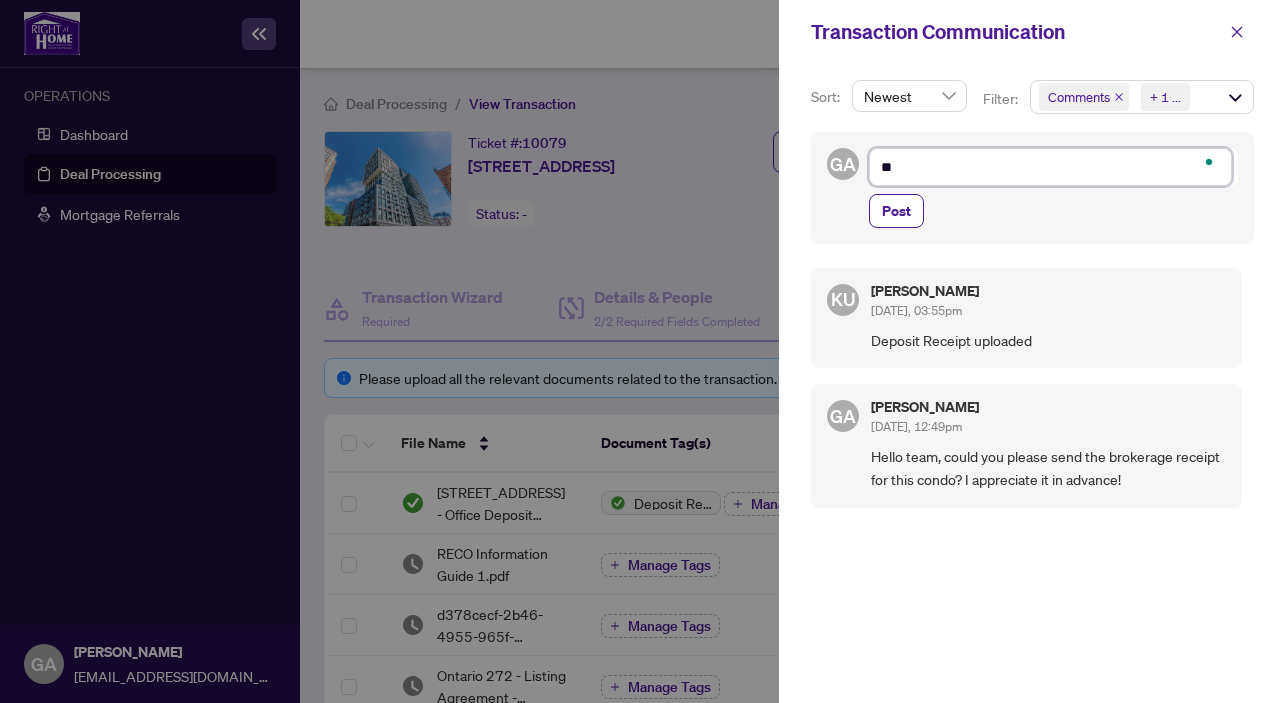type on "***" 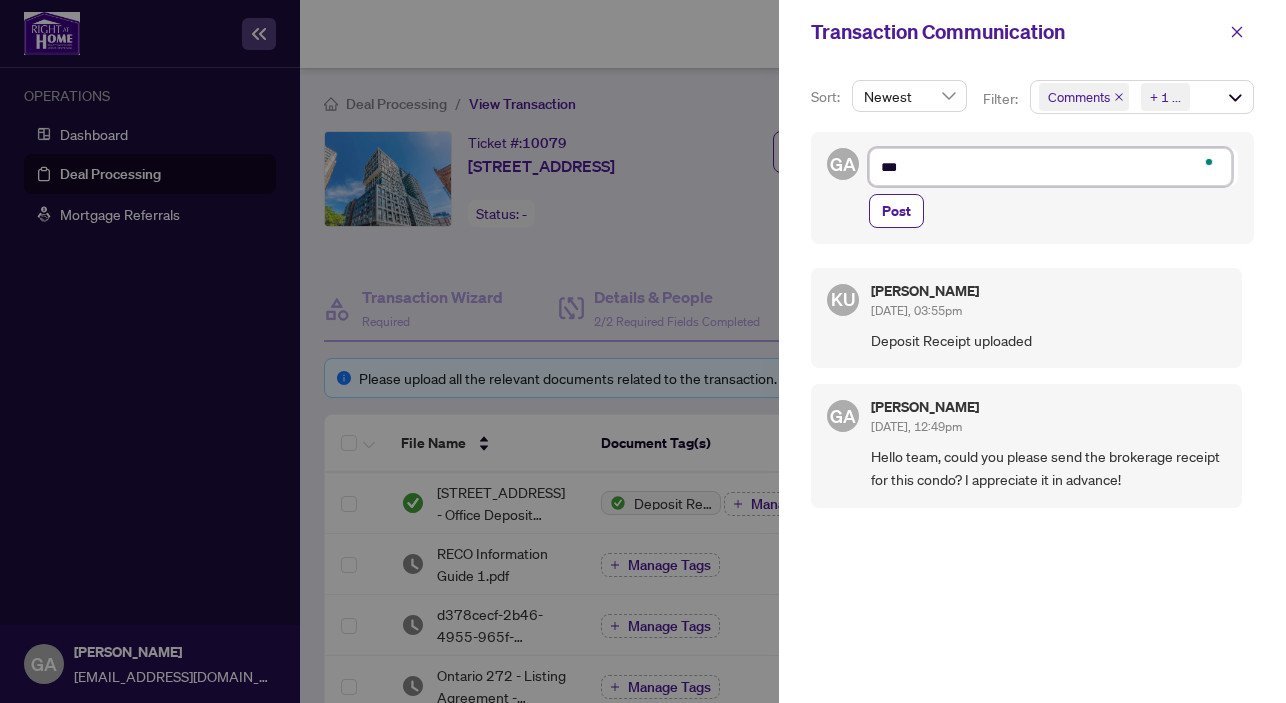 type on "**" 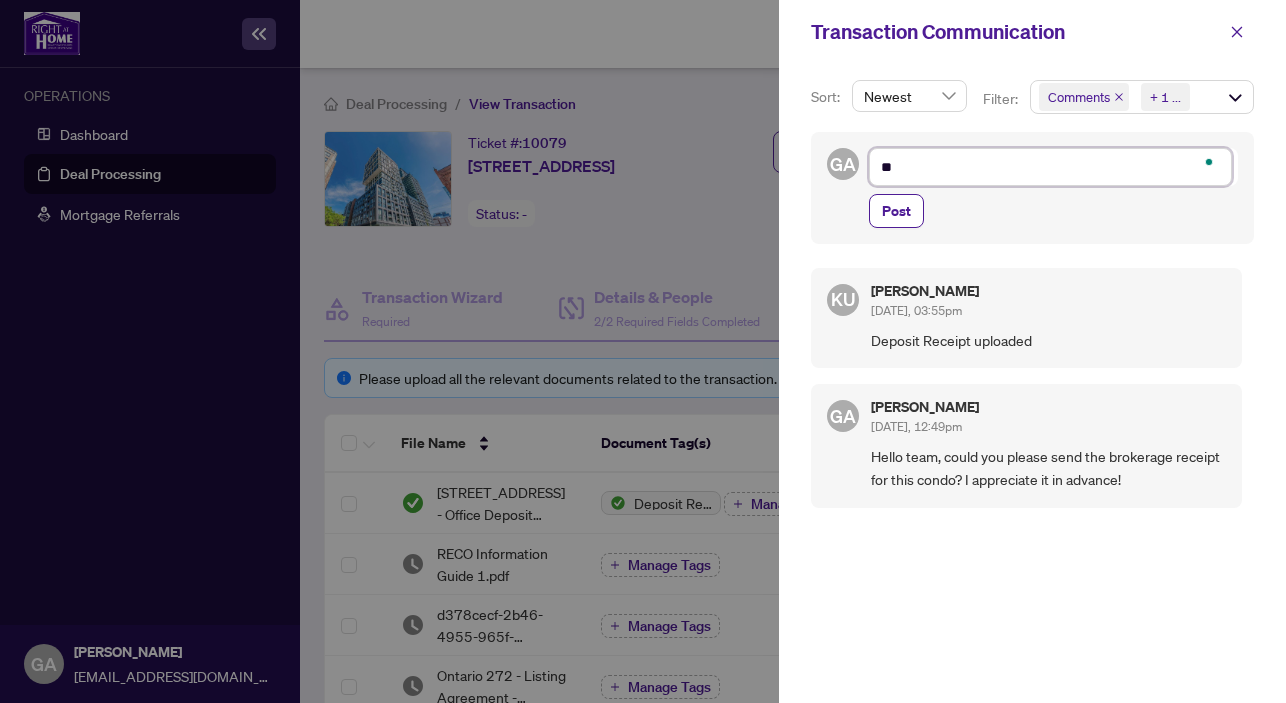 type on "***" 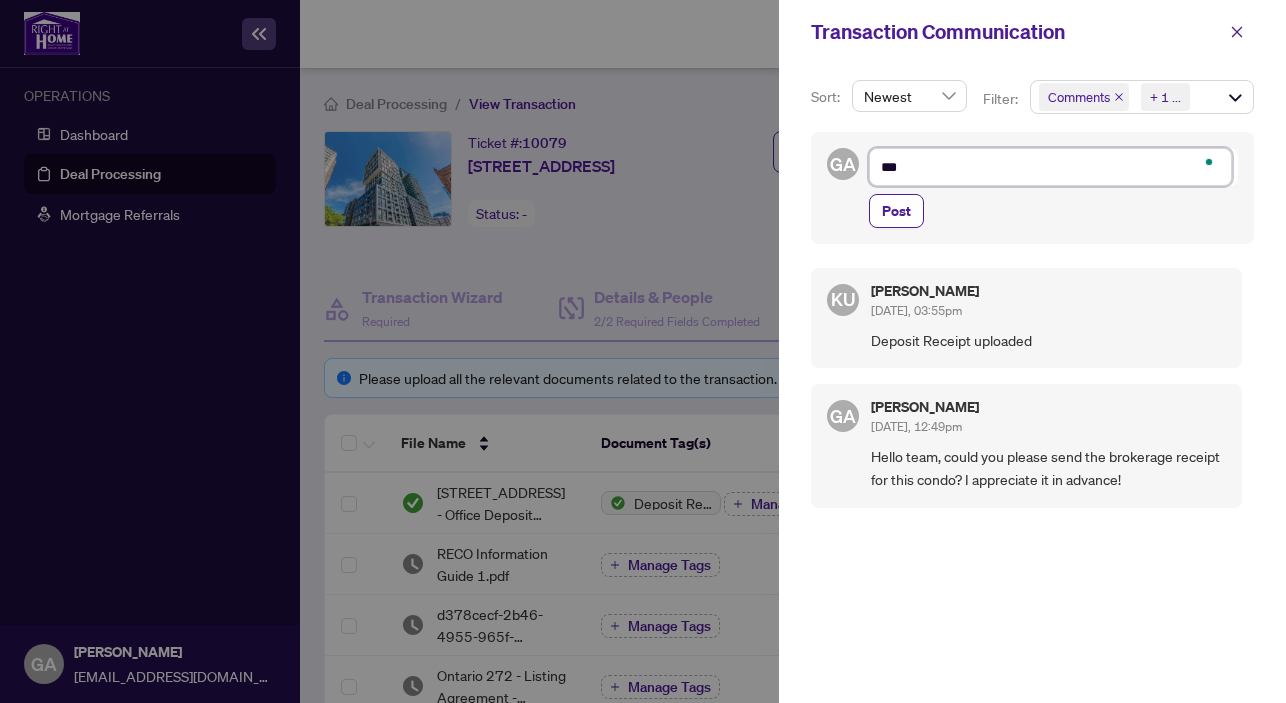 type on "****" 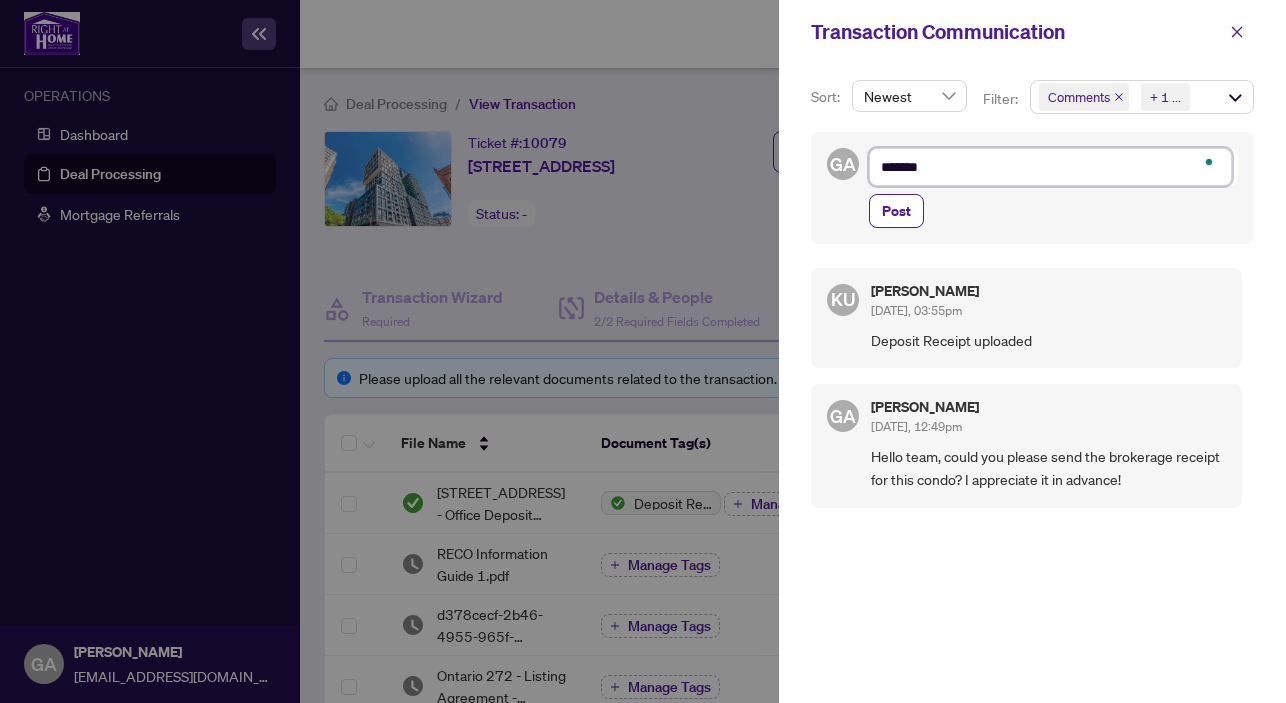 type on "********" 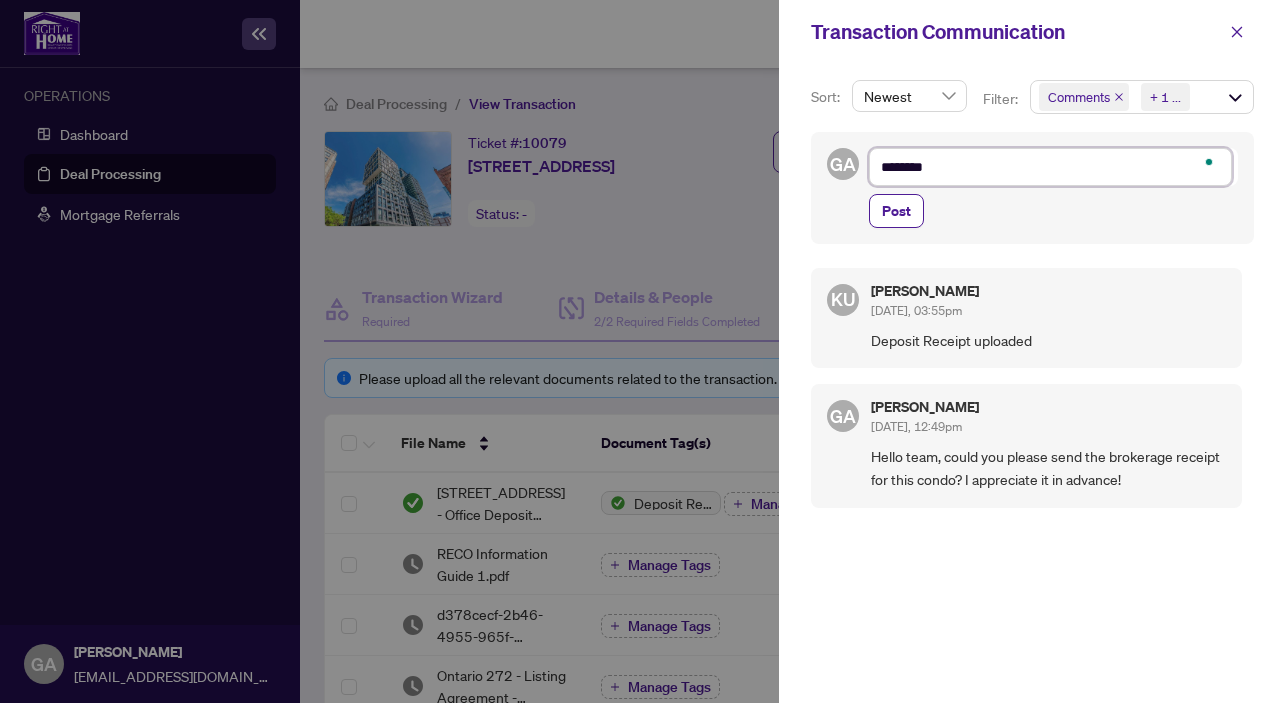 type on "*********" 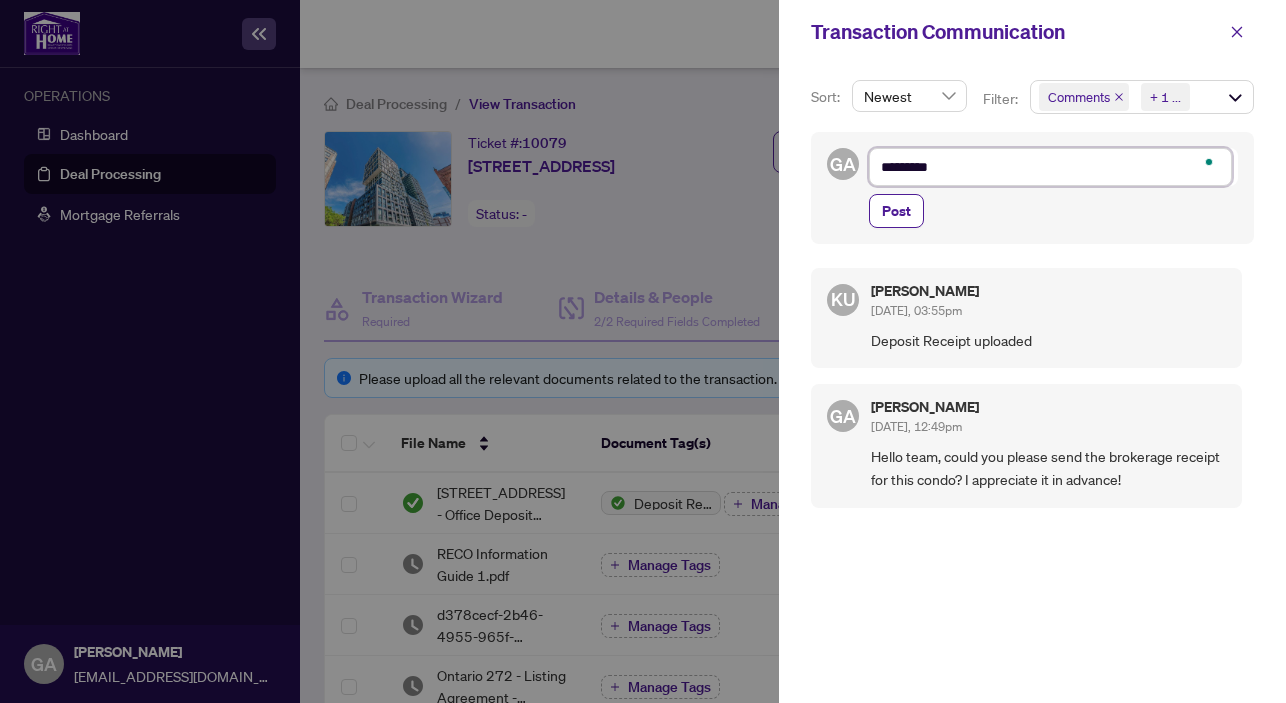 type on "*********" 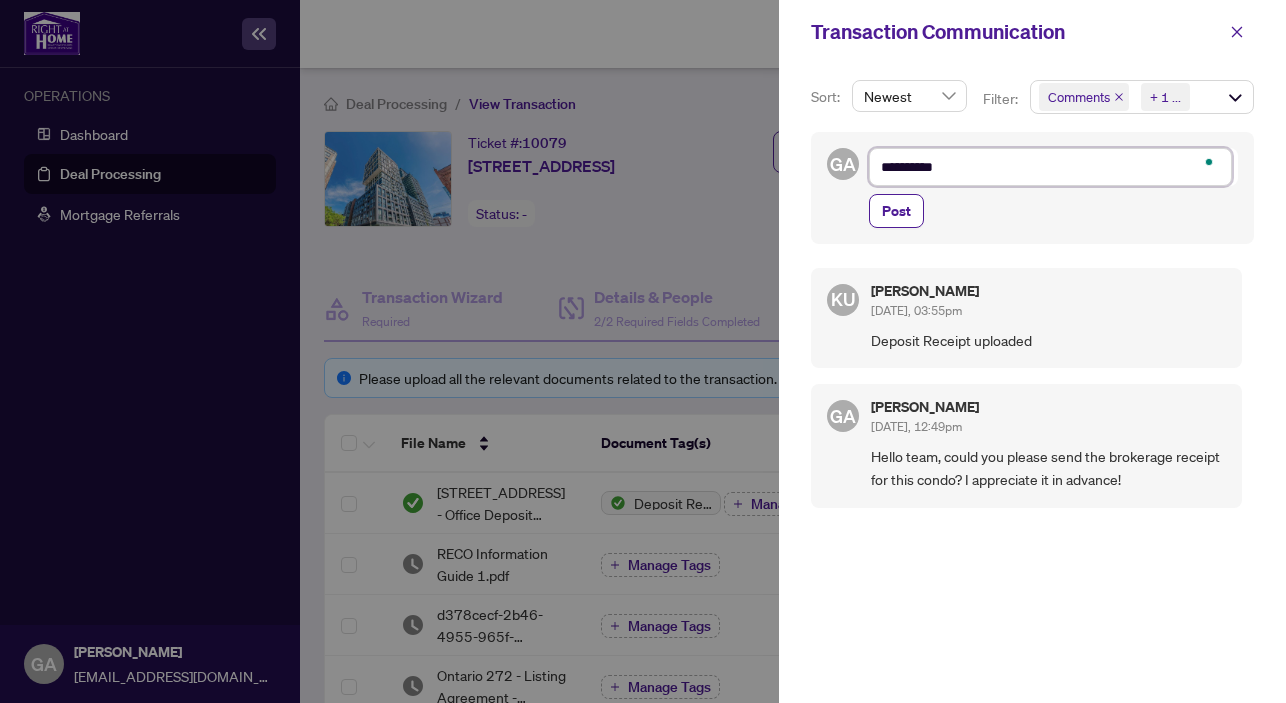 type on "*********" 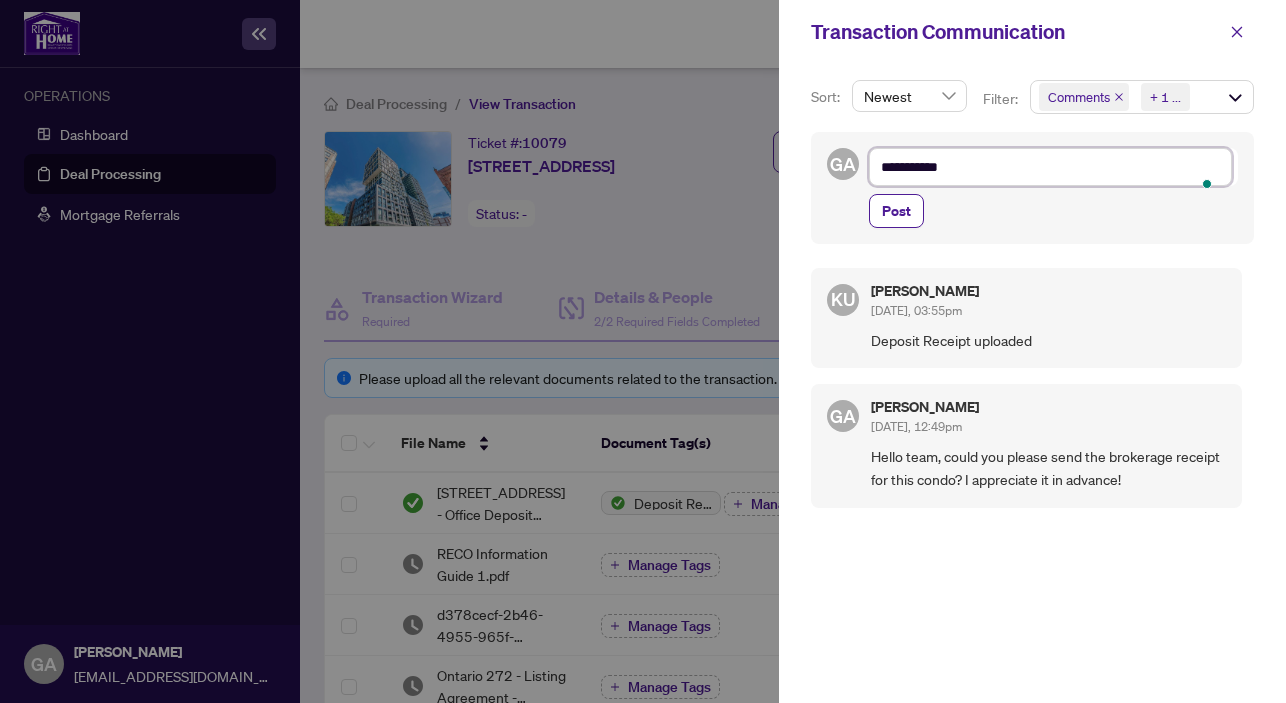 type on "*********" 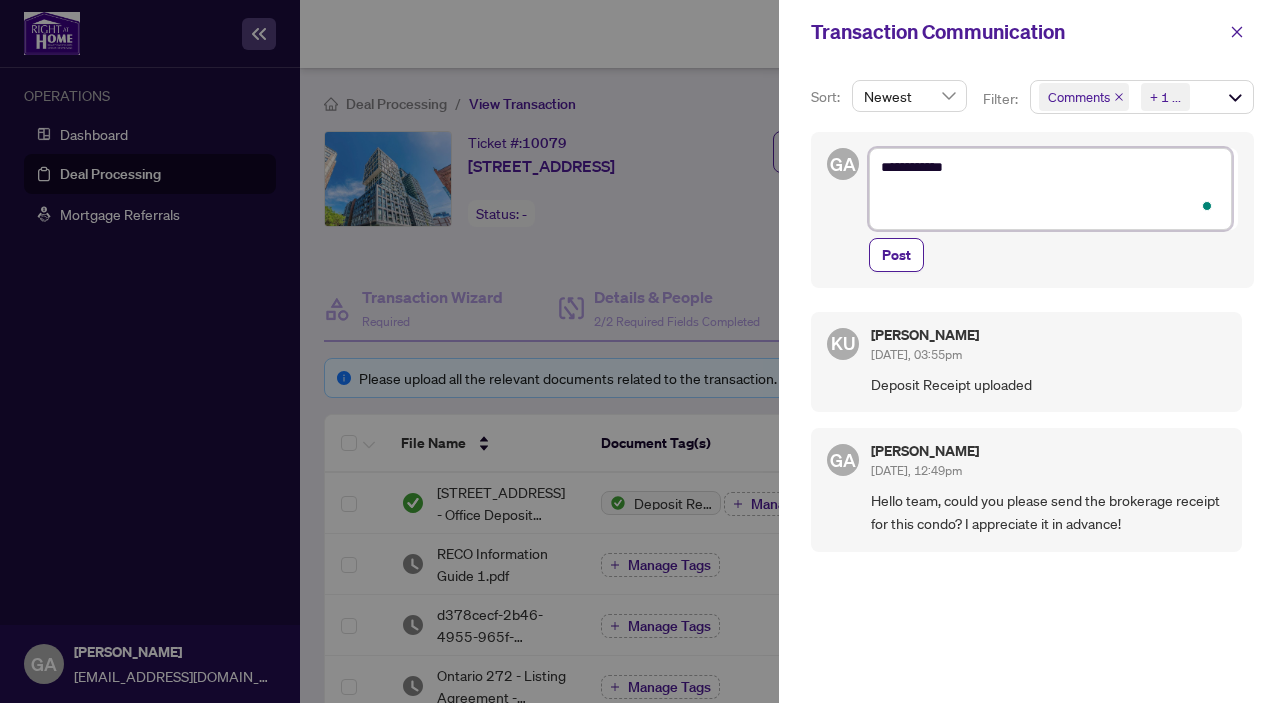 type on "**********" 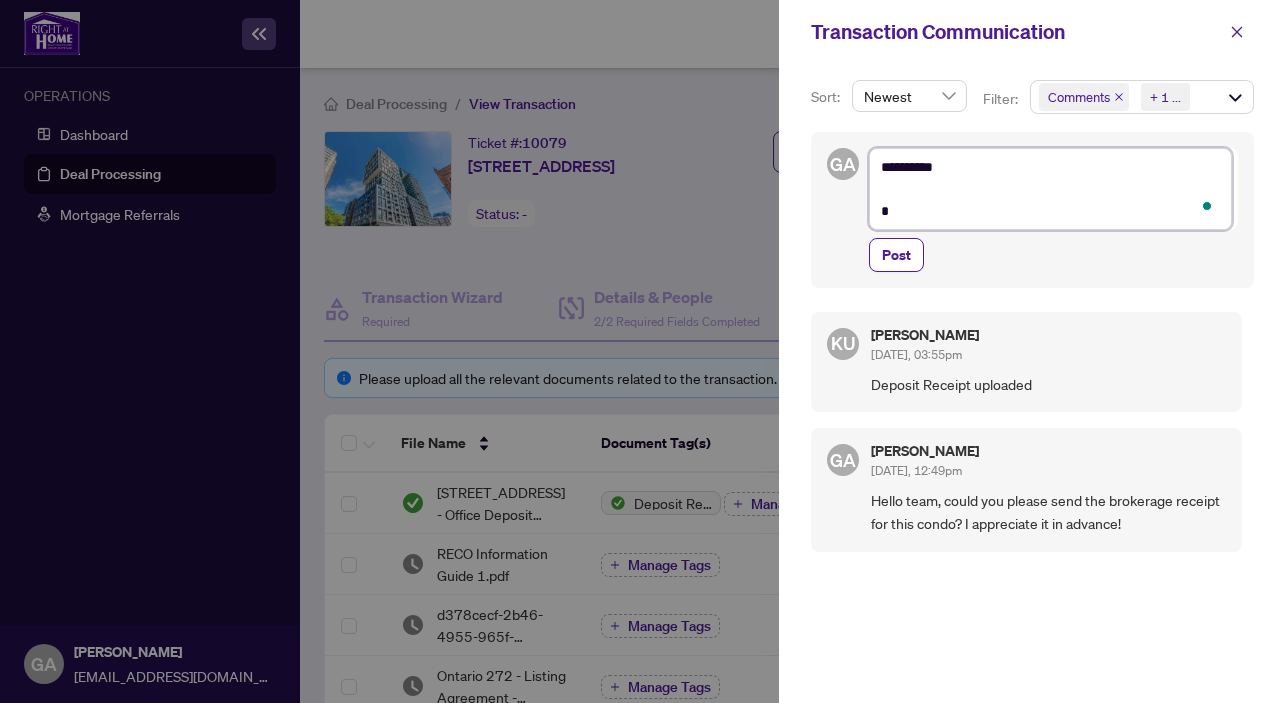 type on "**********" 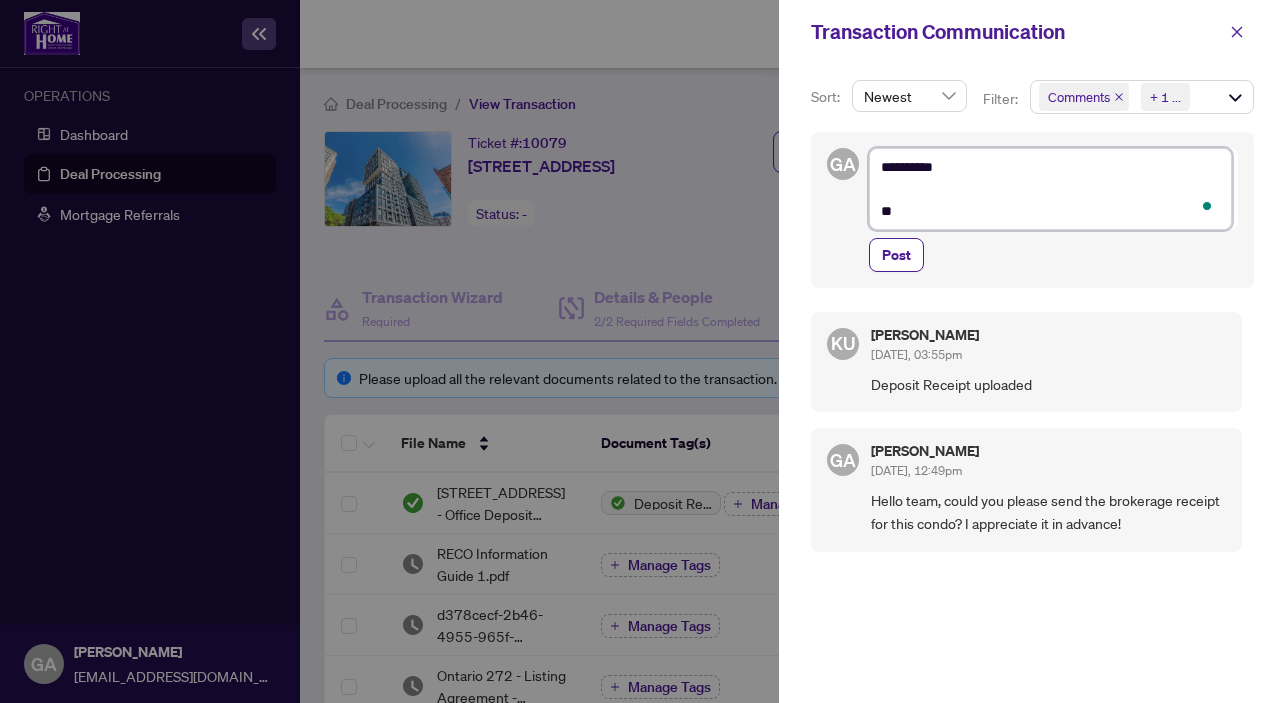 type on "**********" 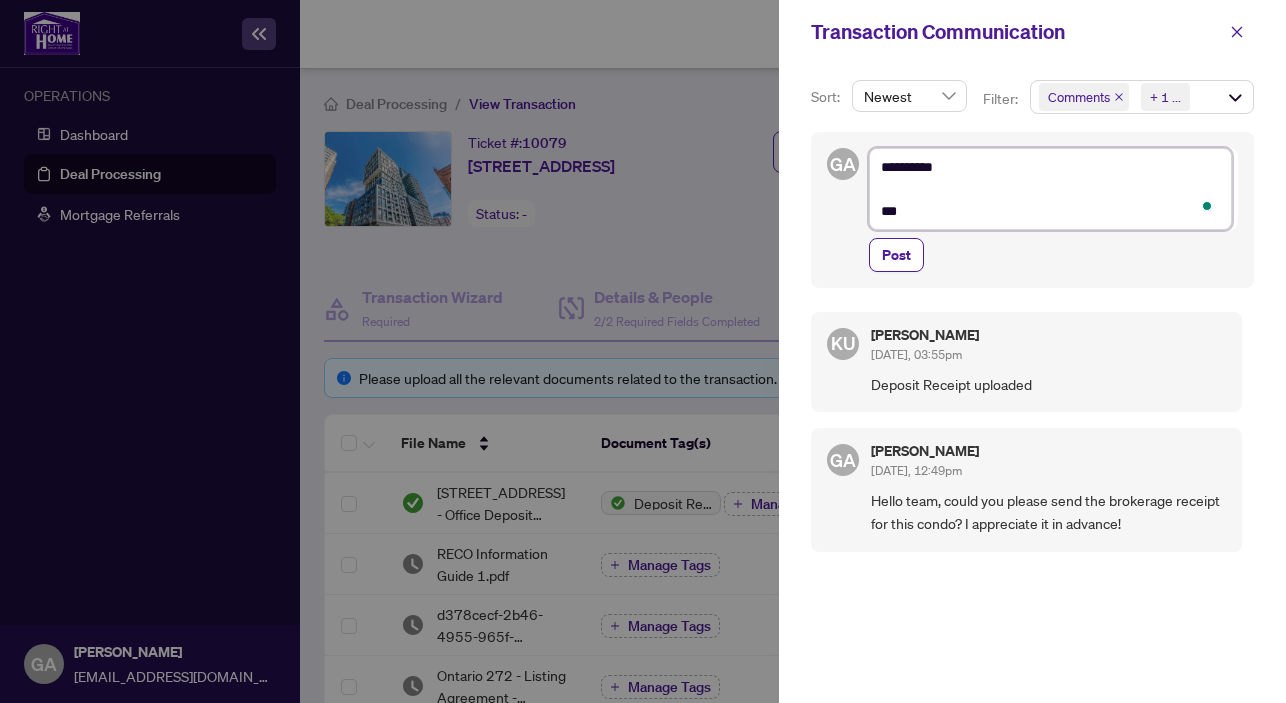 type on "**********" 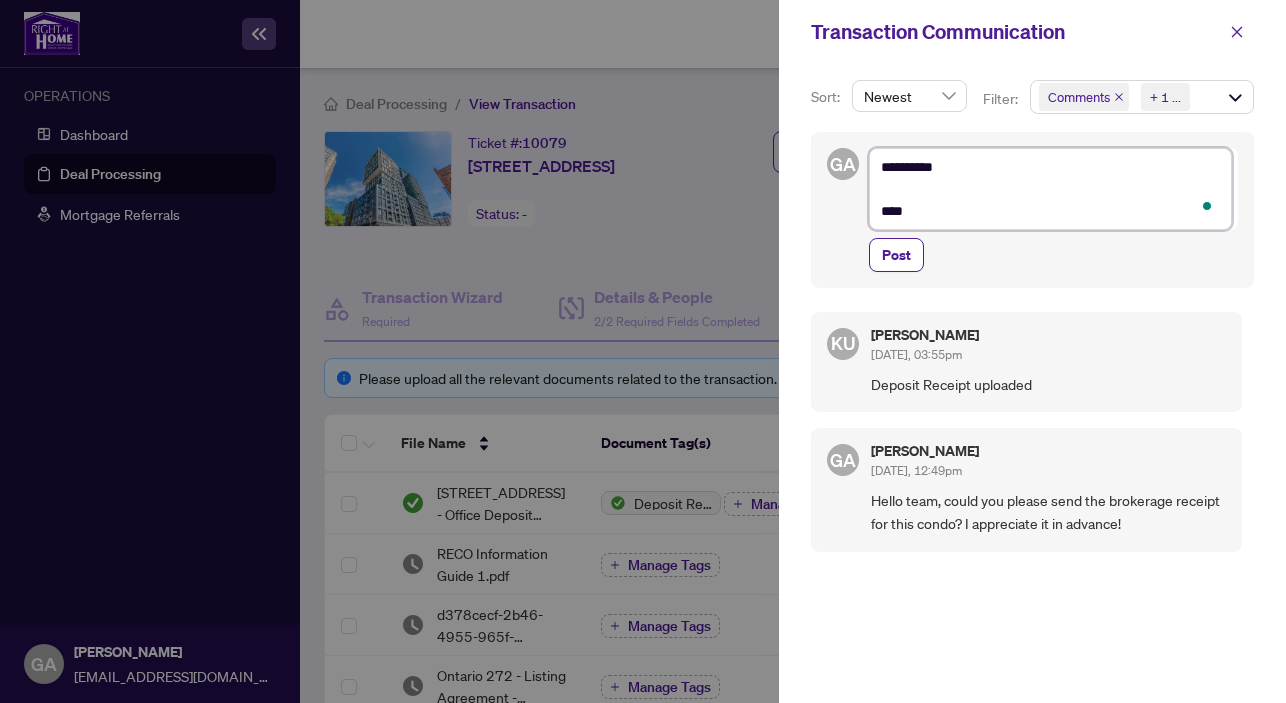 type on "**********" 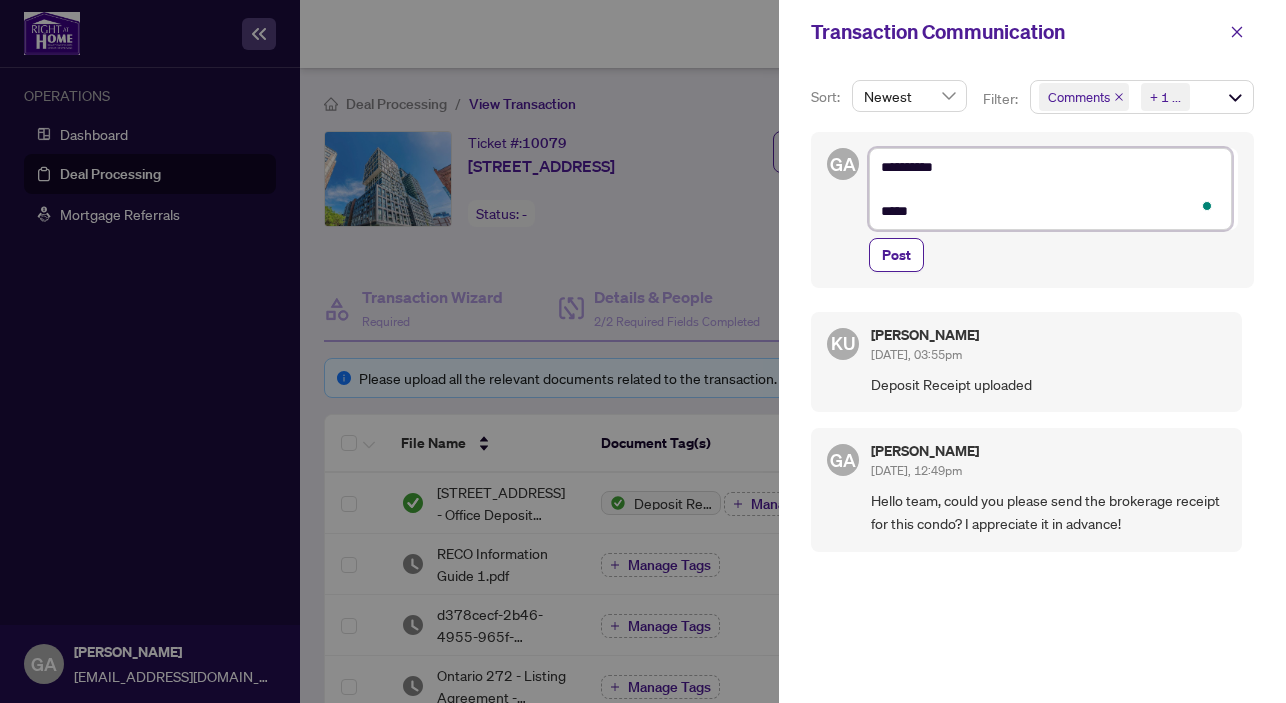 type on "**********" 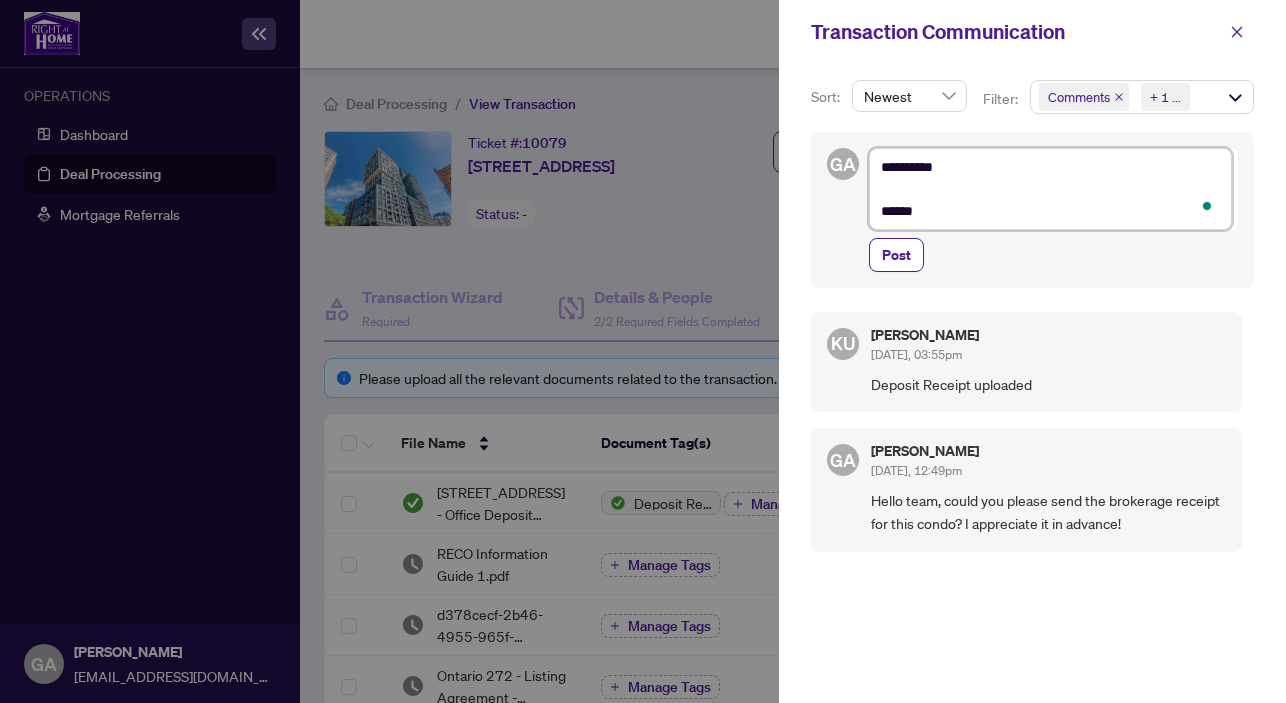 type on "**********" 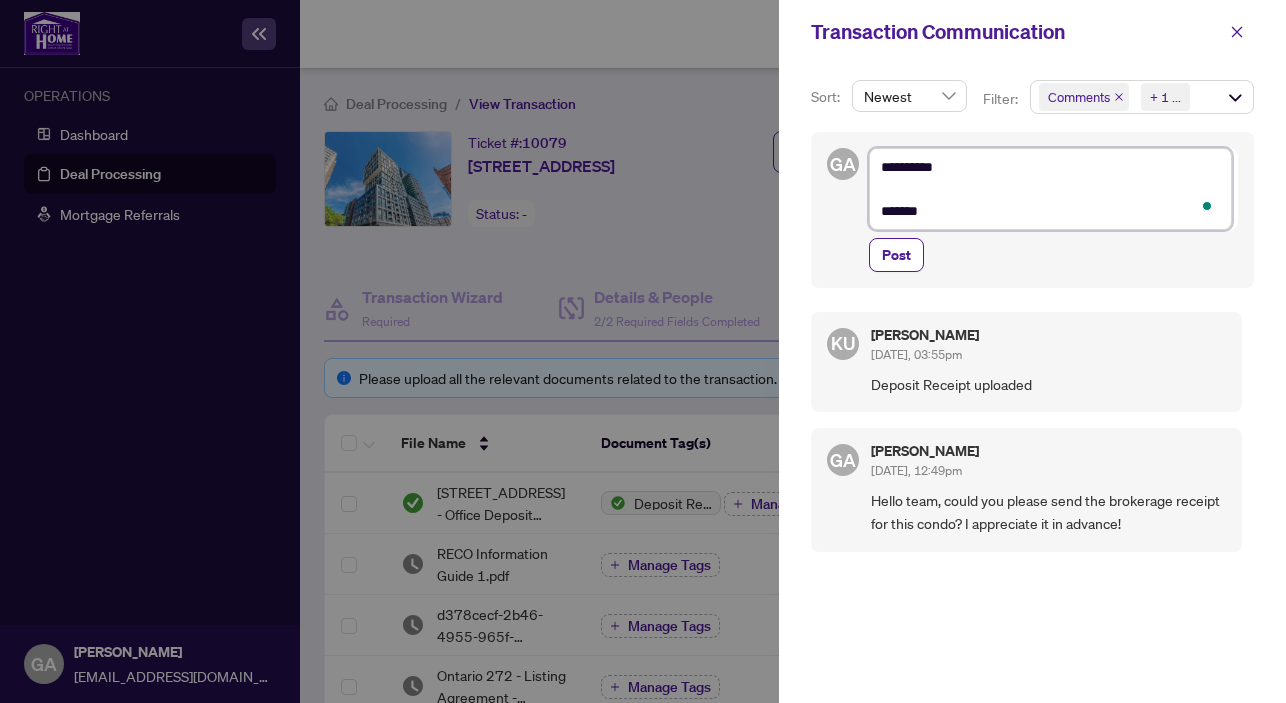 type on "**********" 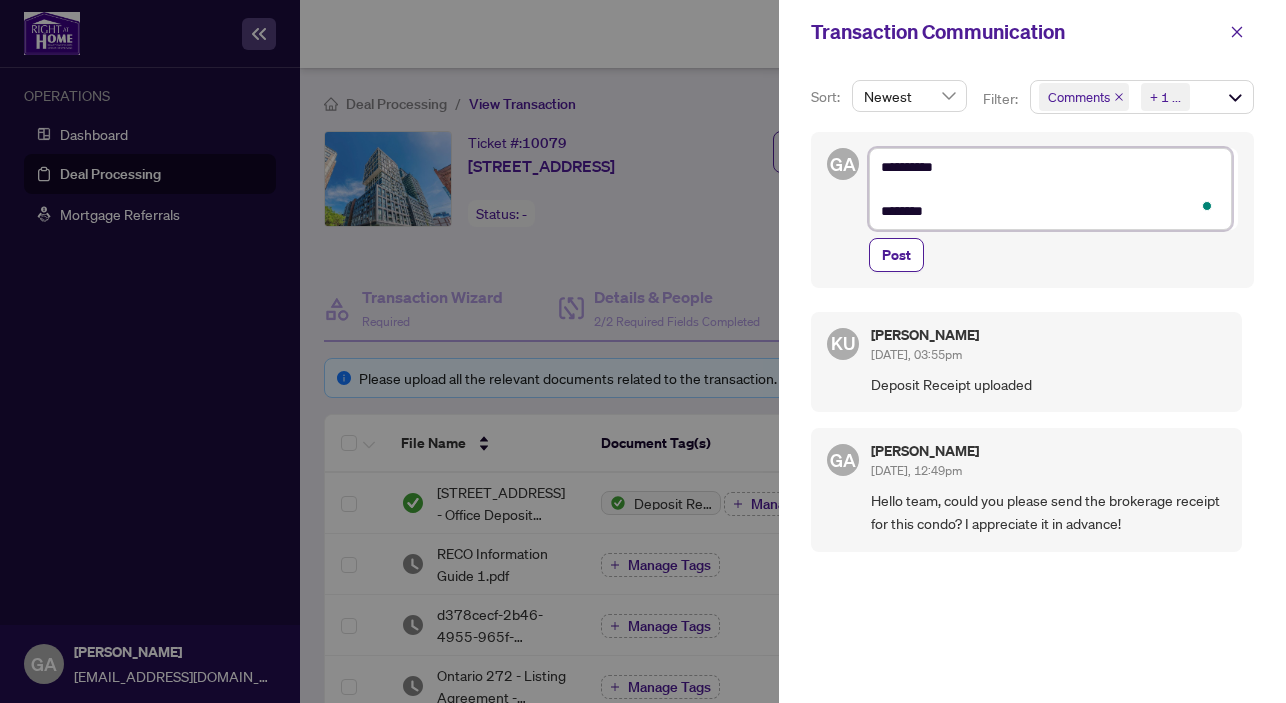 type on "**********" 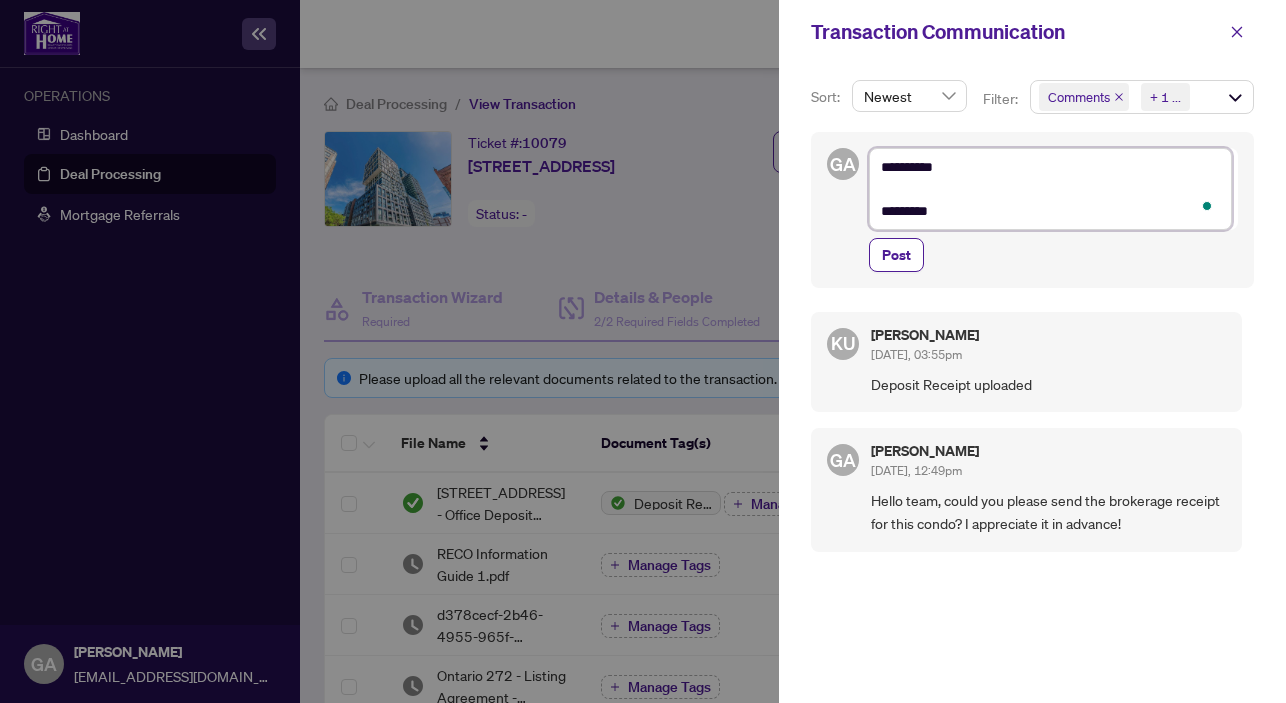 type on "**********" 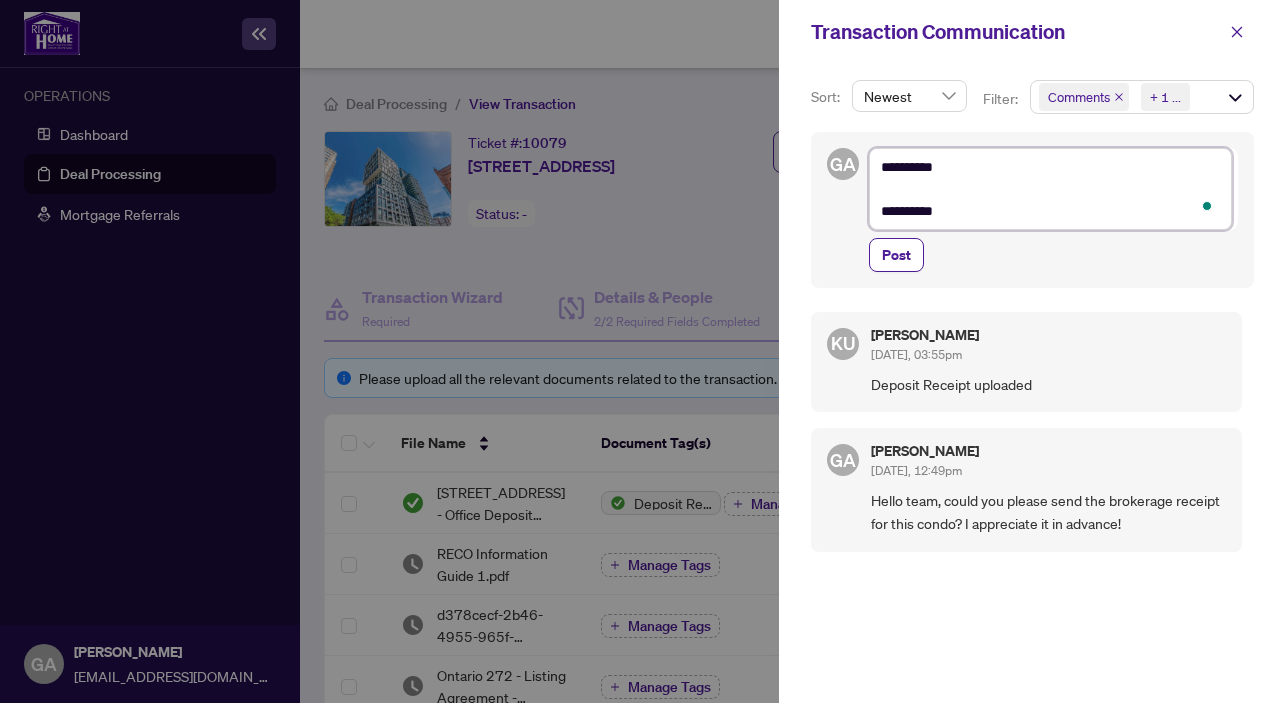 type on "**********" 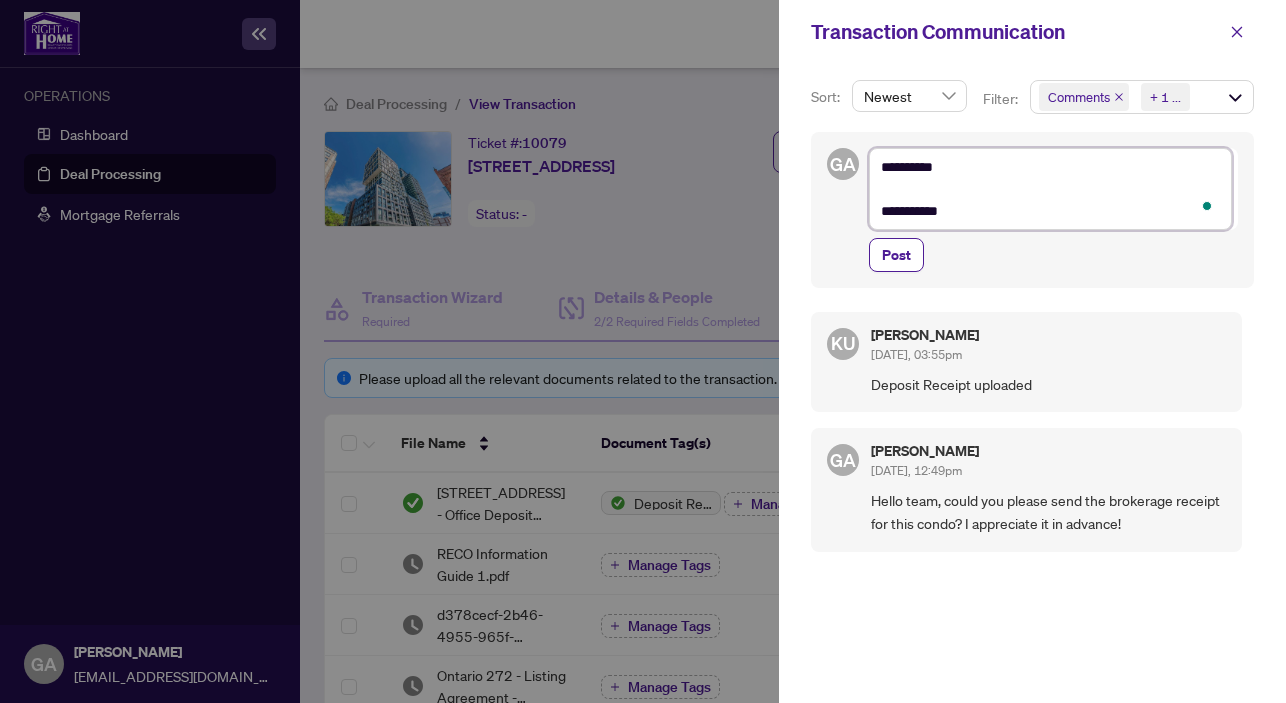 type on "**********" 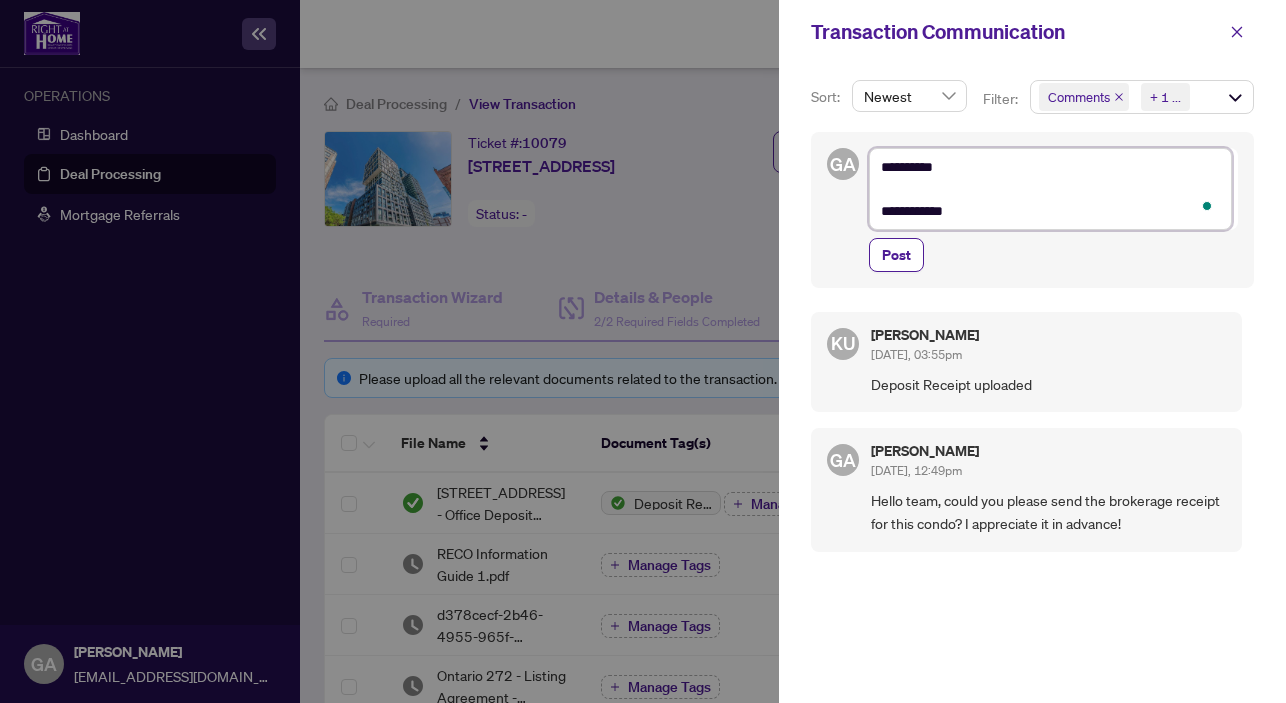 type on "**********" 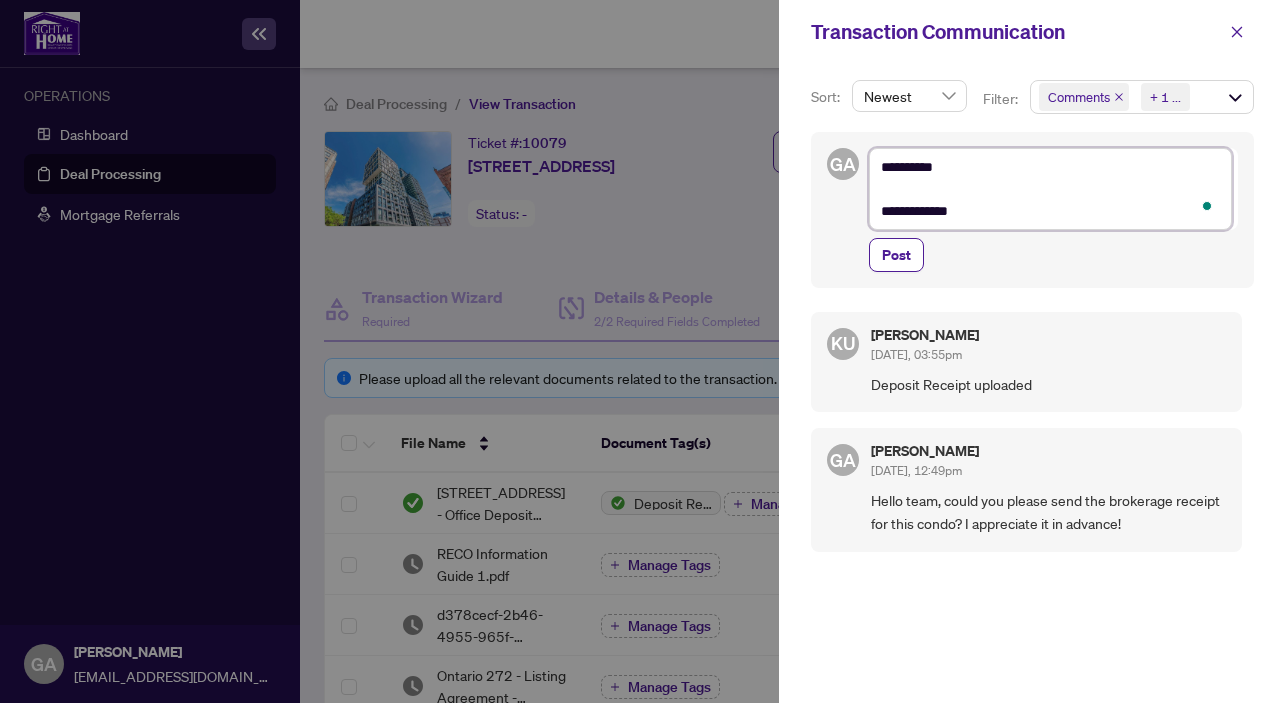 type on "**********" 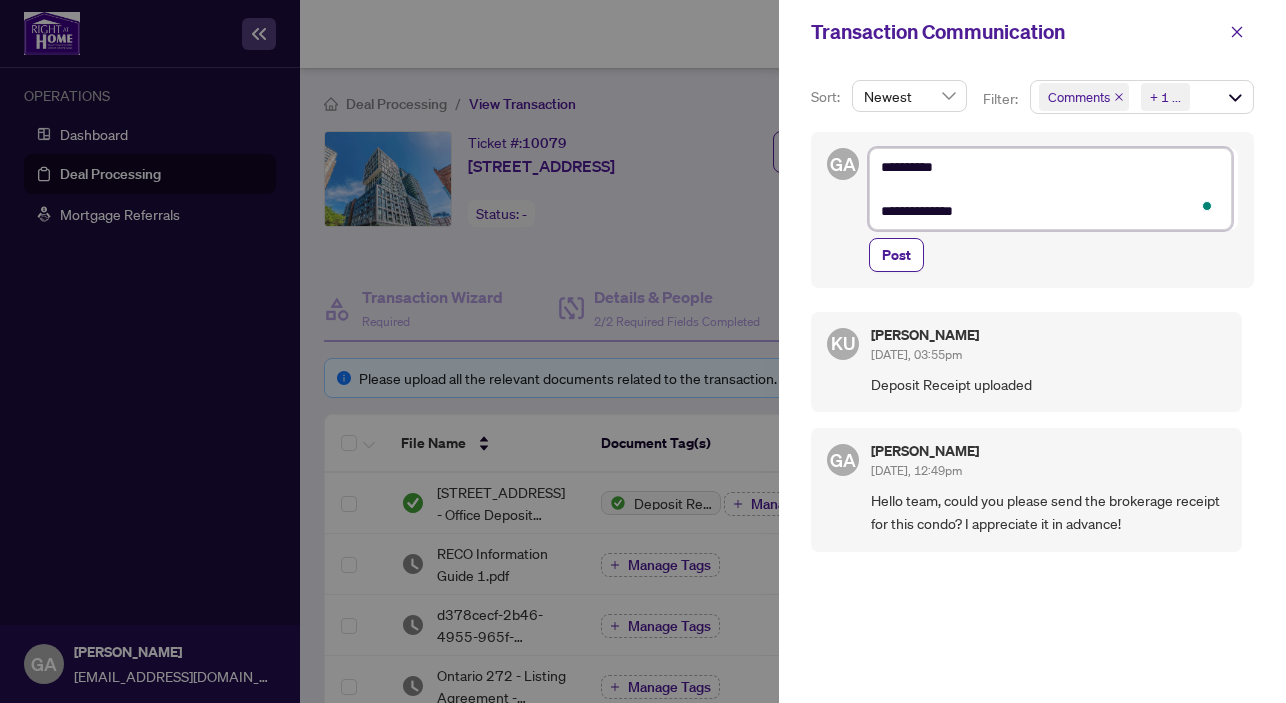 type on "**********" 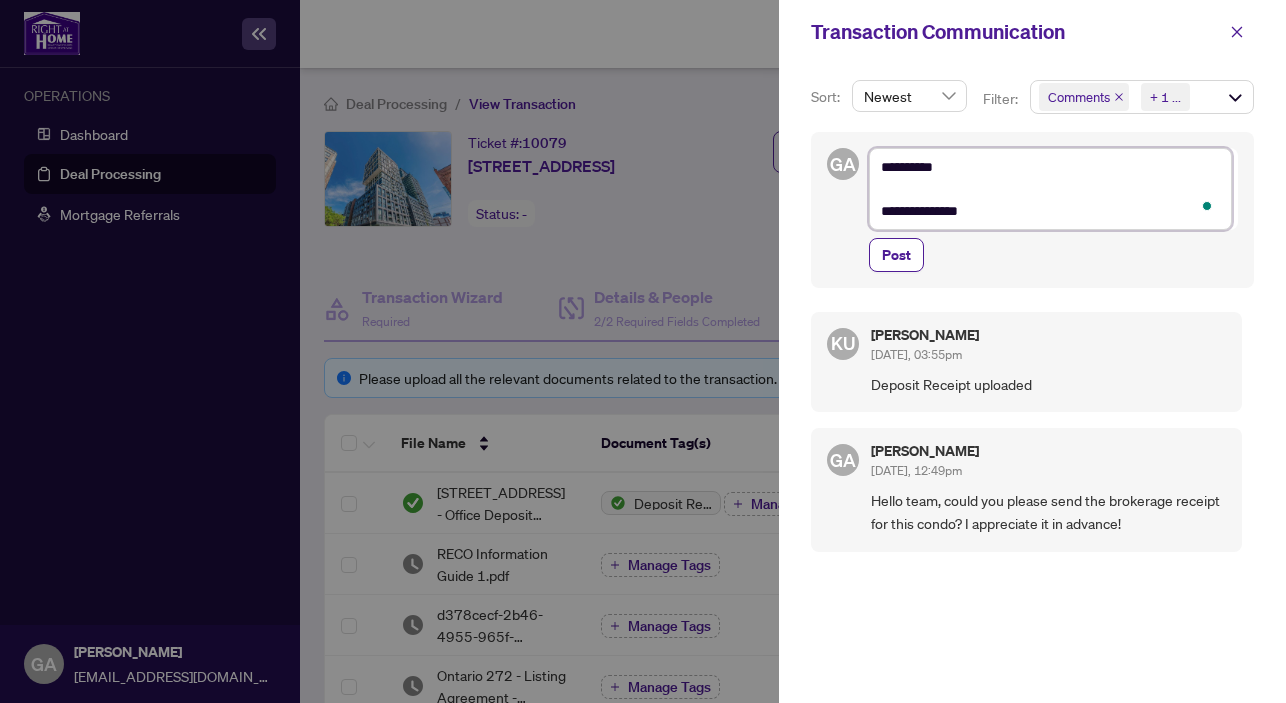 type on "**********" 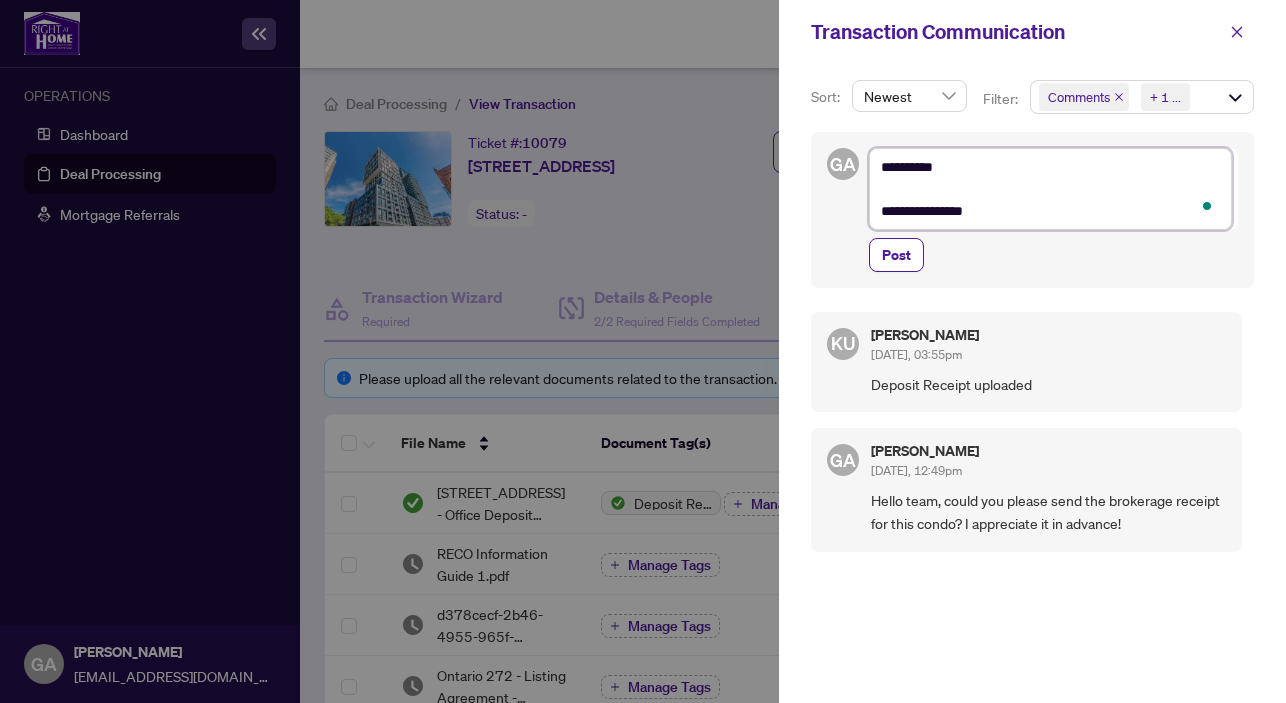 type on "**********" 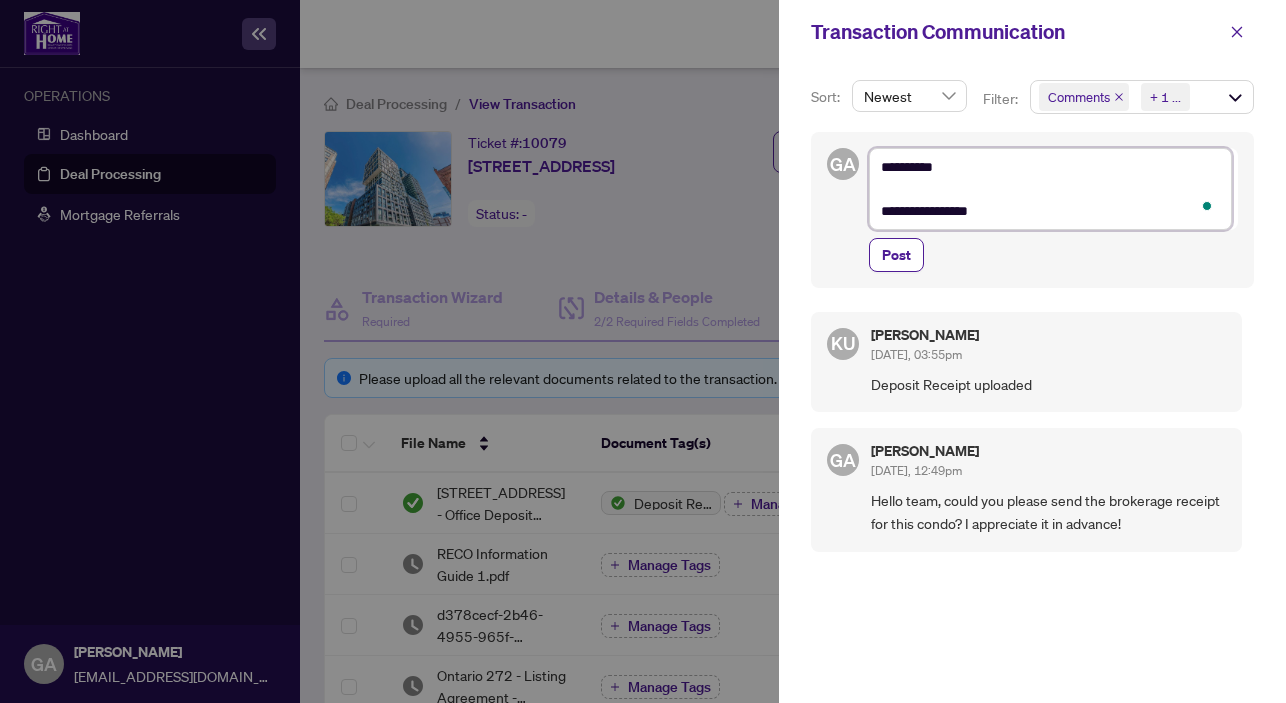 type on "**********" 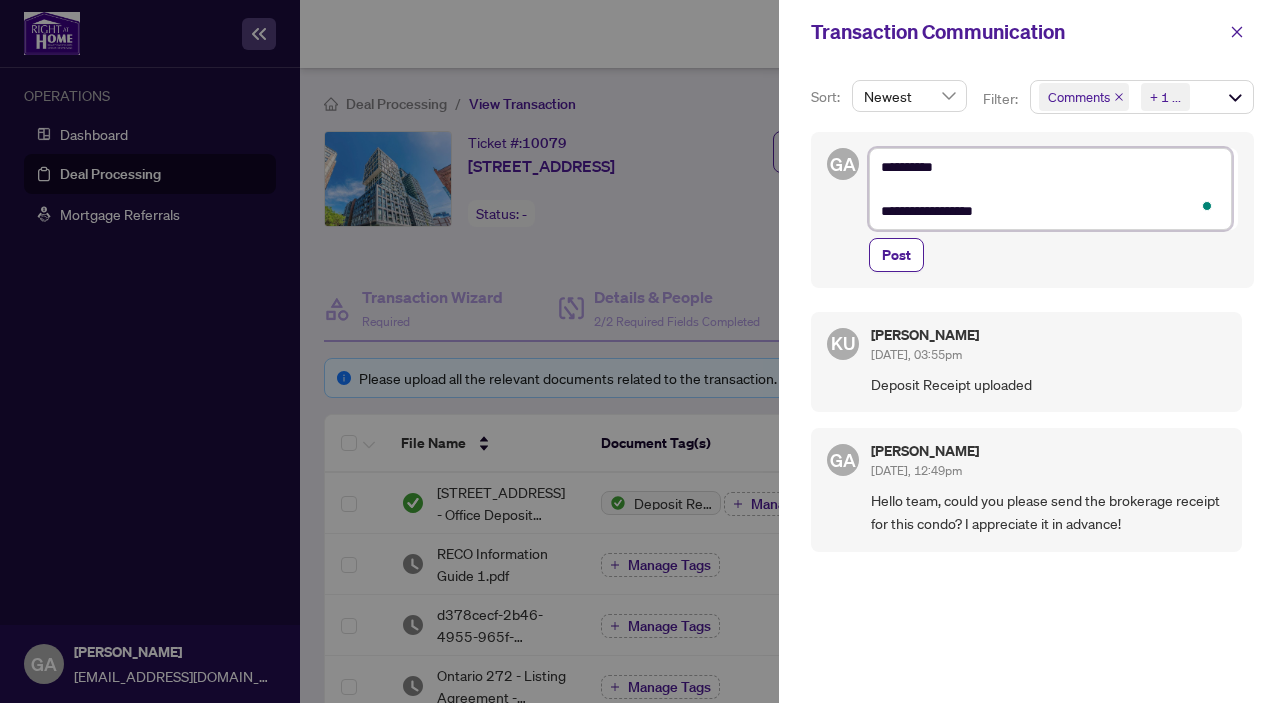 type on "**********" 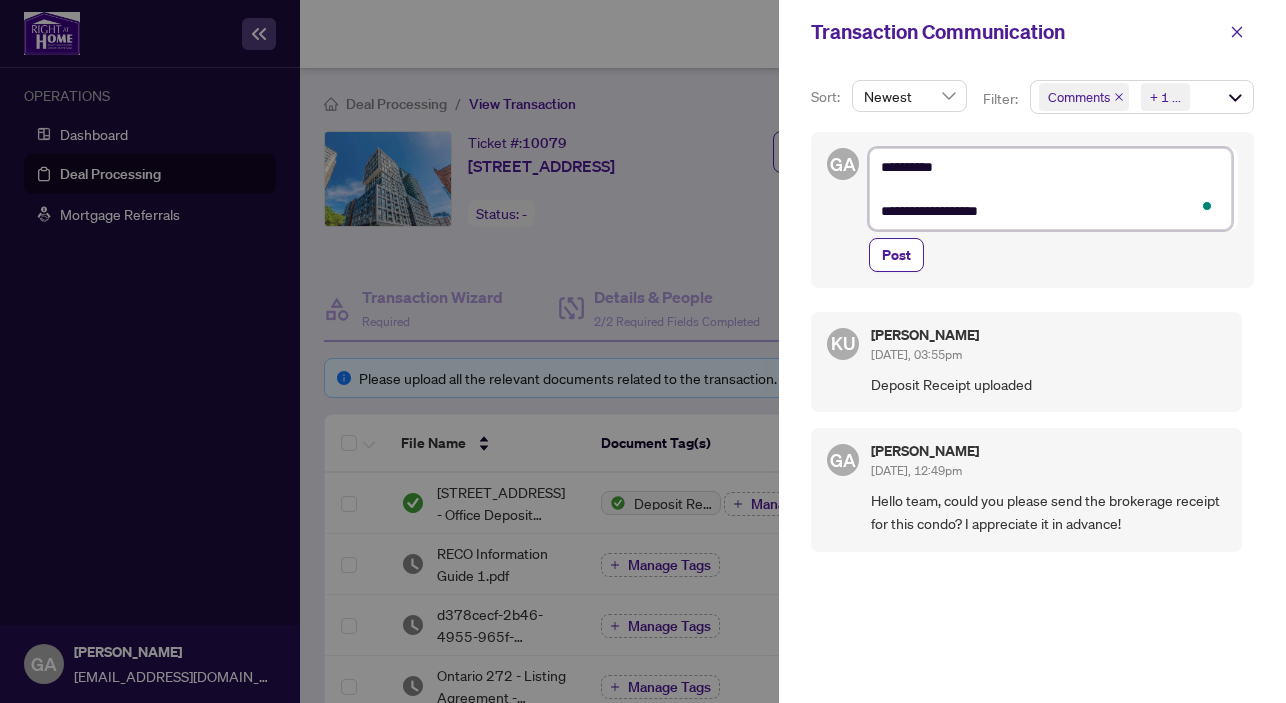 type on "**********" 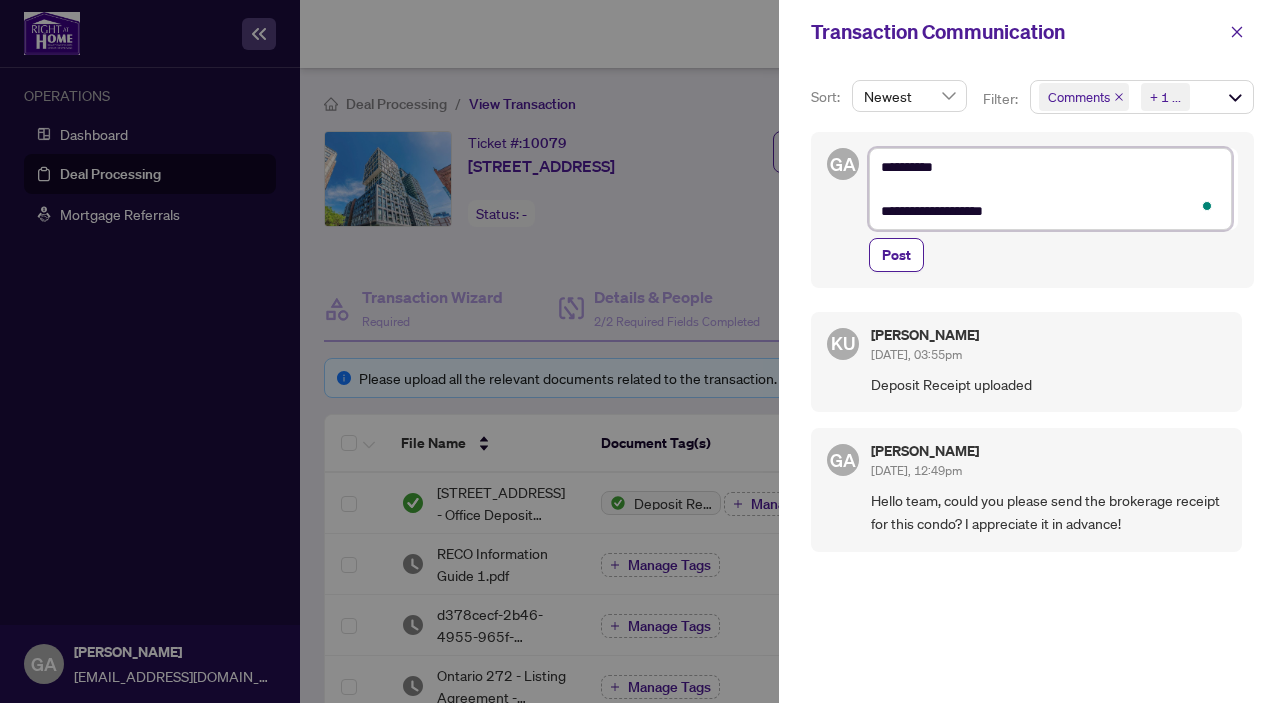 type on "**********" 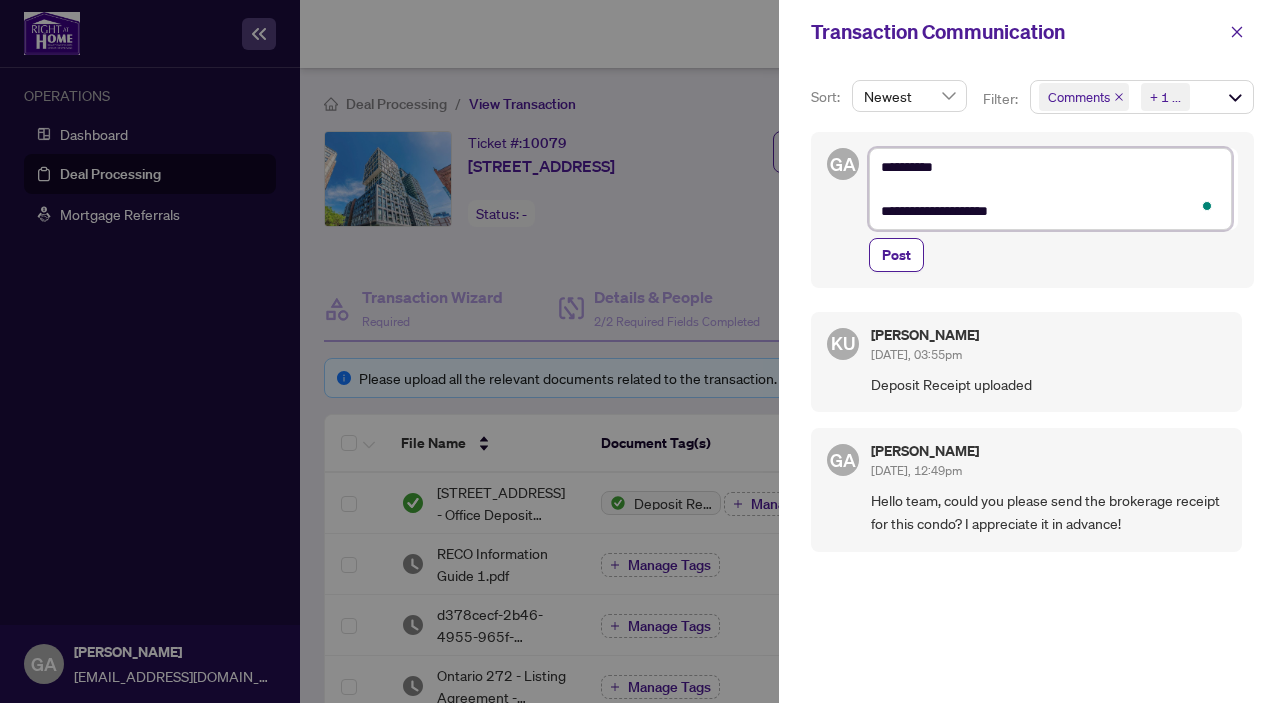 type on "**********" 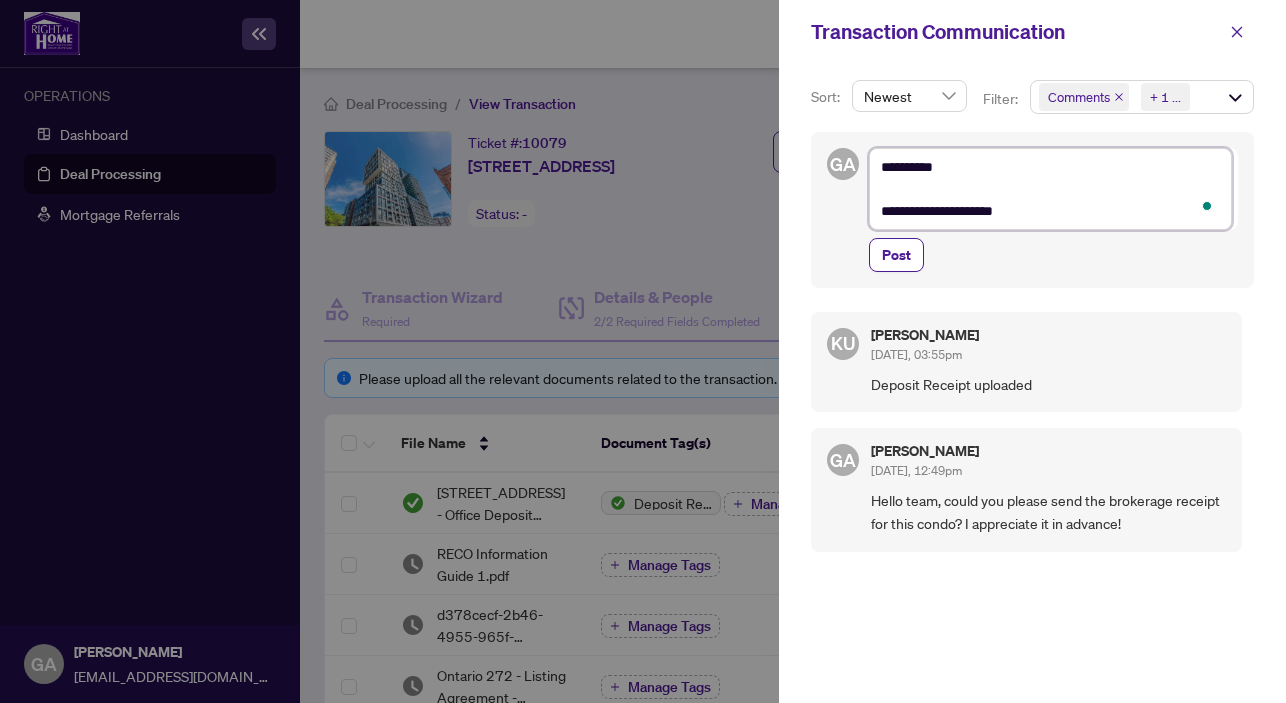 type on "**********" 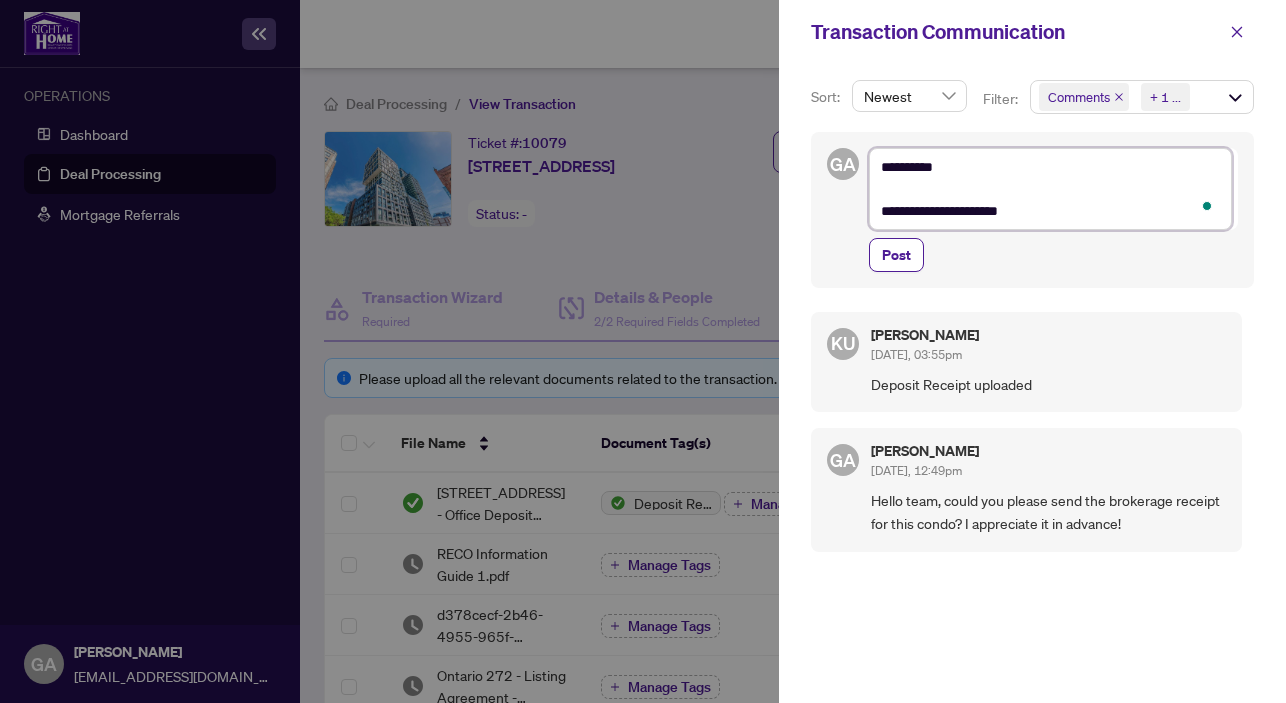 type on "**********" 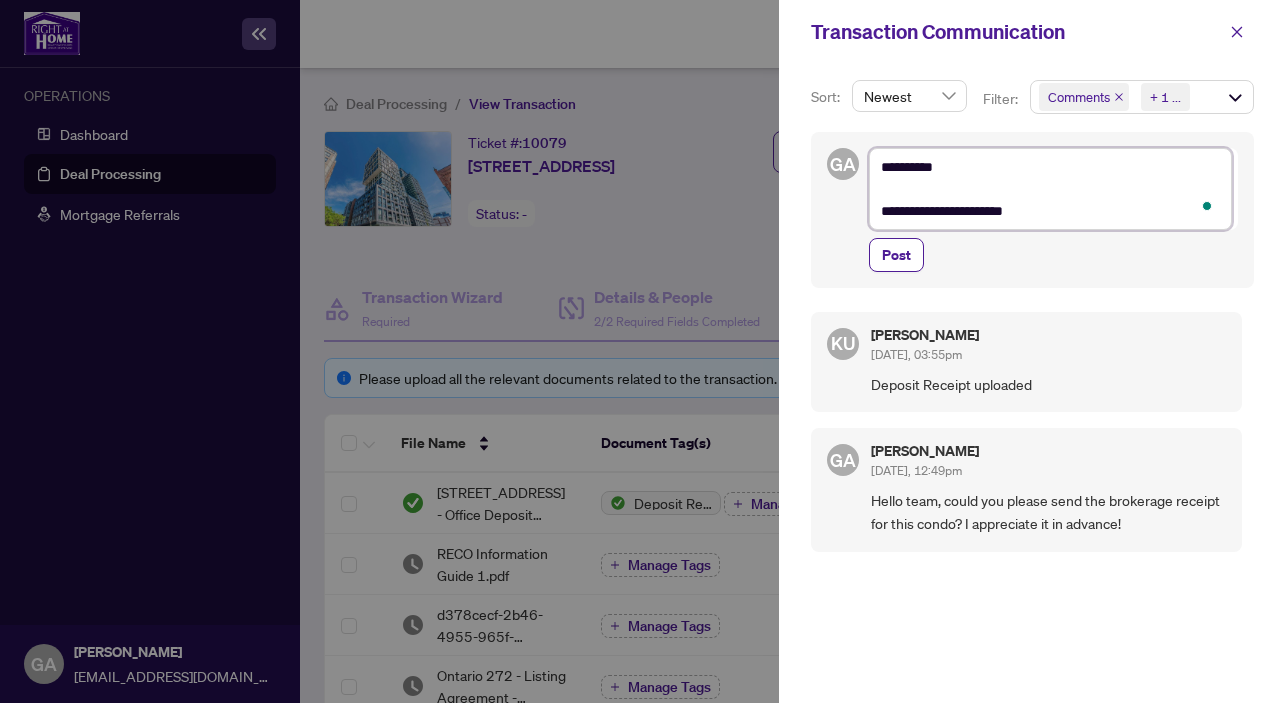 type on "**********" 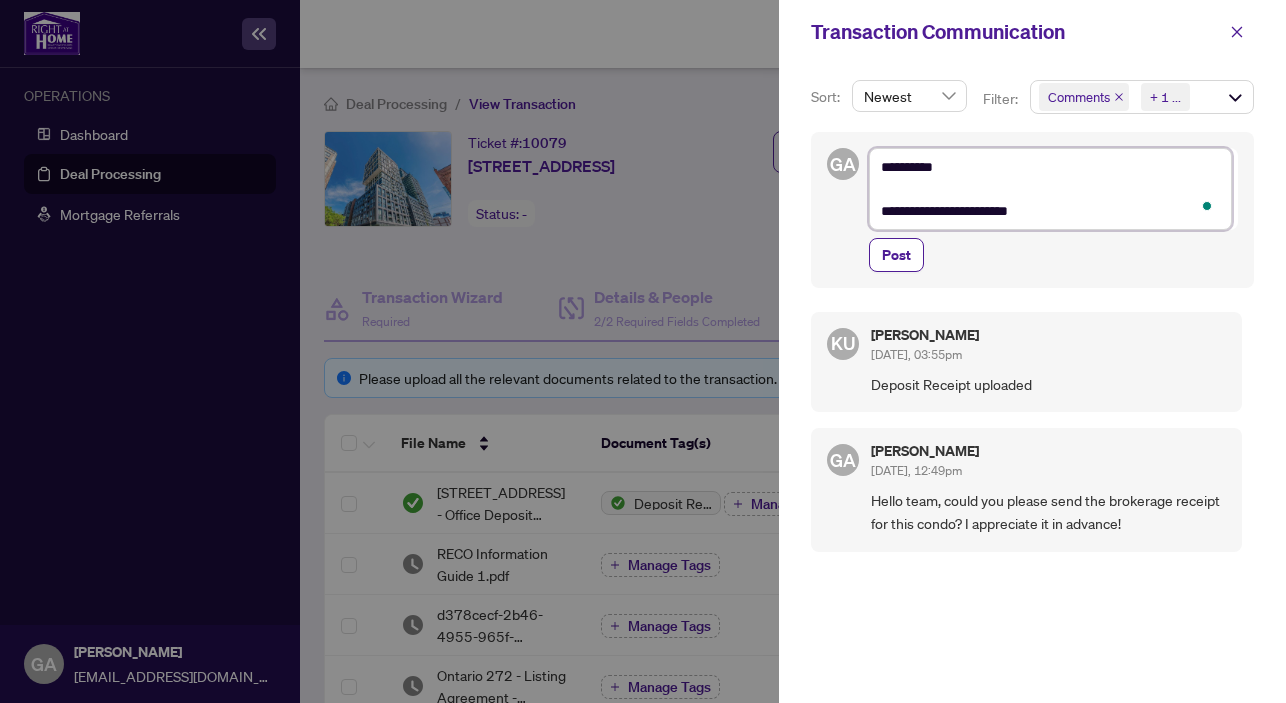 type on "**********" 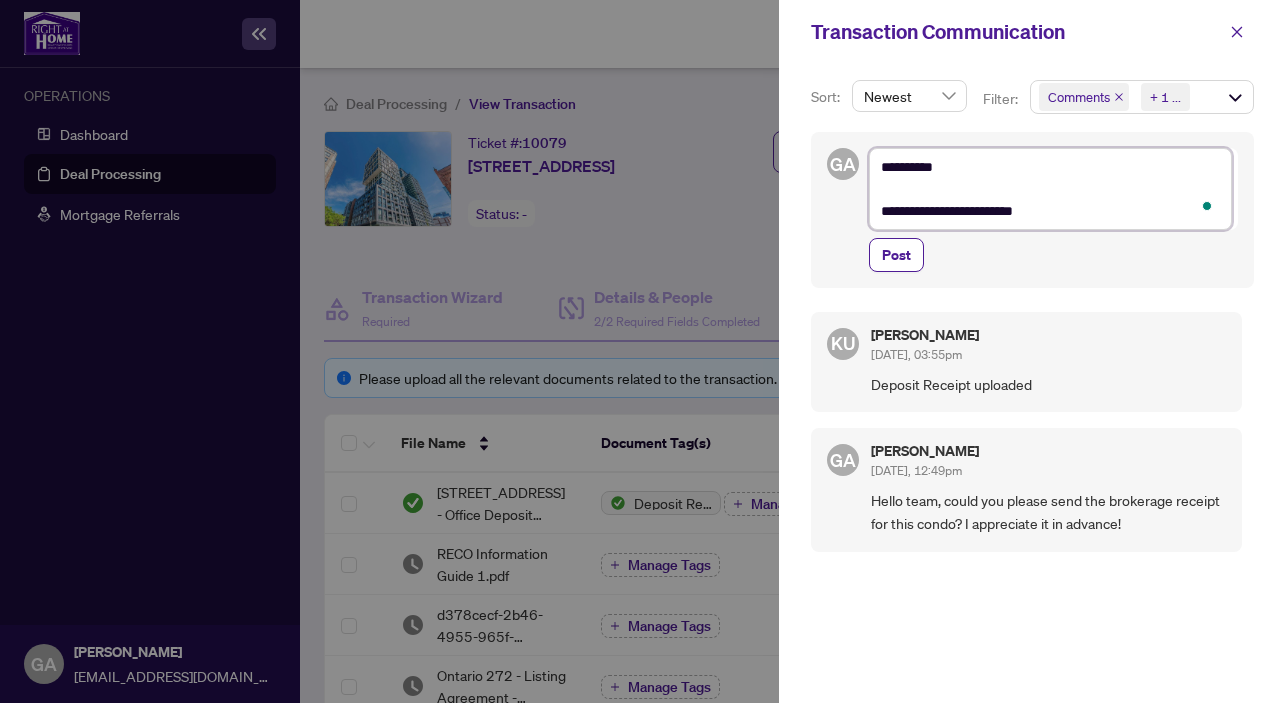 type on "**********" 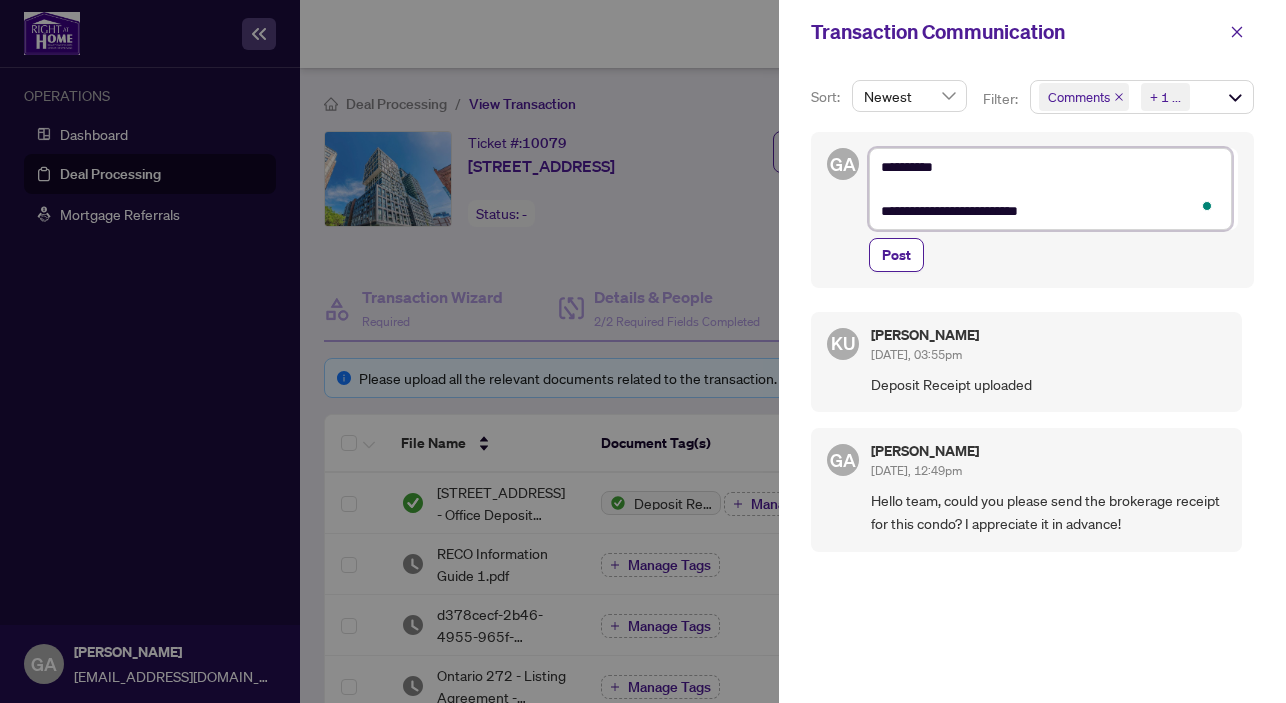 type on "**********" 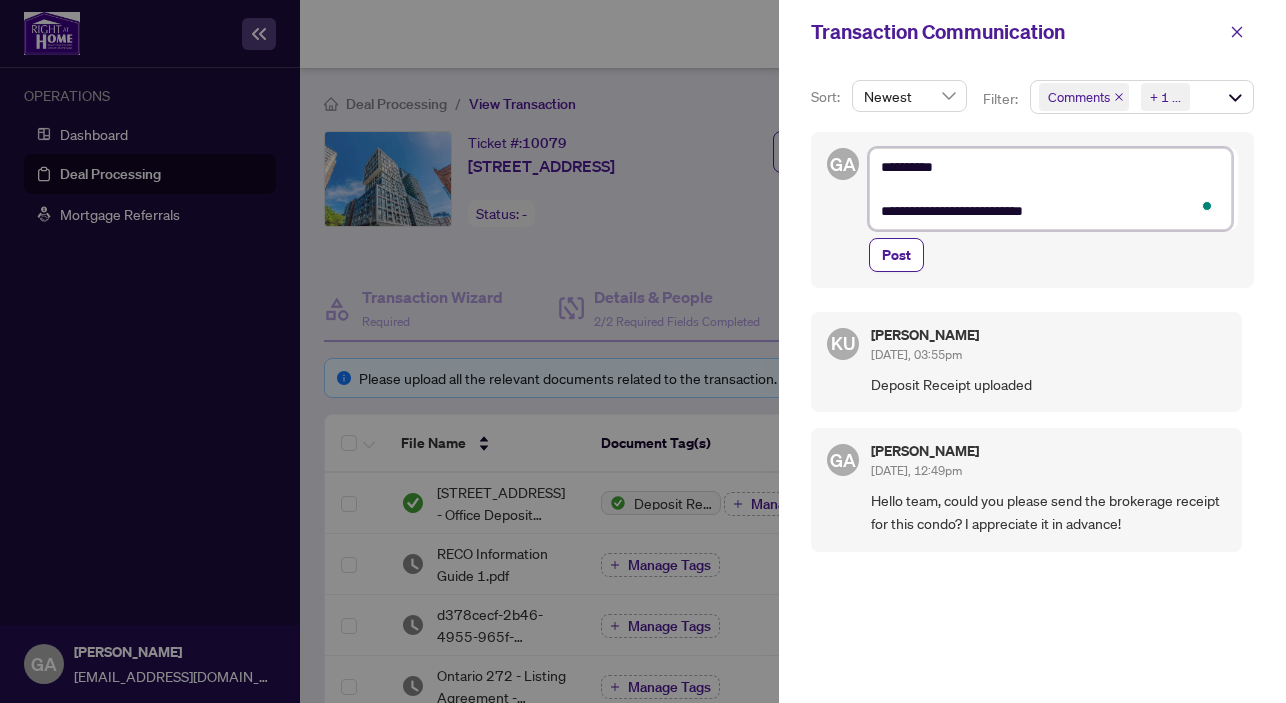 type on "**********" 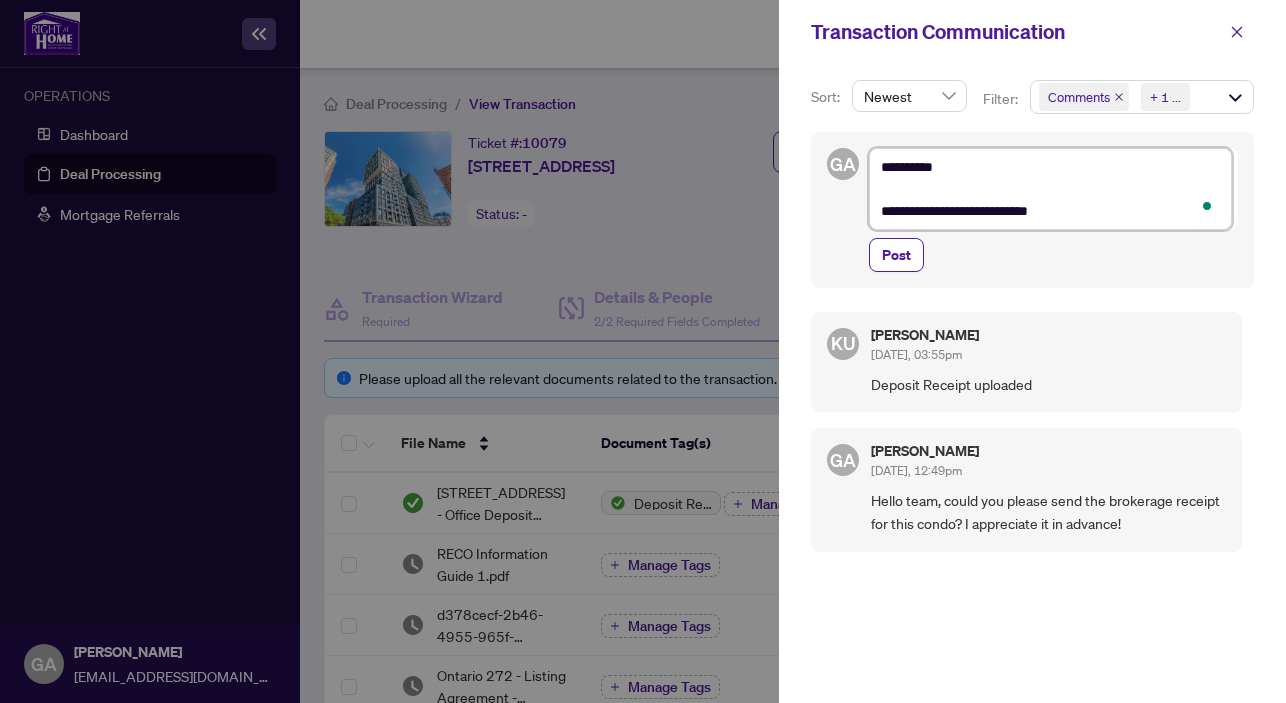 type on "**********" 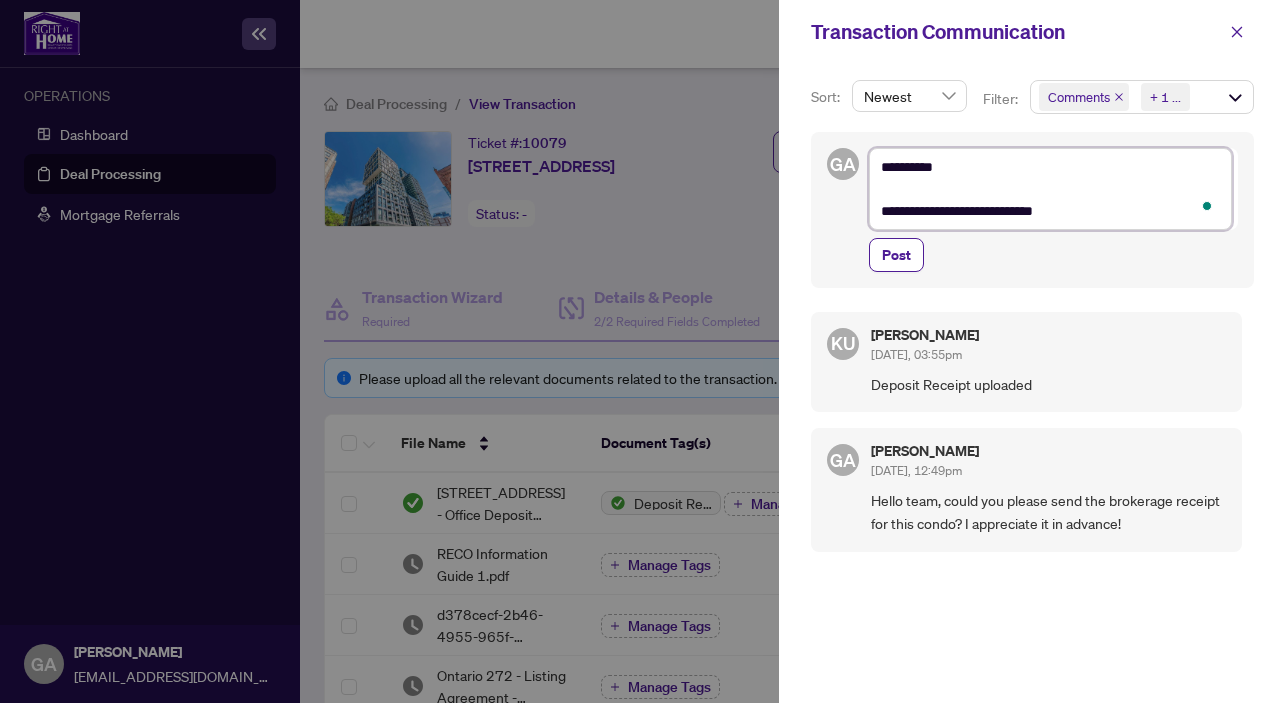 type on "**********" 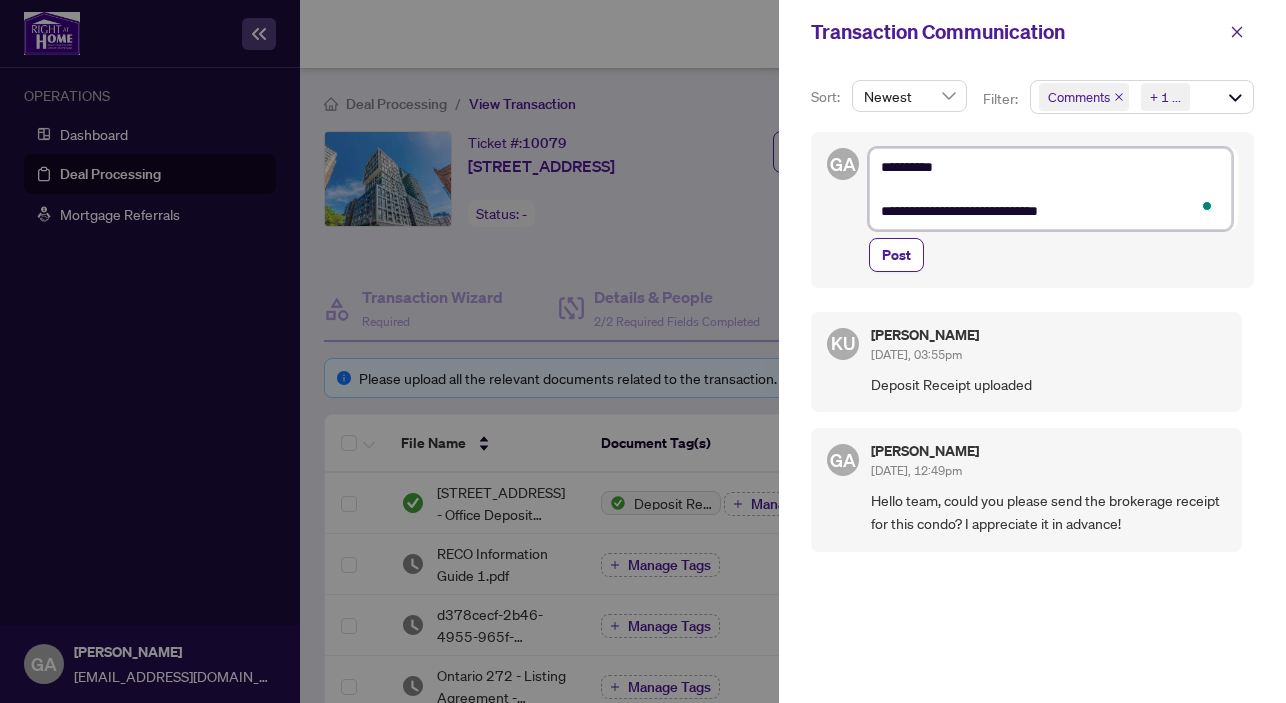 type on "**********" 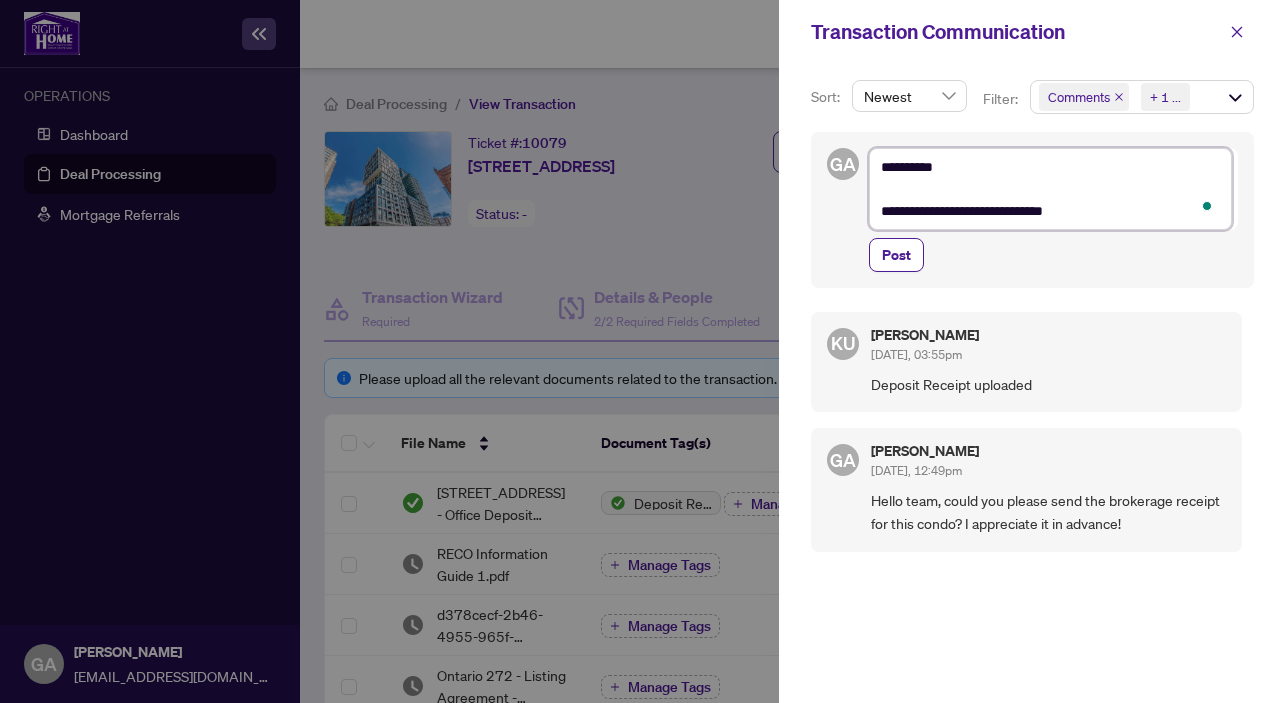 type on "**********" 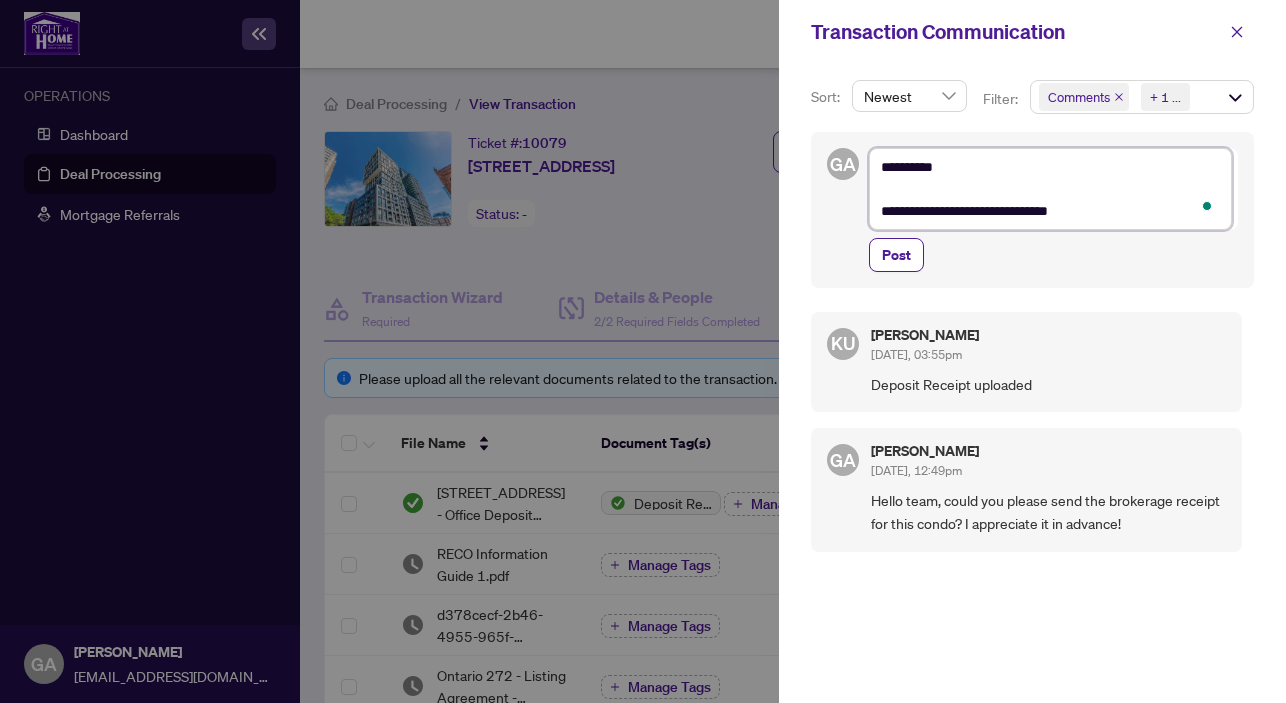 type on "**********" 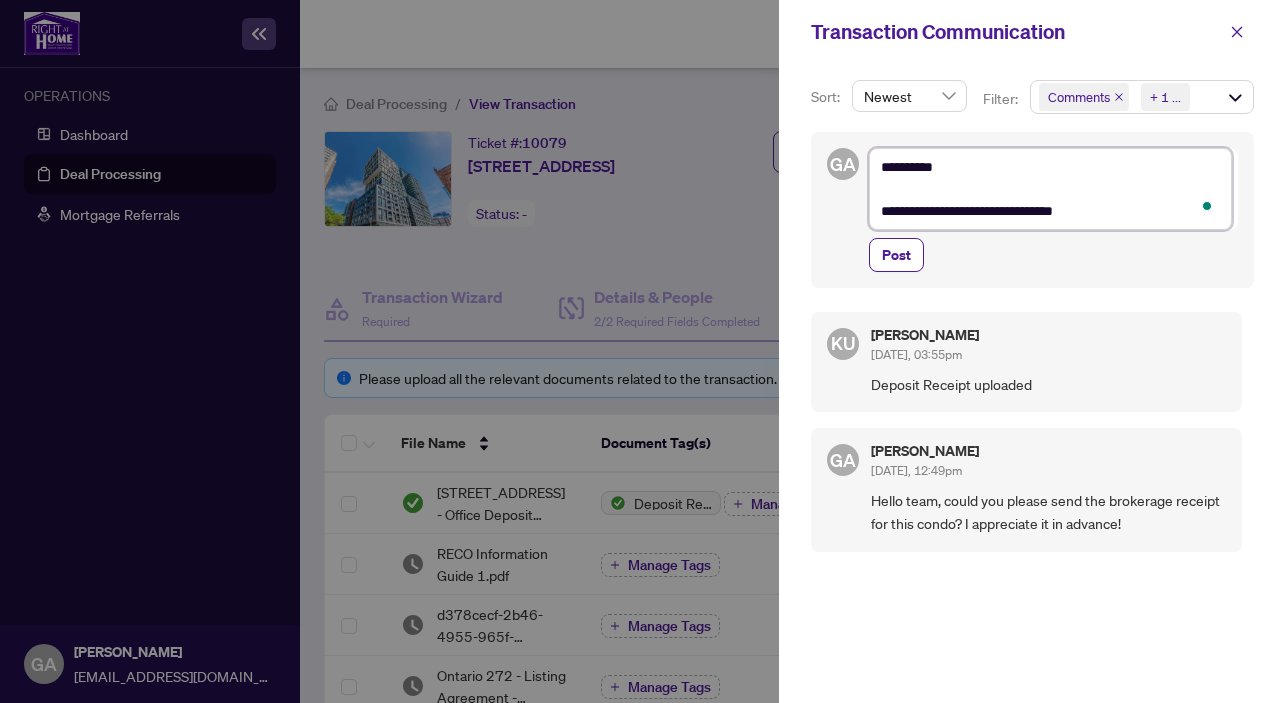 type on "**********" 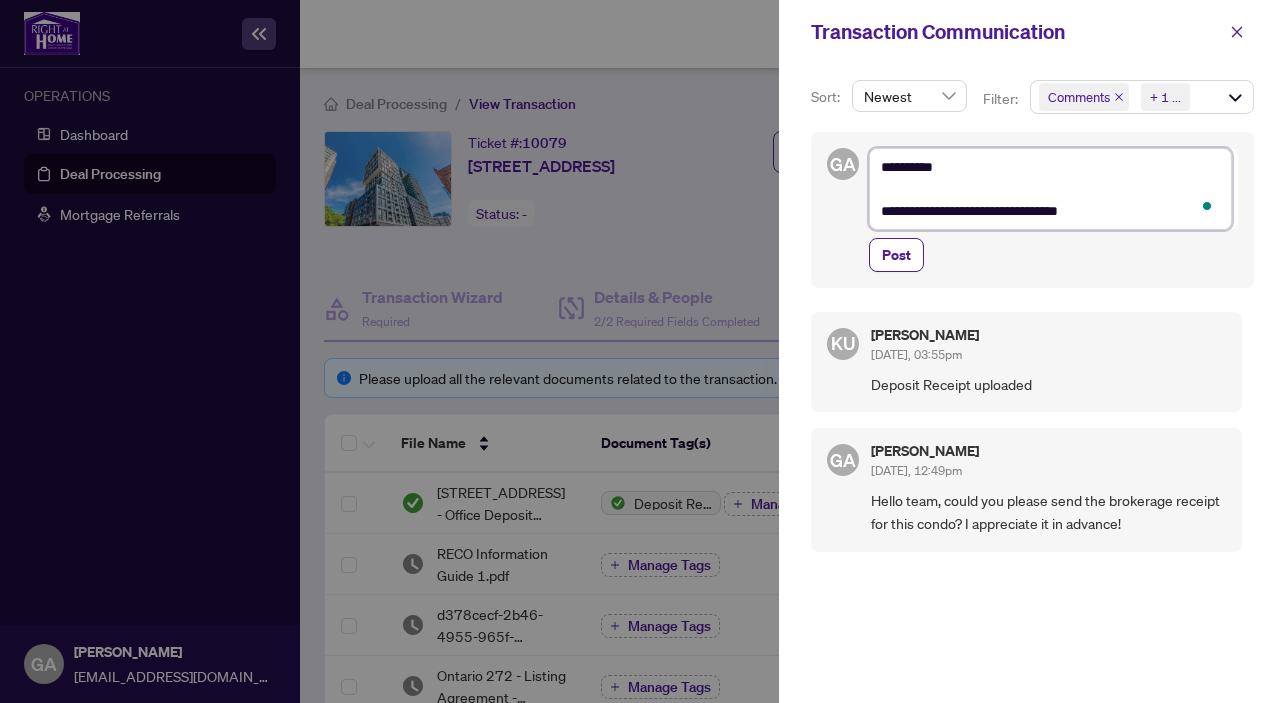 type on "**********" 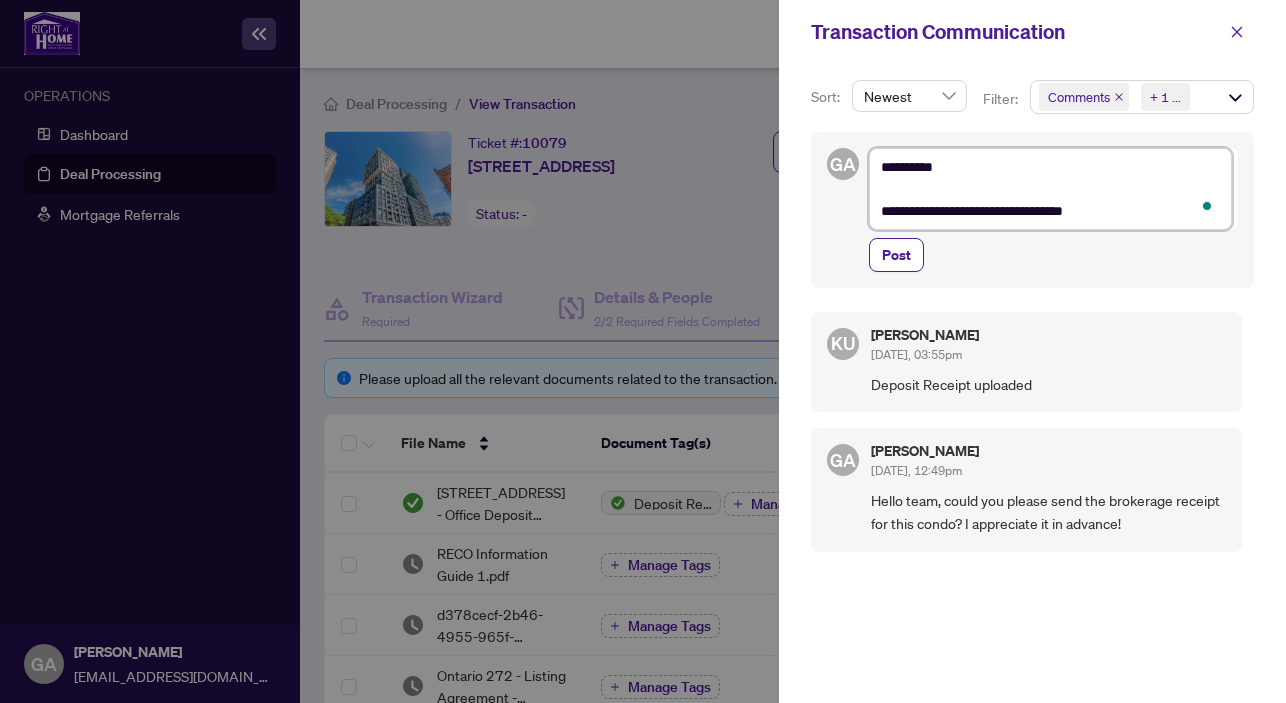type on "**********" 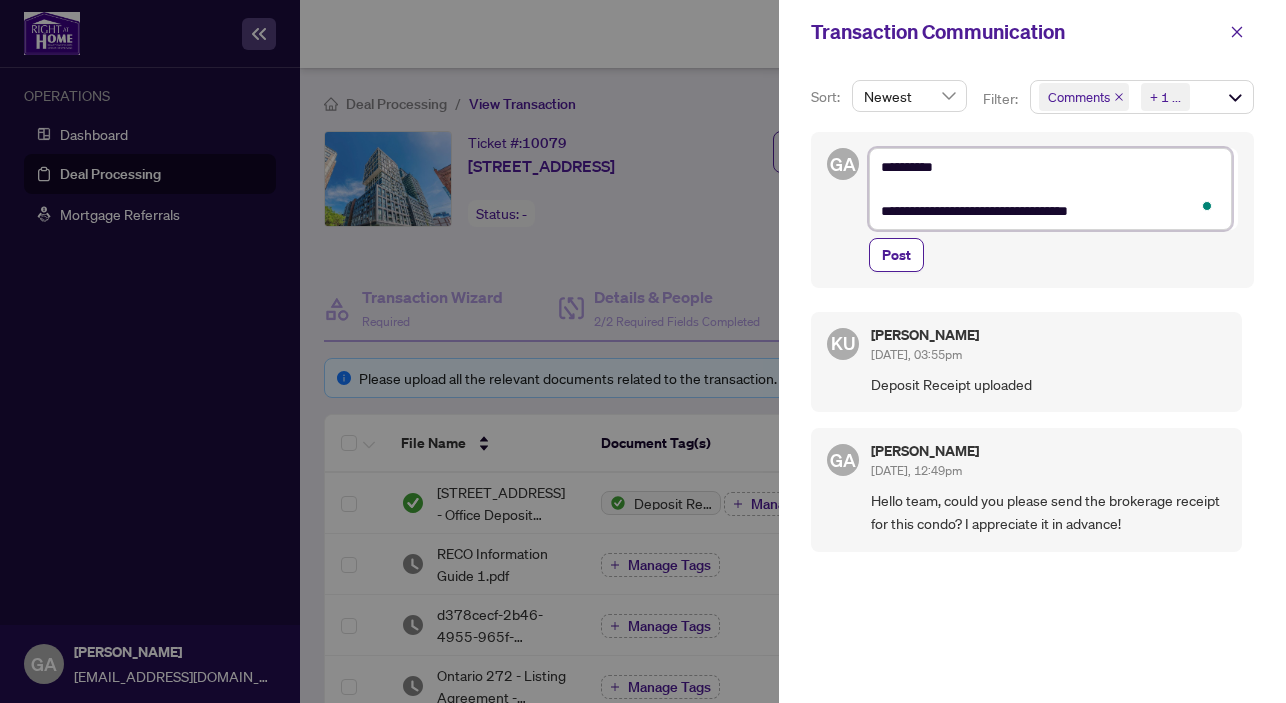 type on "**********" 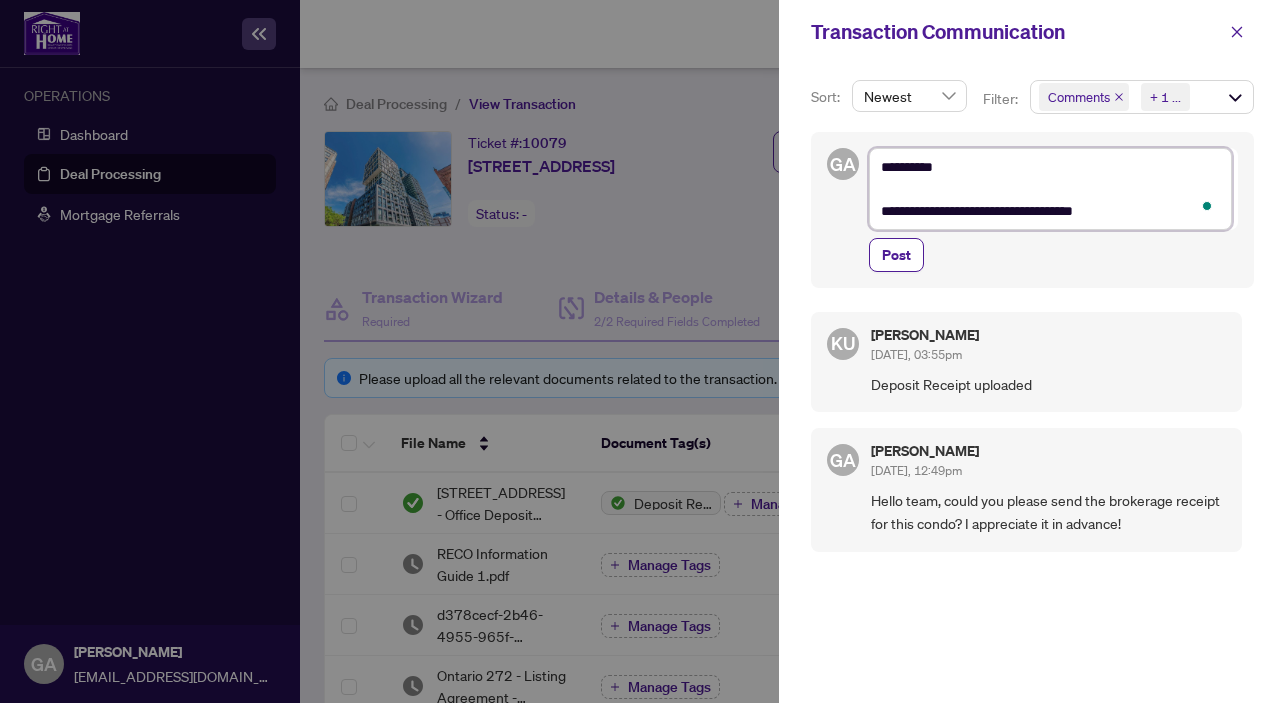 type on "**********" 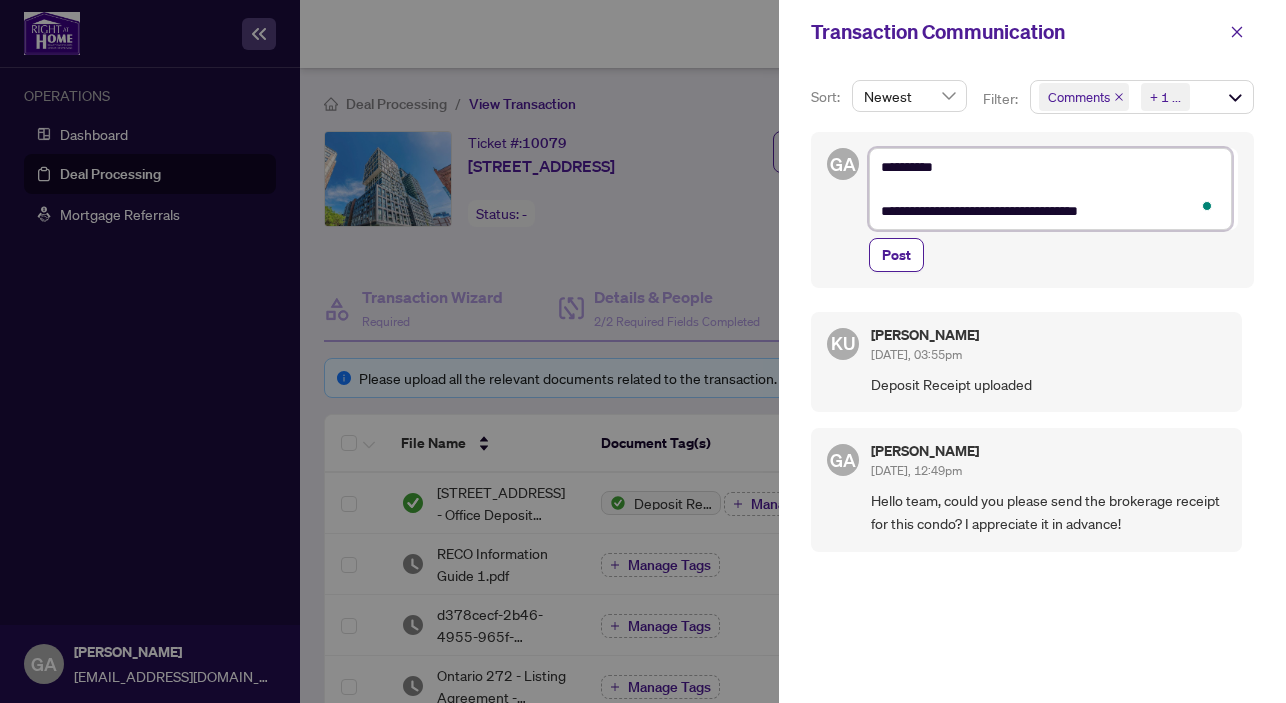 type on "**********" 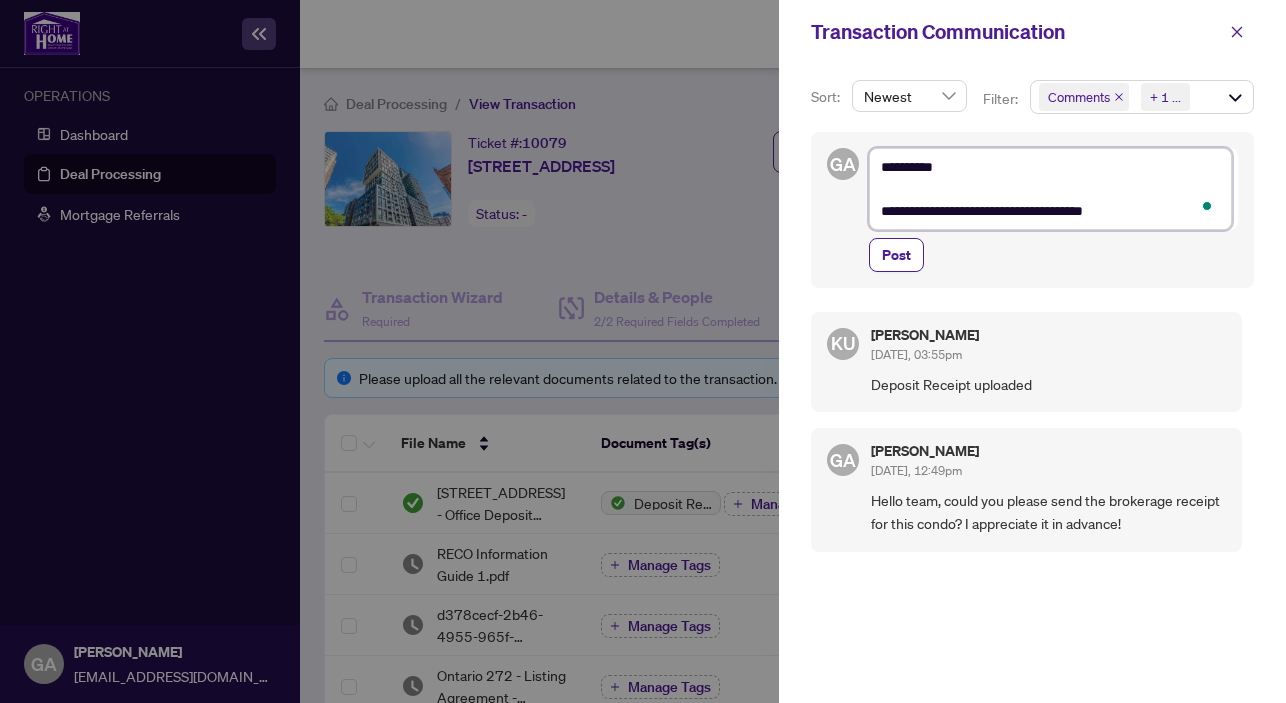 type on "**********" 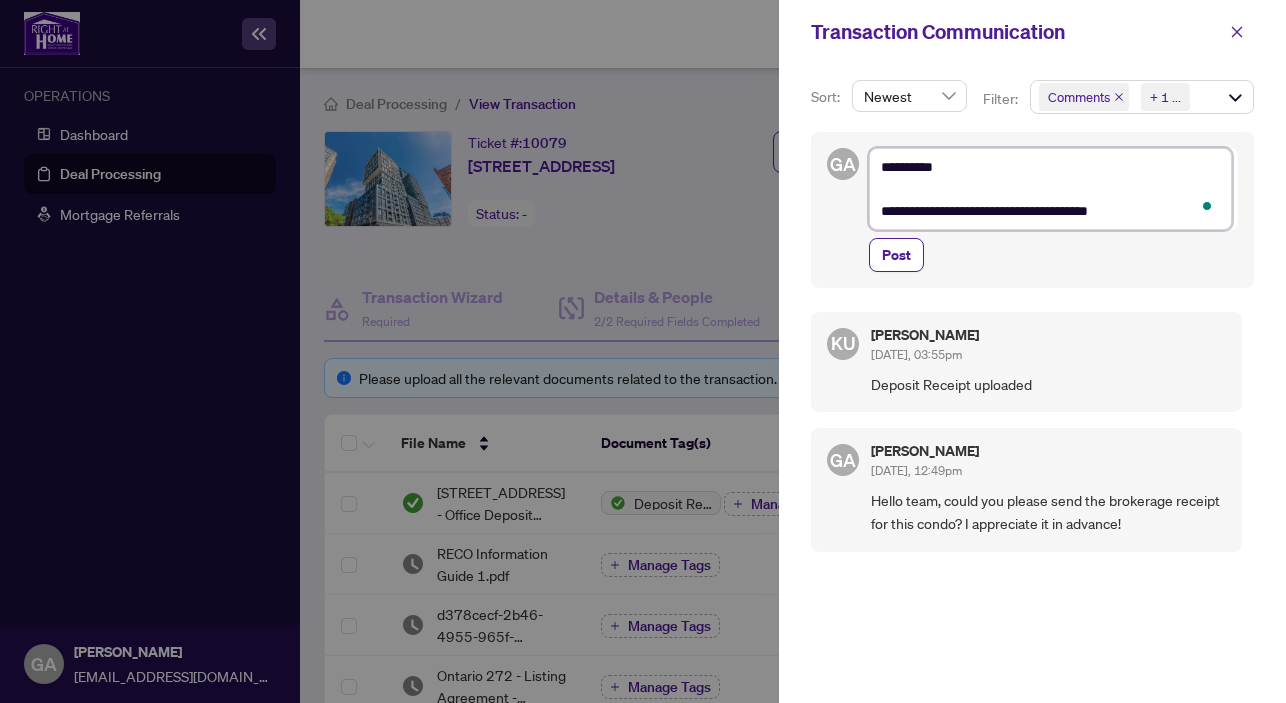 type on "**********" 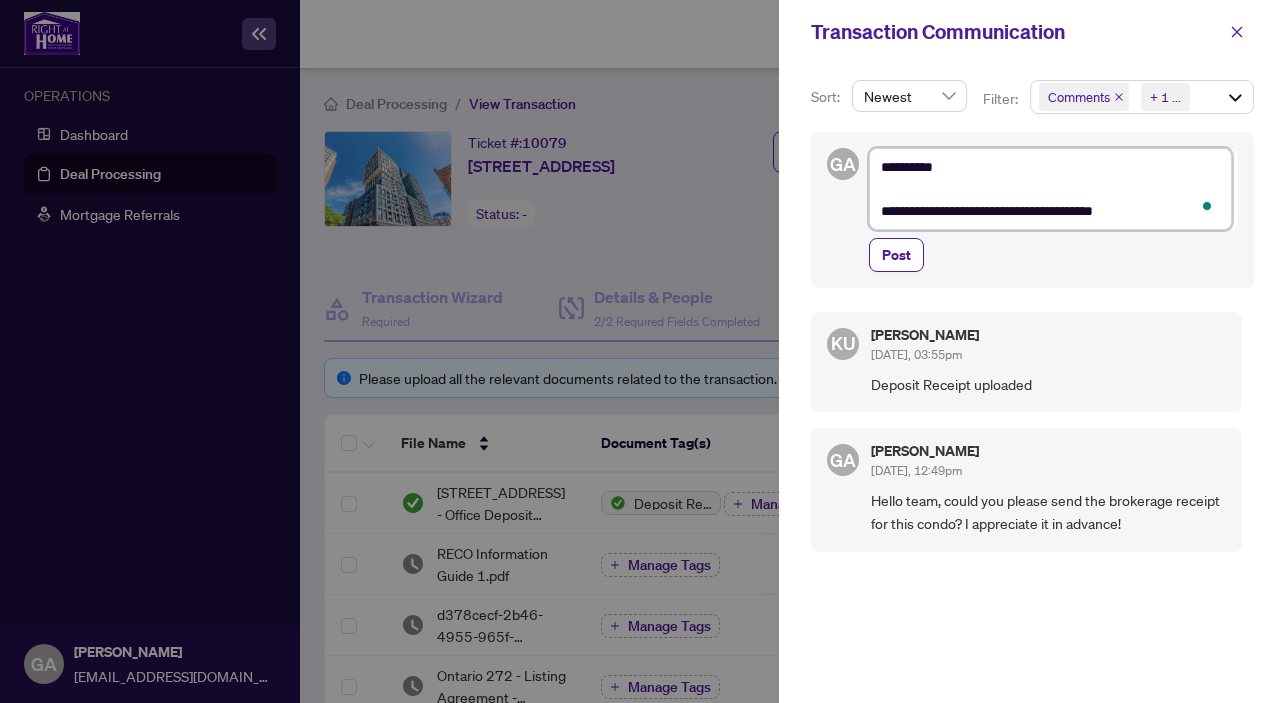 type on "**********" 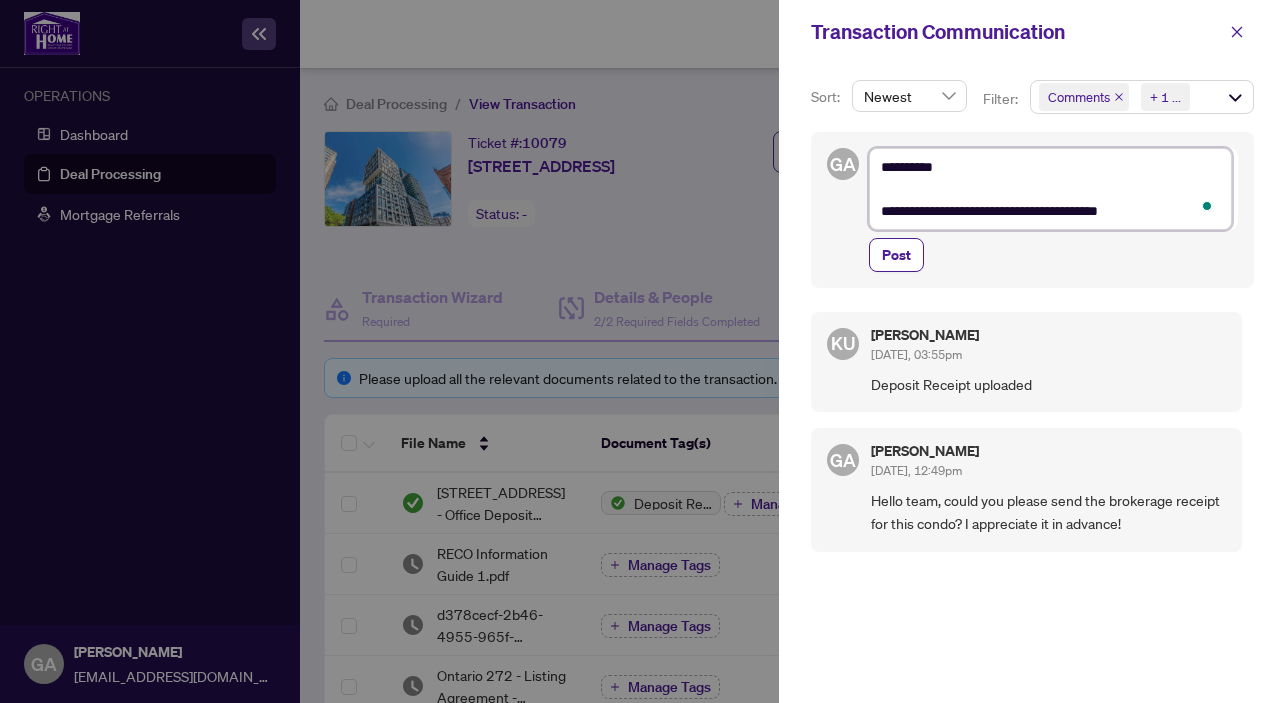 type on "**********" 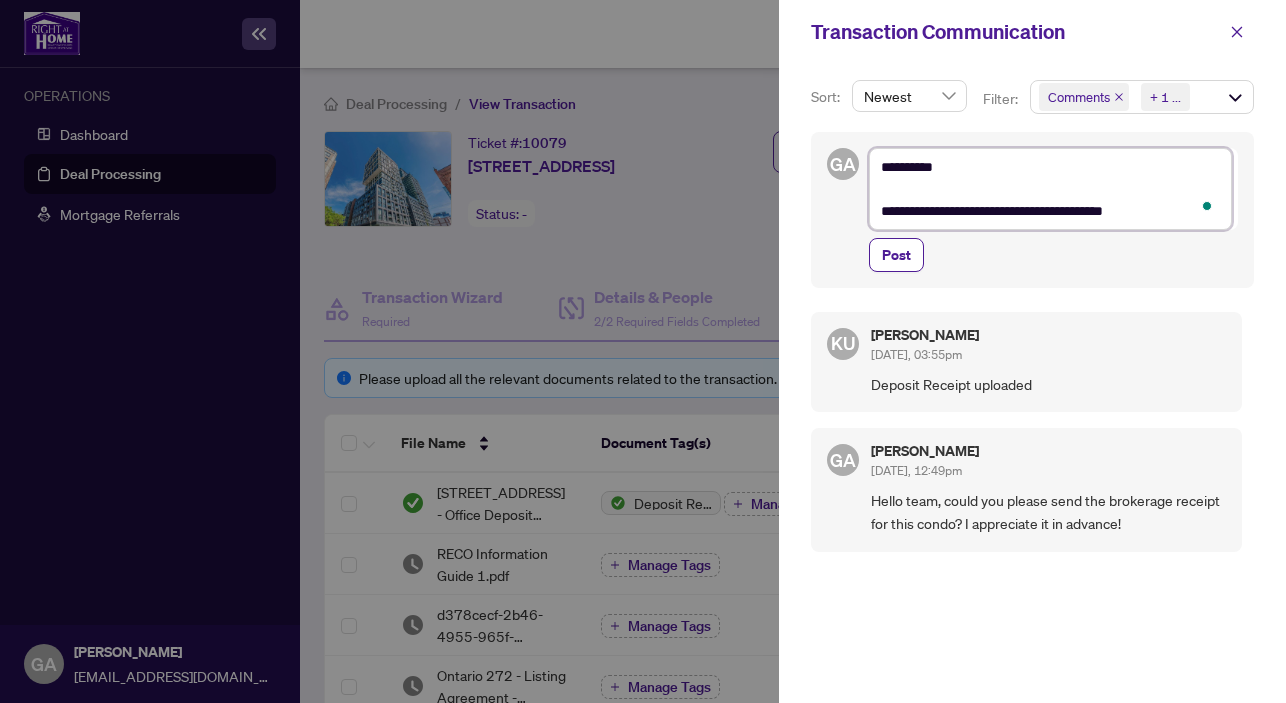 type on "**********" 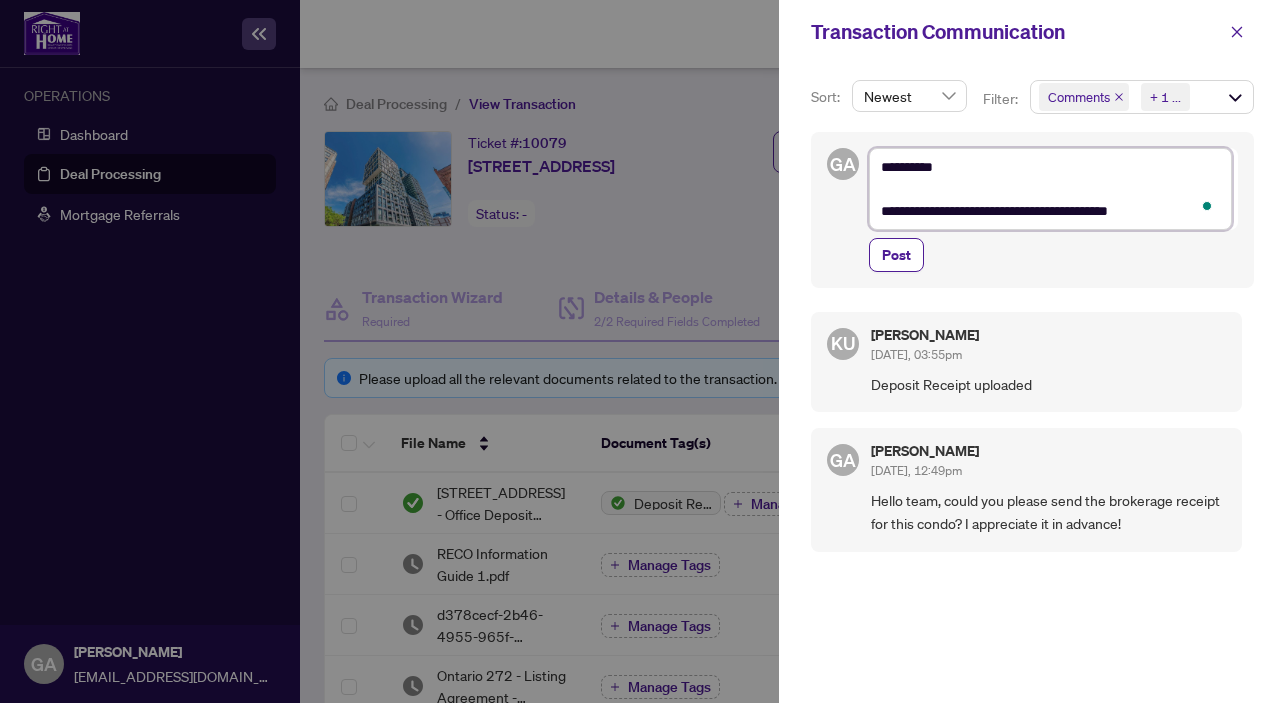 type on "**********" 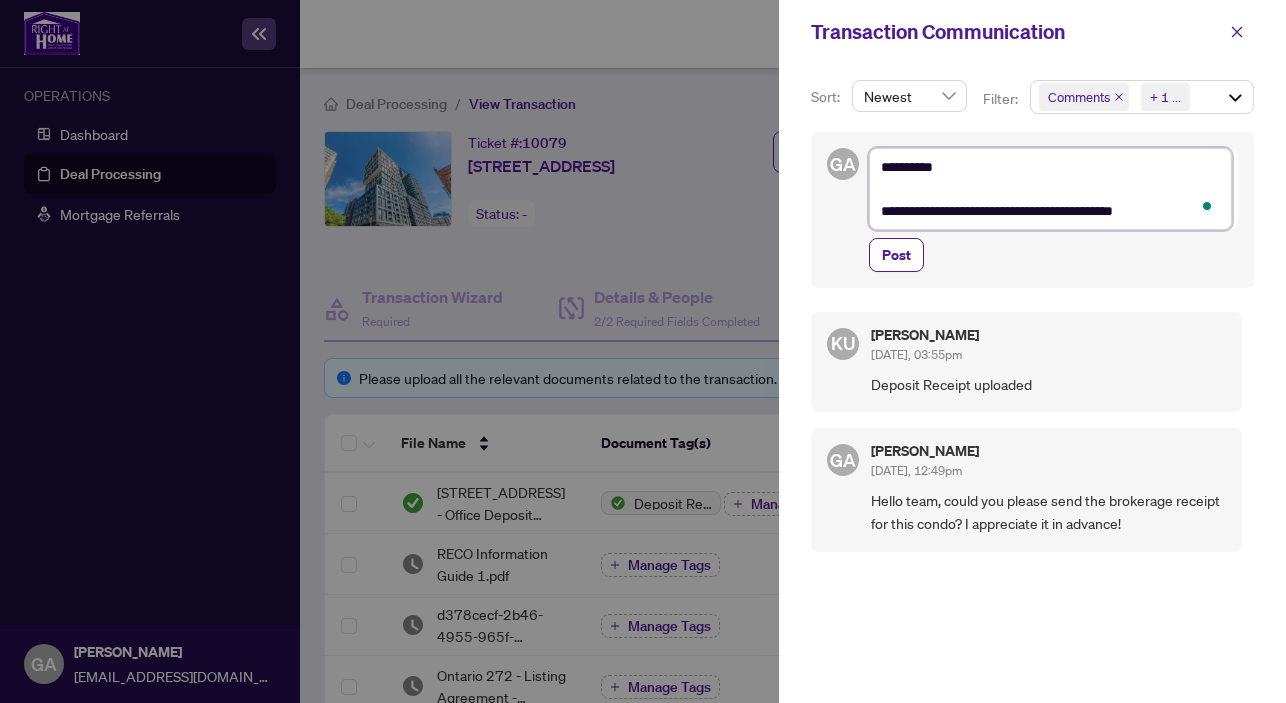 type on "**********" 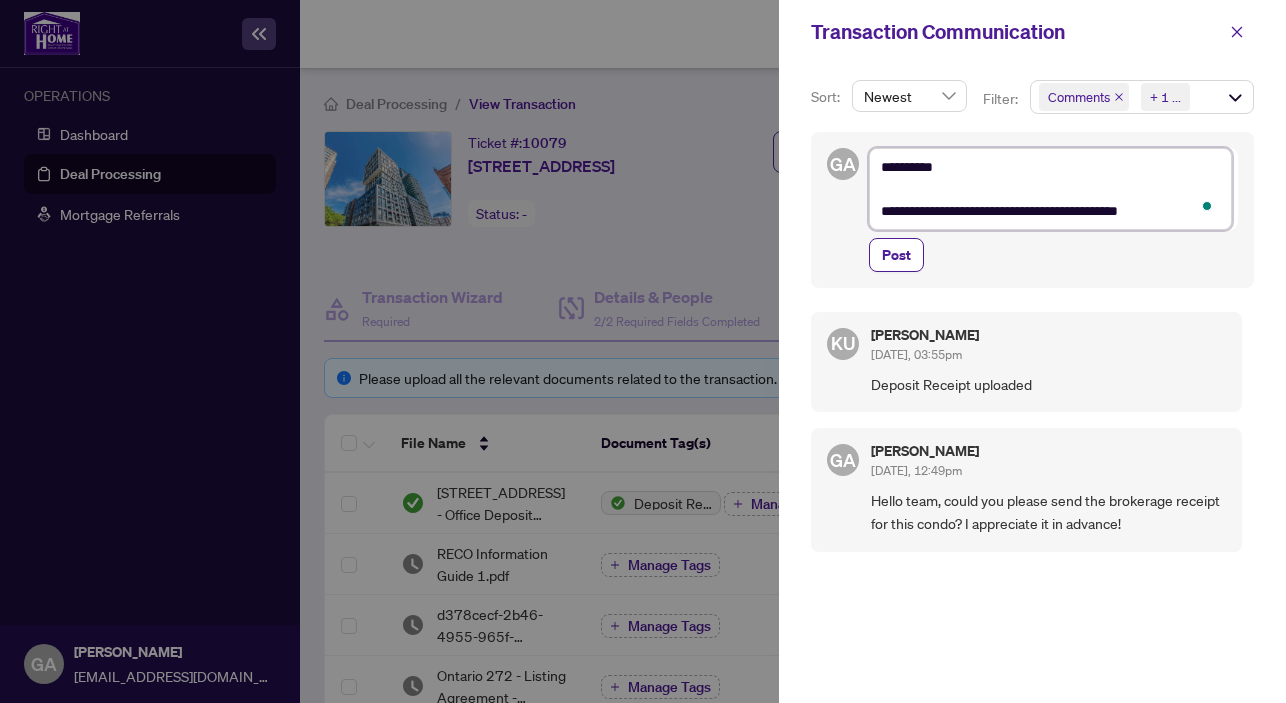 type on "**********" 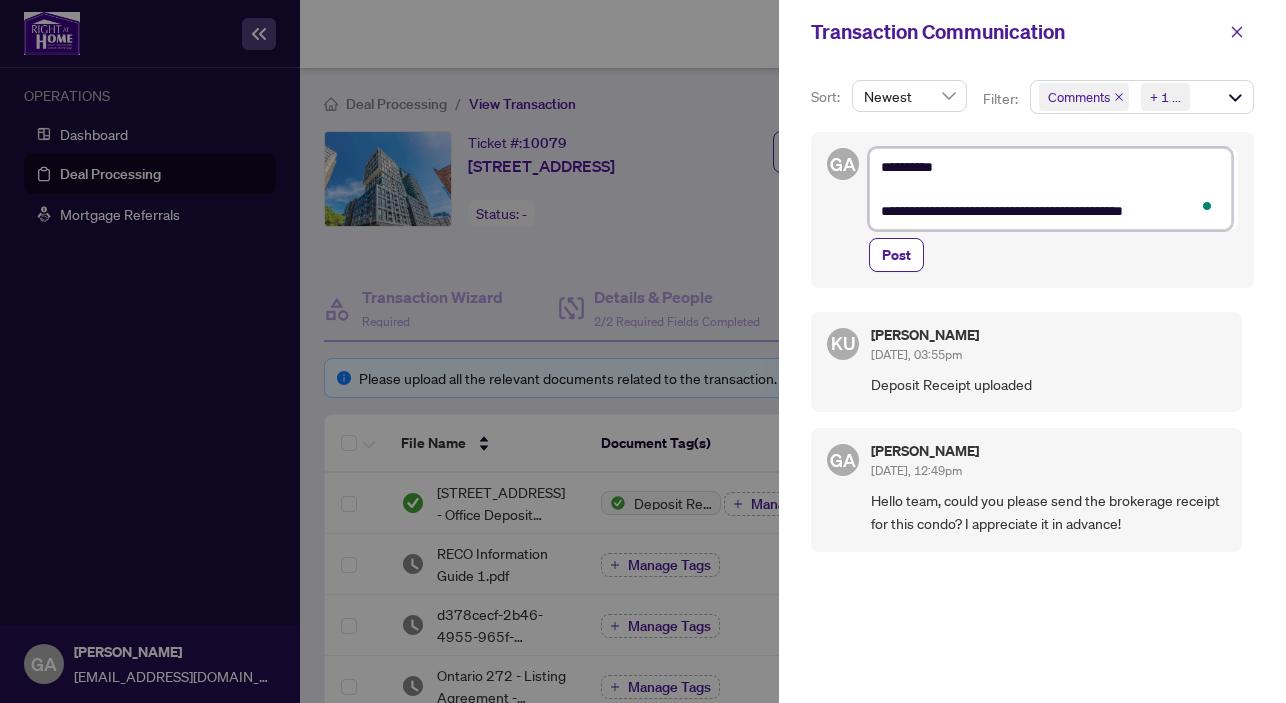 type on "**********" 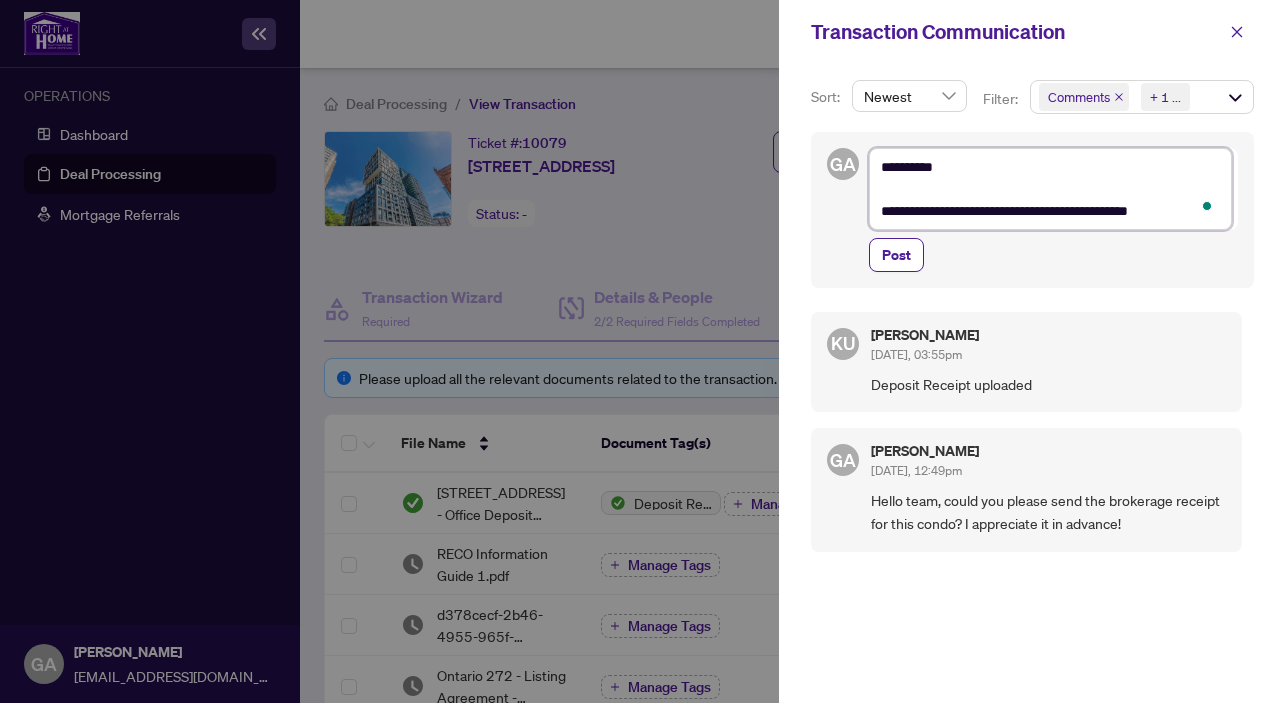 type on "**********" 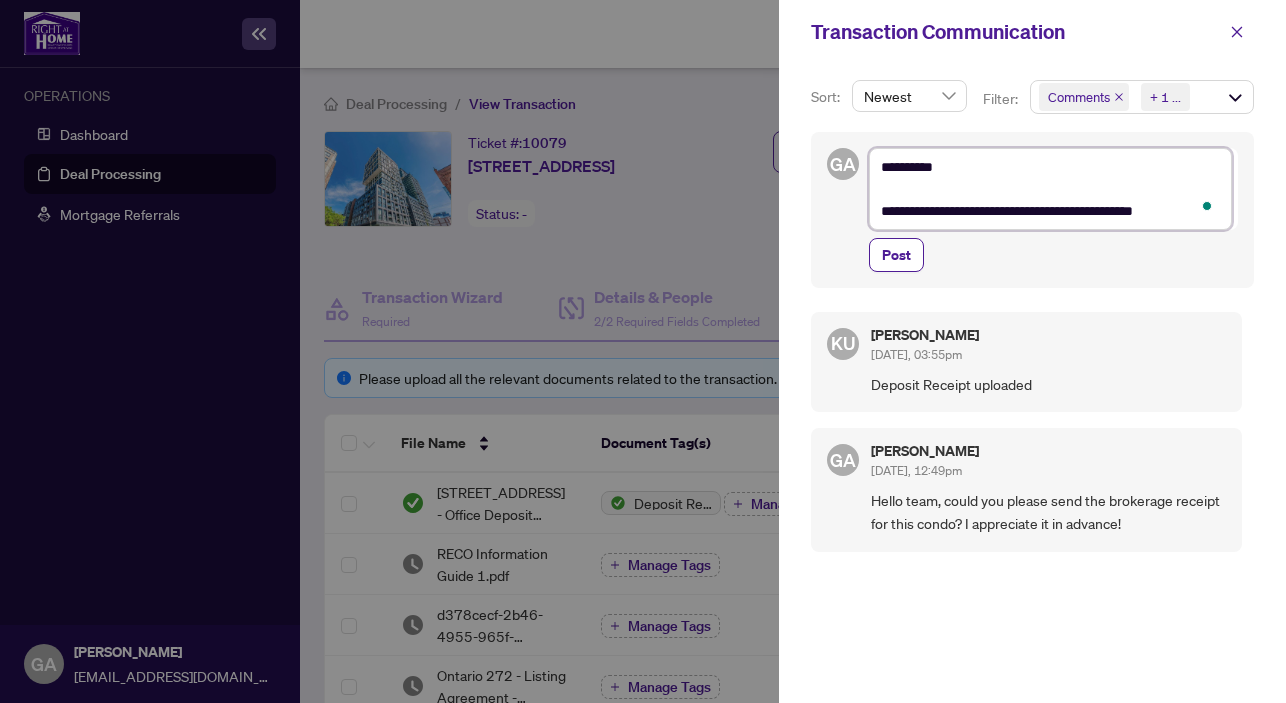 type on "**********" 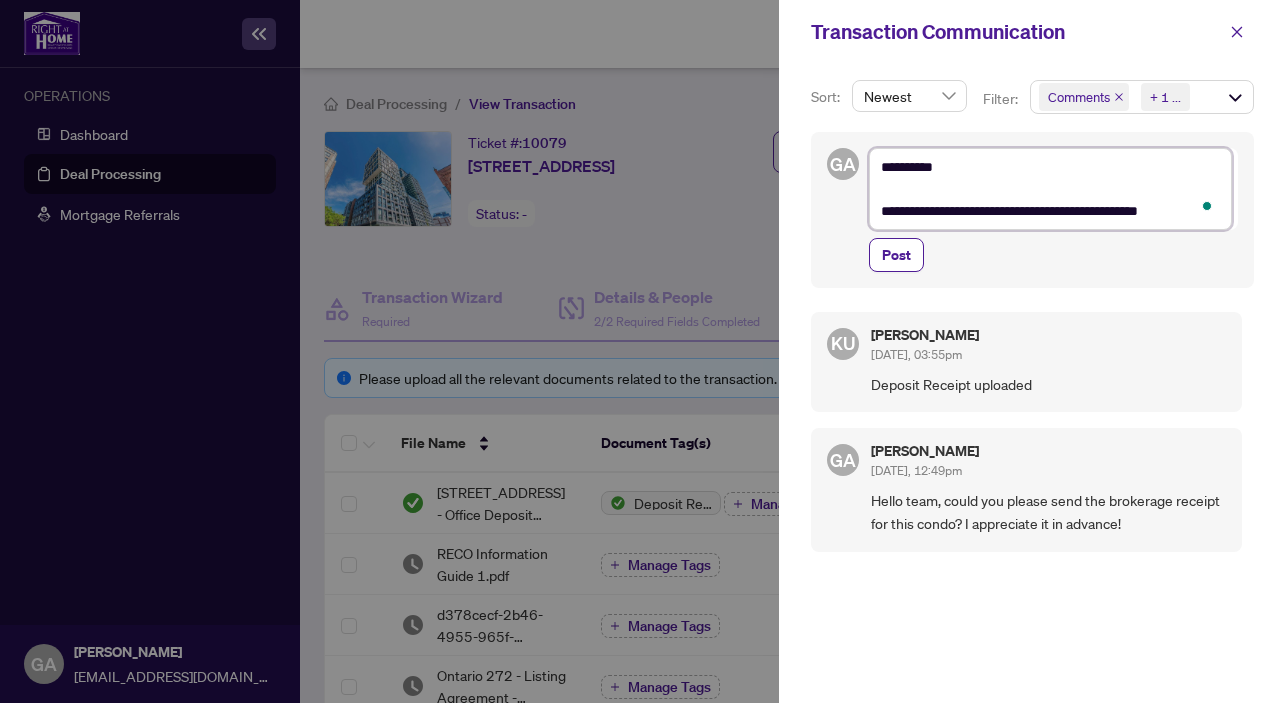 type on "**********" 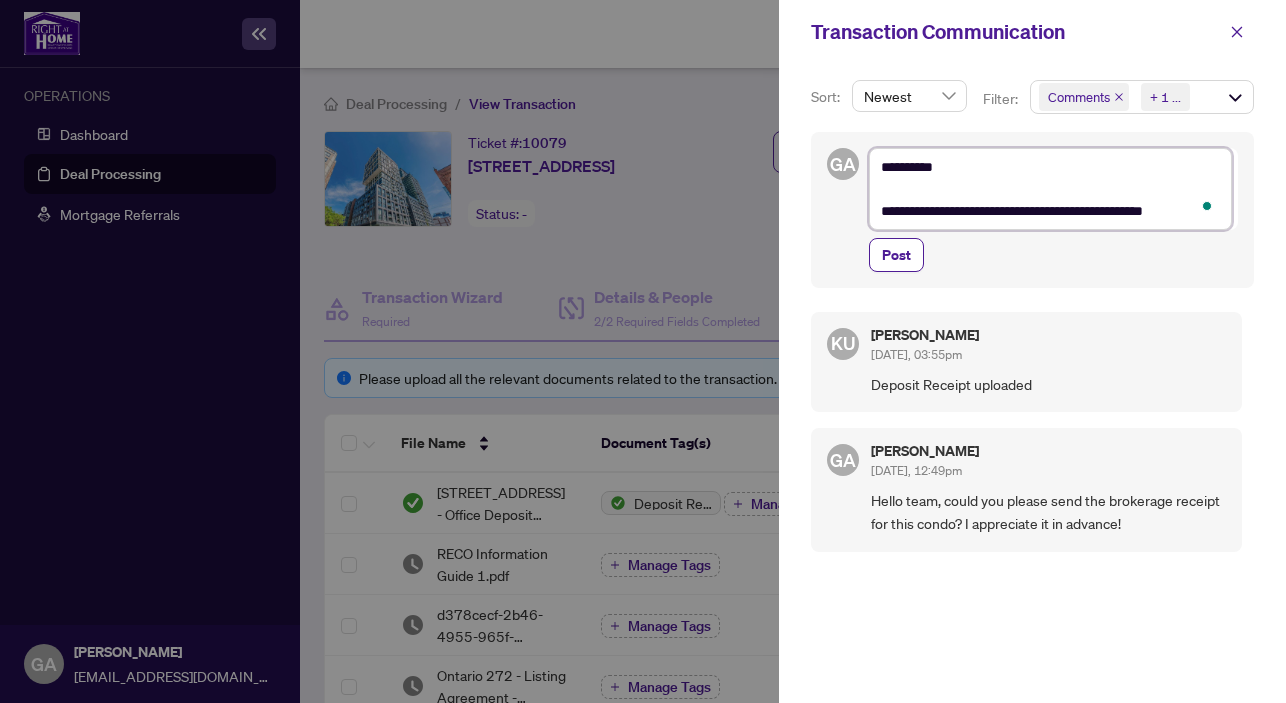 type on "**********" 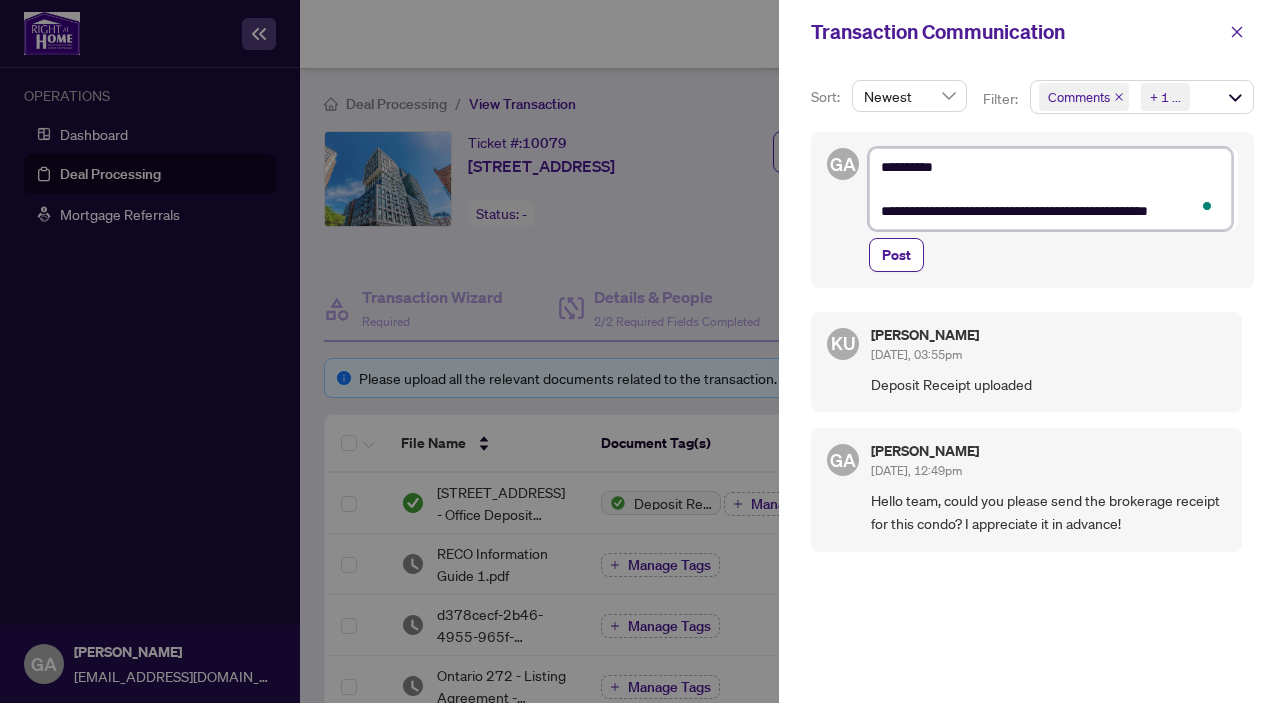 type on "**********" 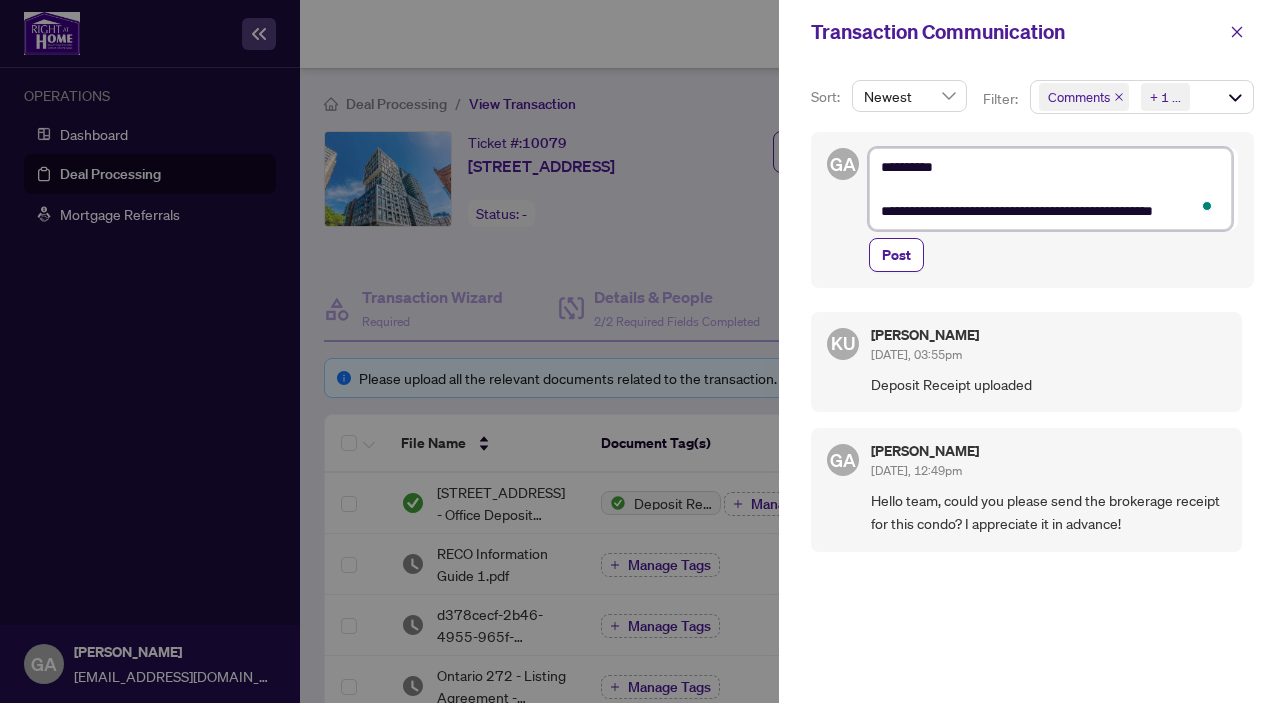 type on "**********" 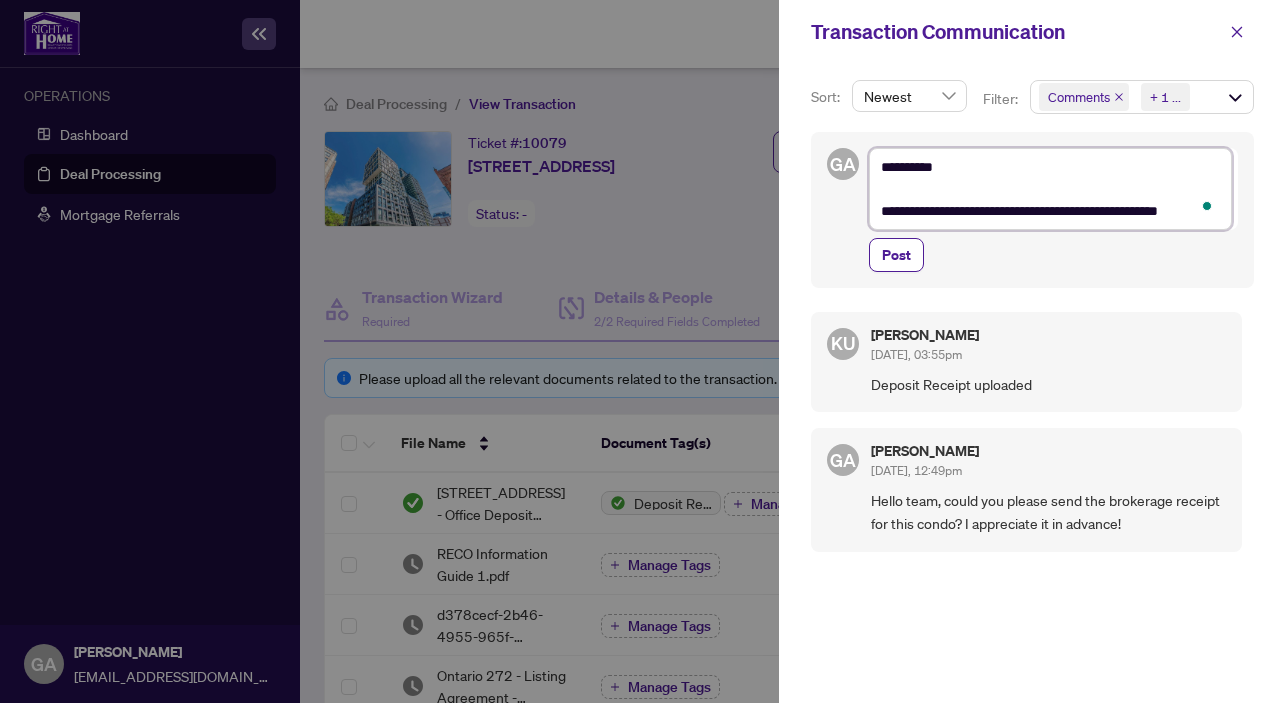 type on "**********" 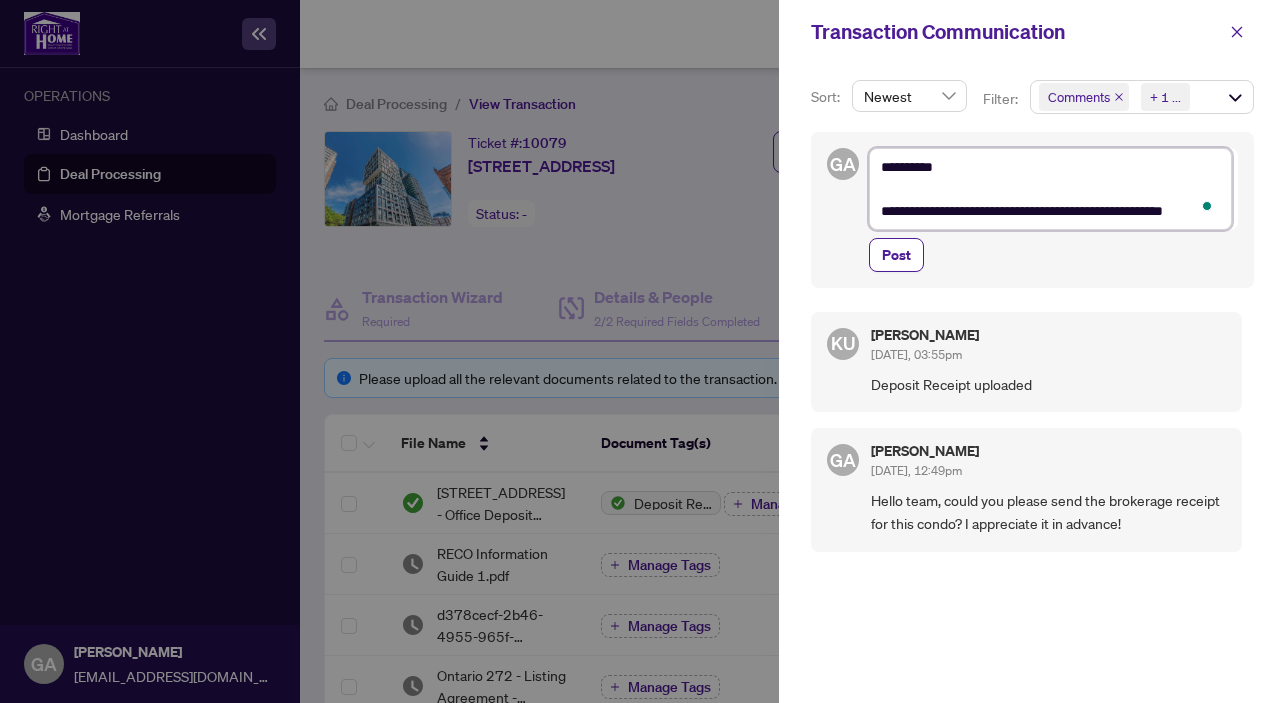 type on "**********" 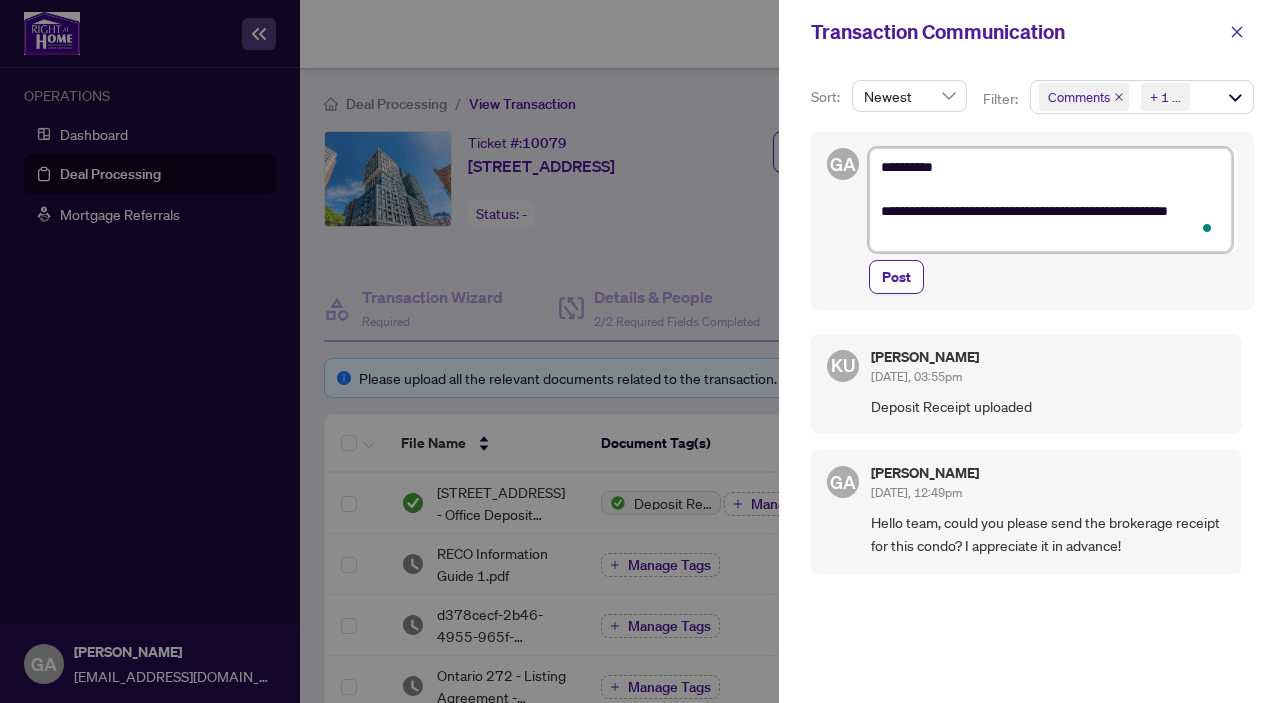 type on "**********" 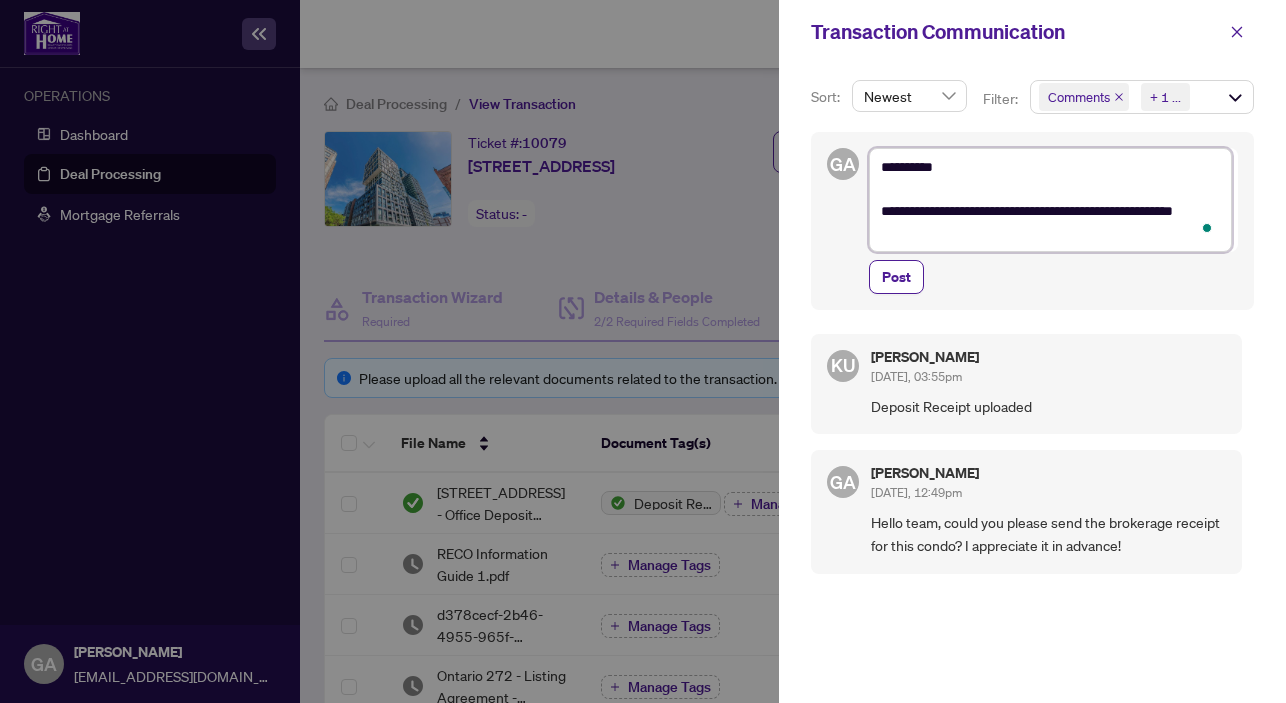 type on "**********" 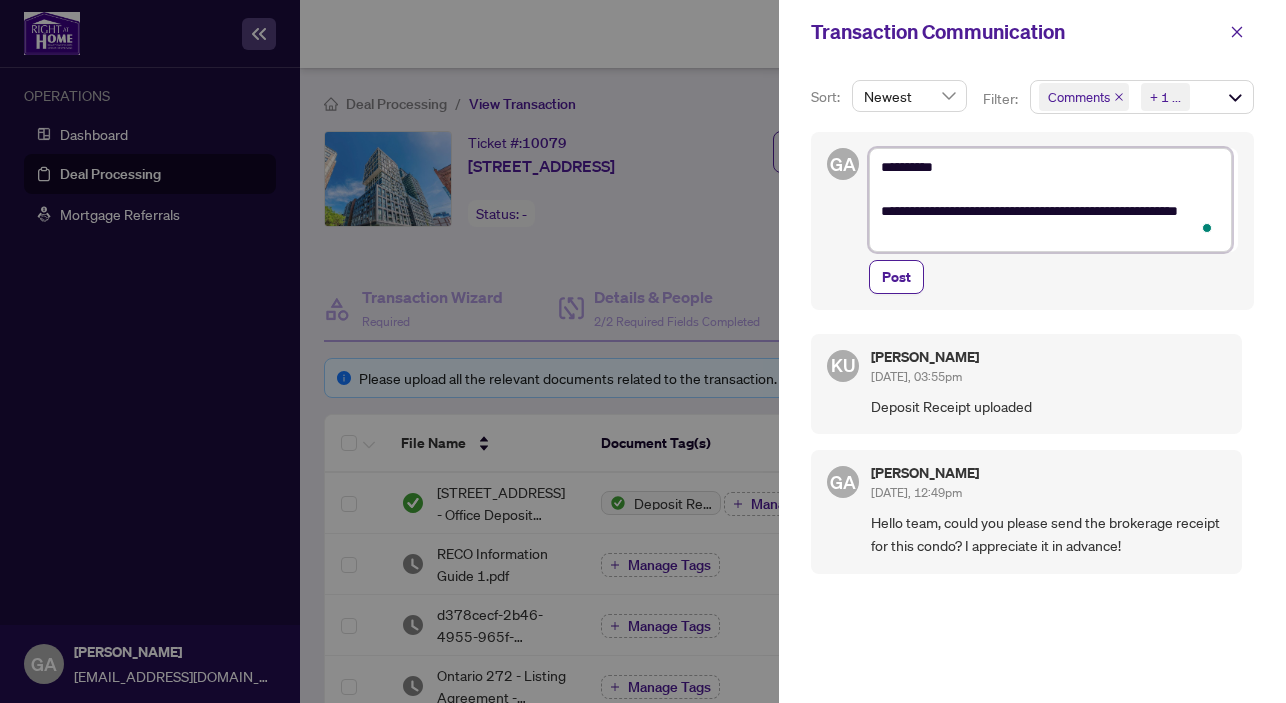 type on "**********" 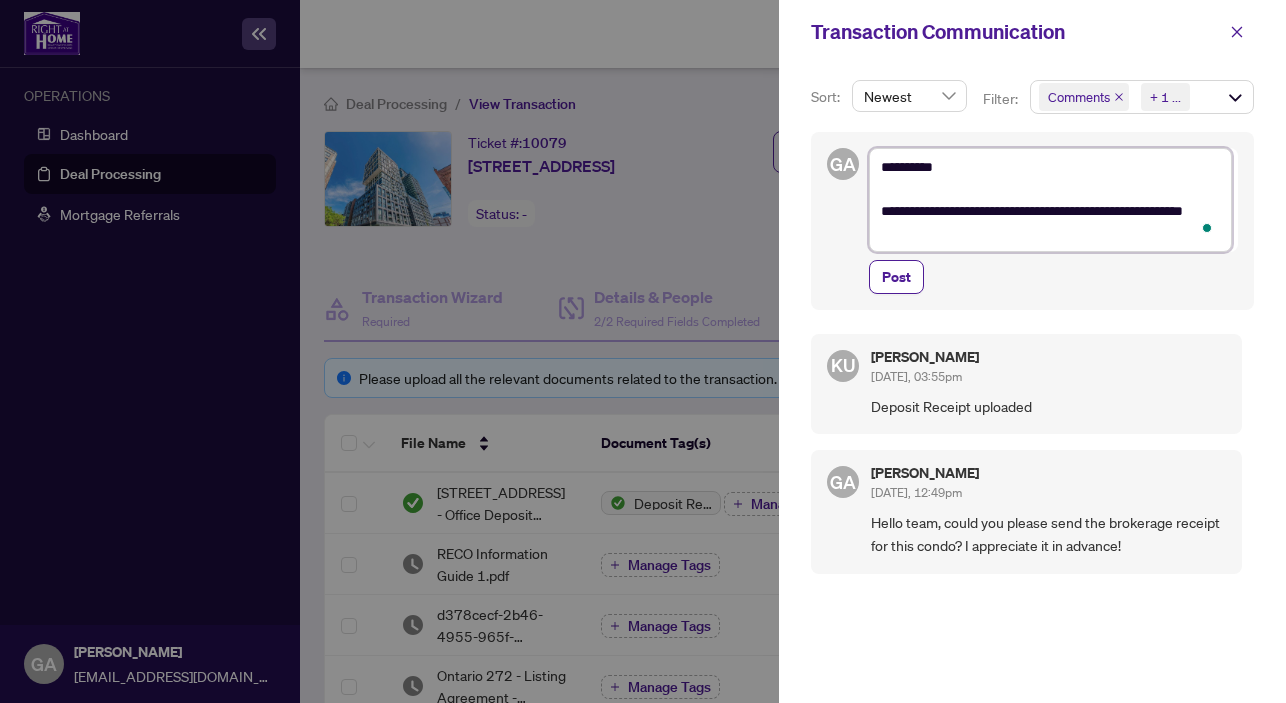 type on "**********" 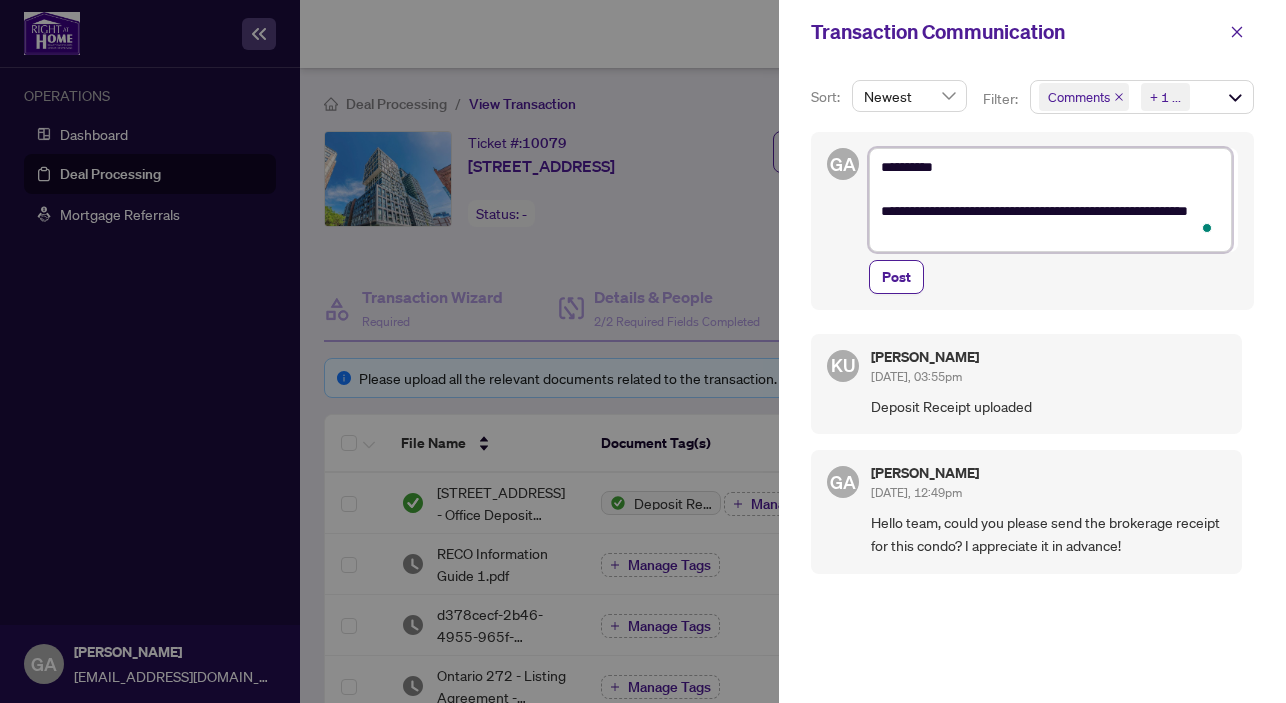 type on "**********" 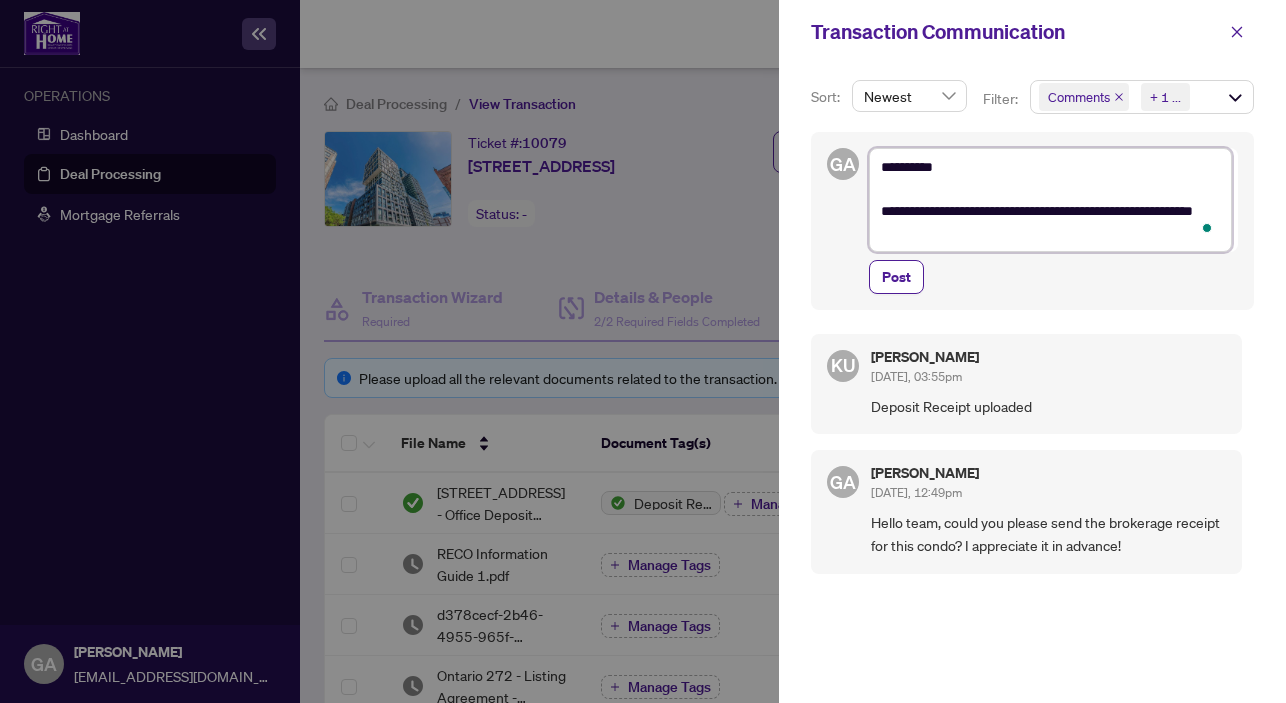 type on "**********" 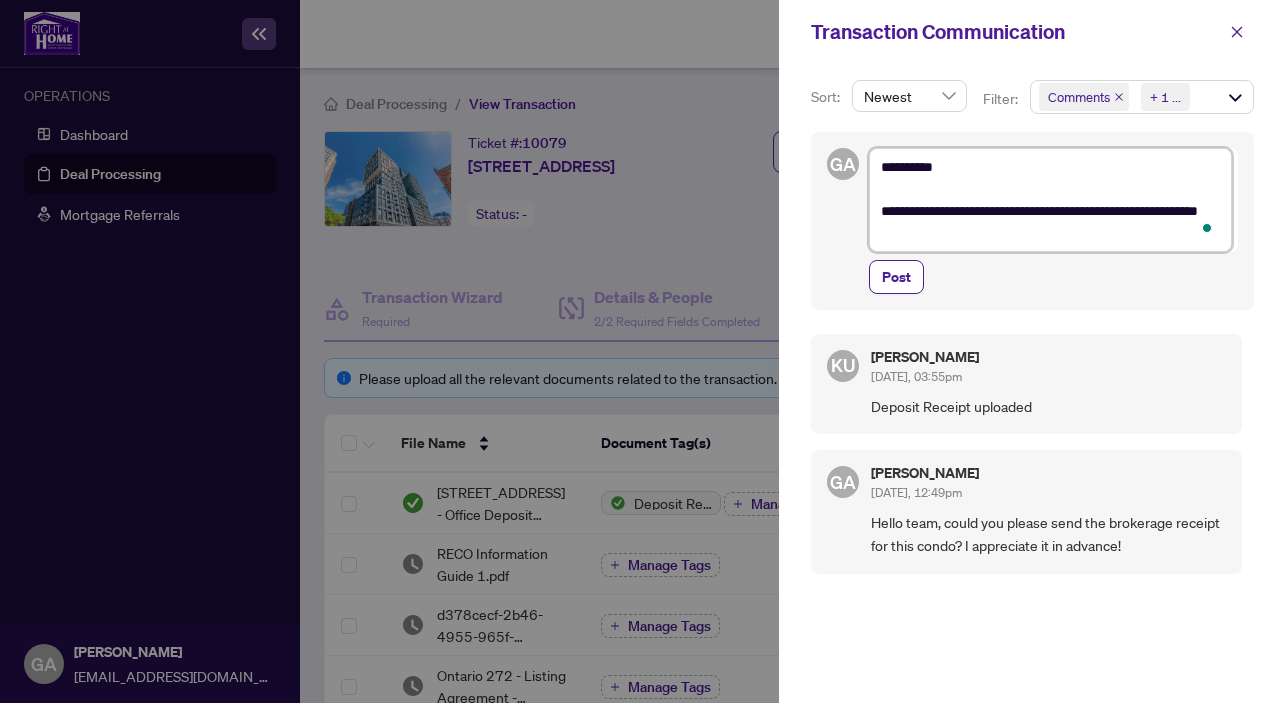 type on "**********" 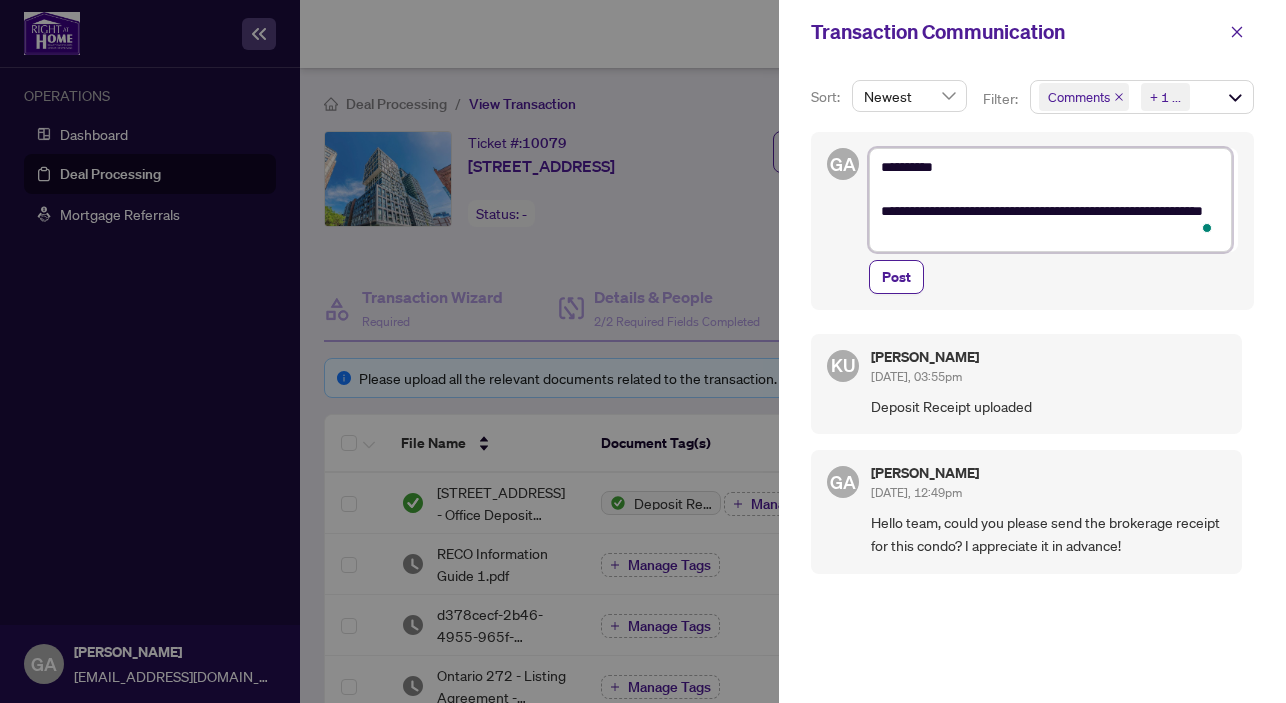 type on "**********" 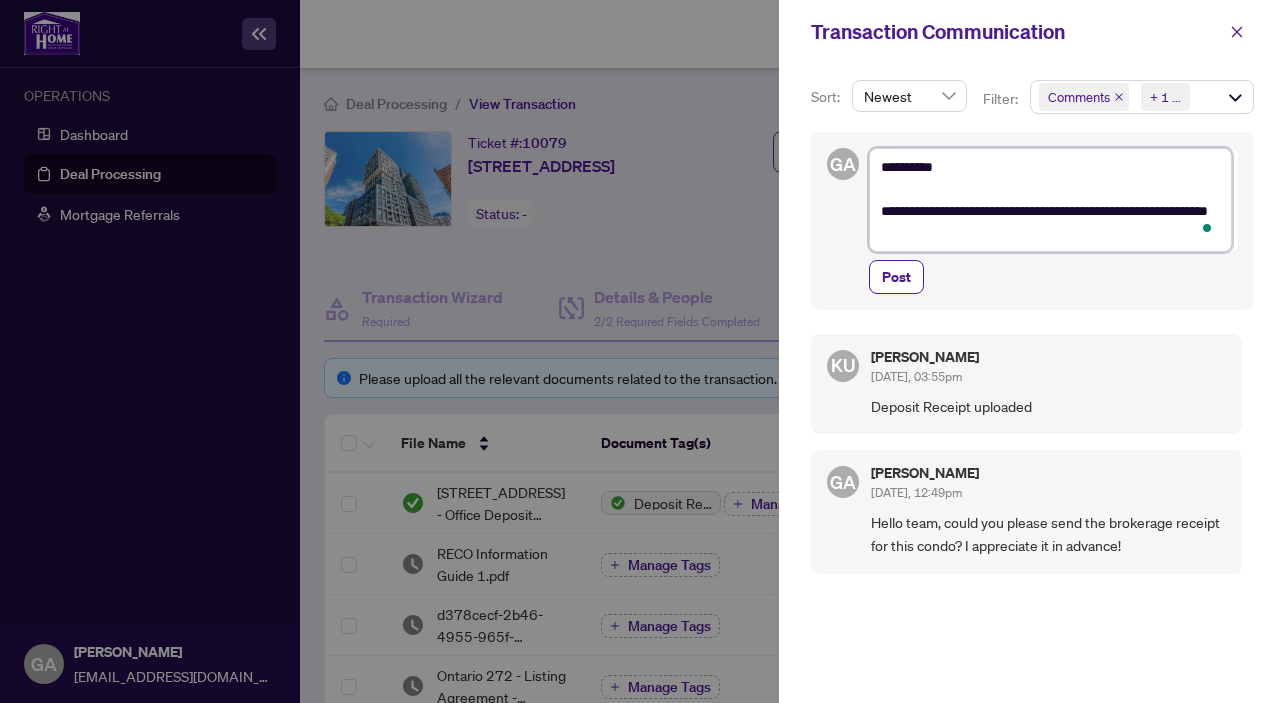 type on "**********" 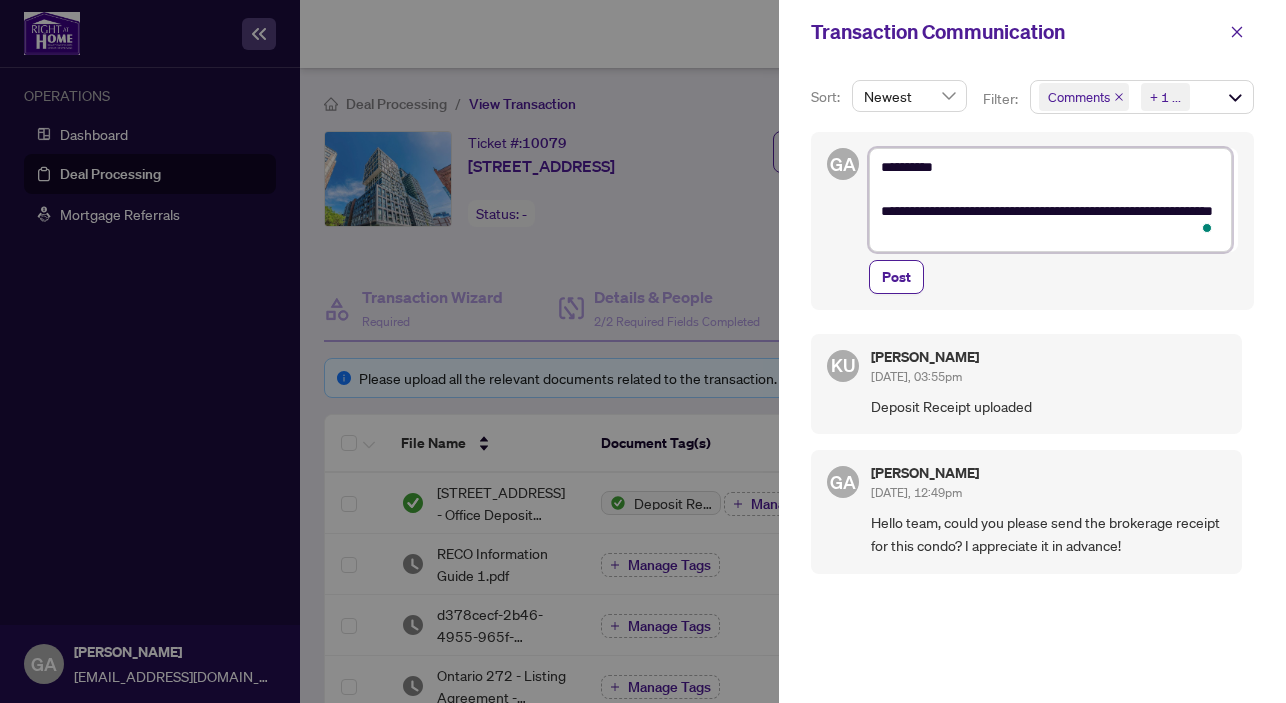 type on "**********" 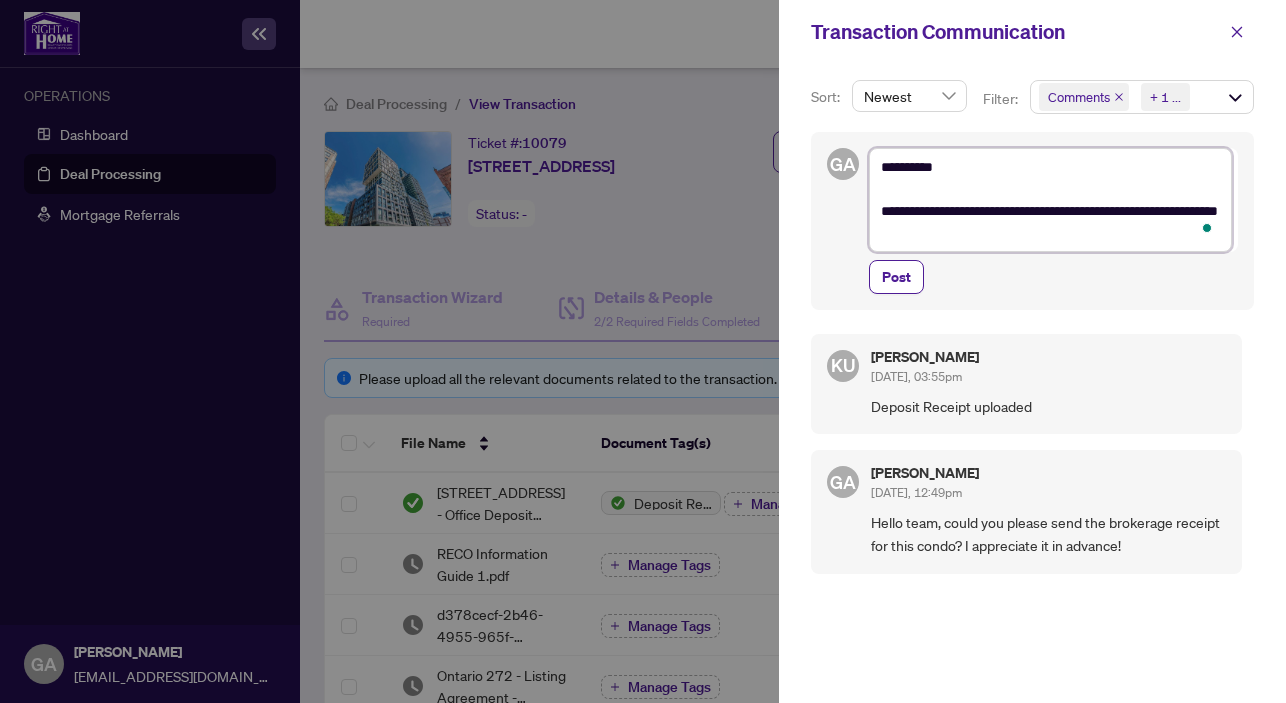 type on "**********" 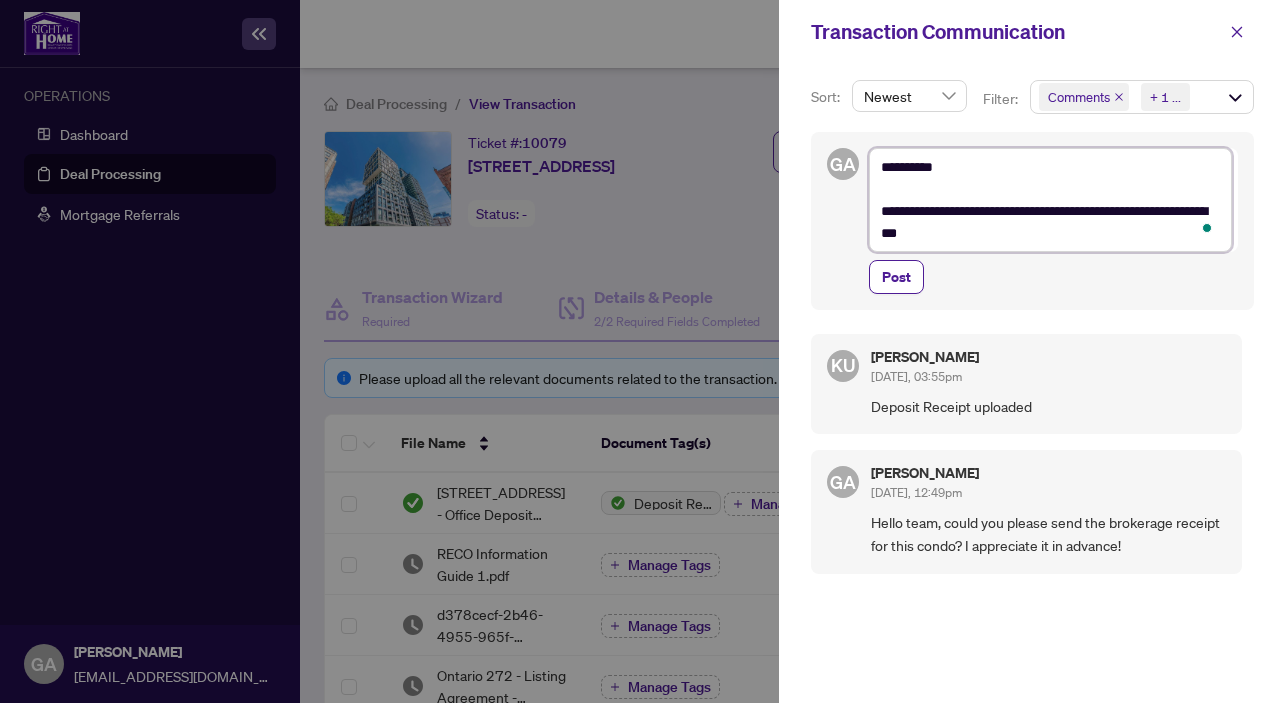 type on "**********" 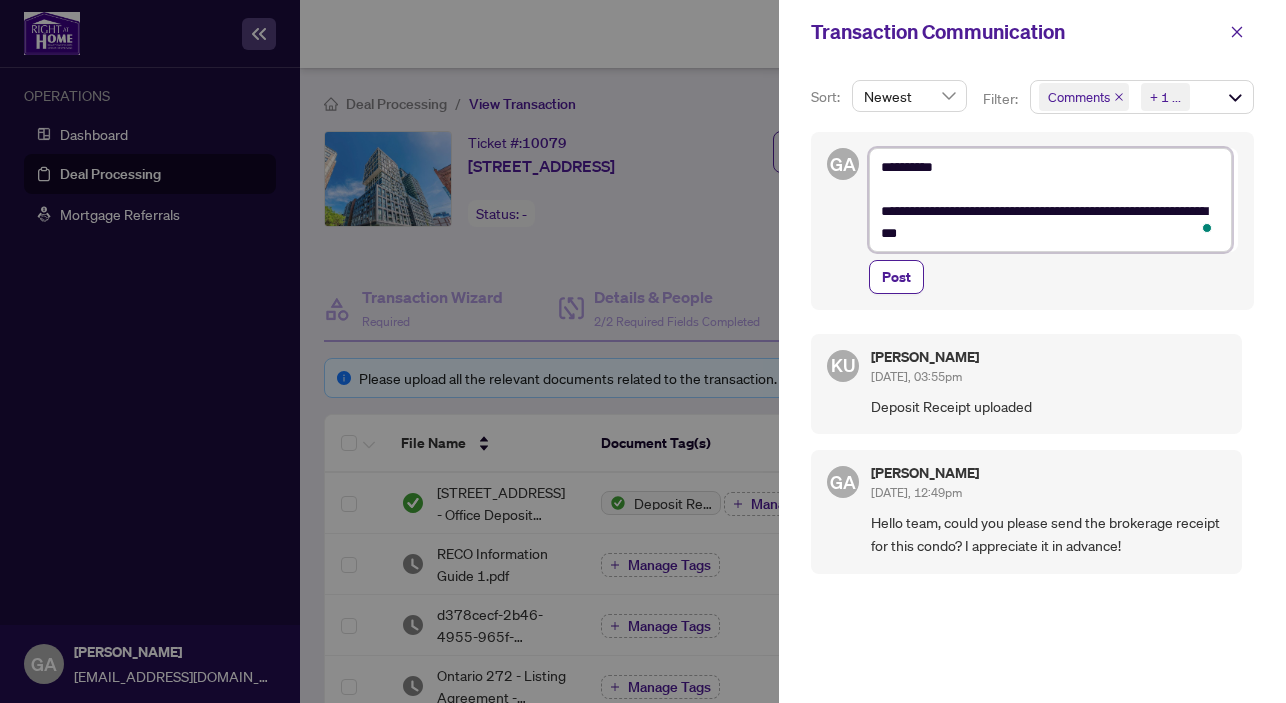 type on "**********" 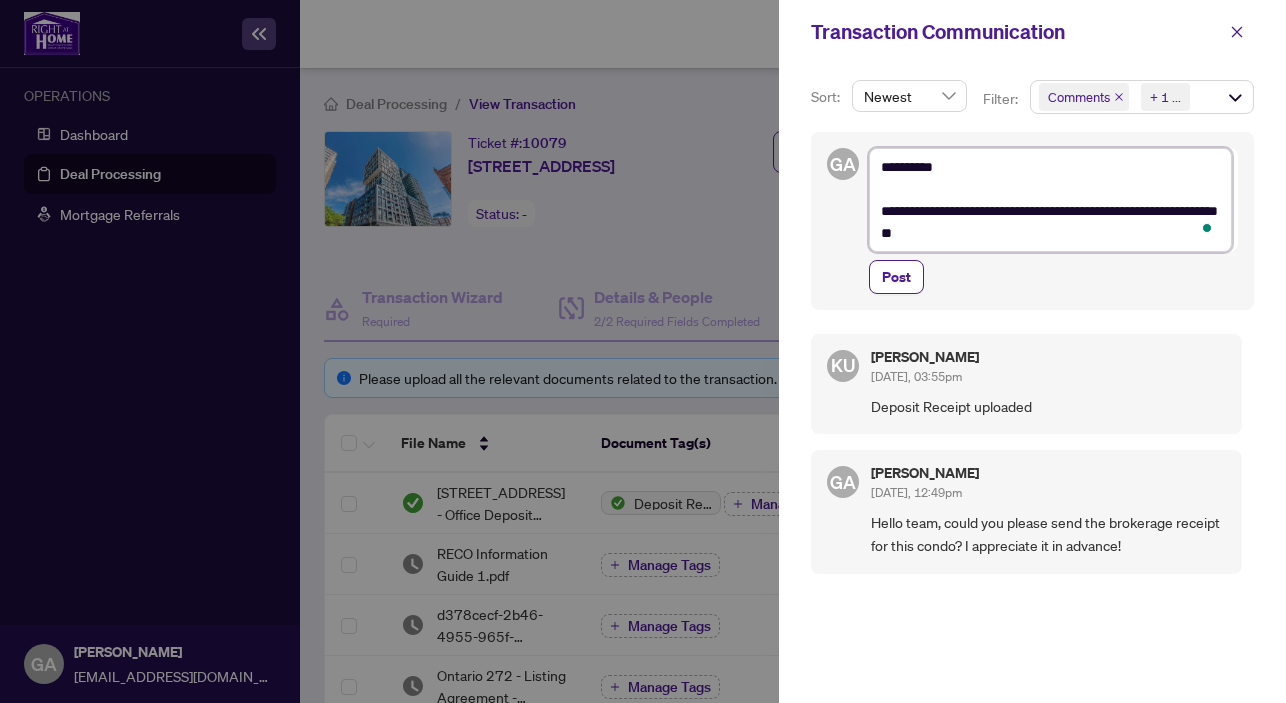 type on "**********" 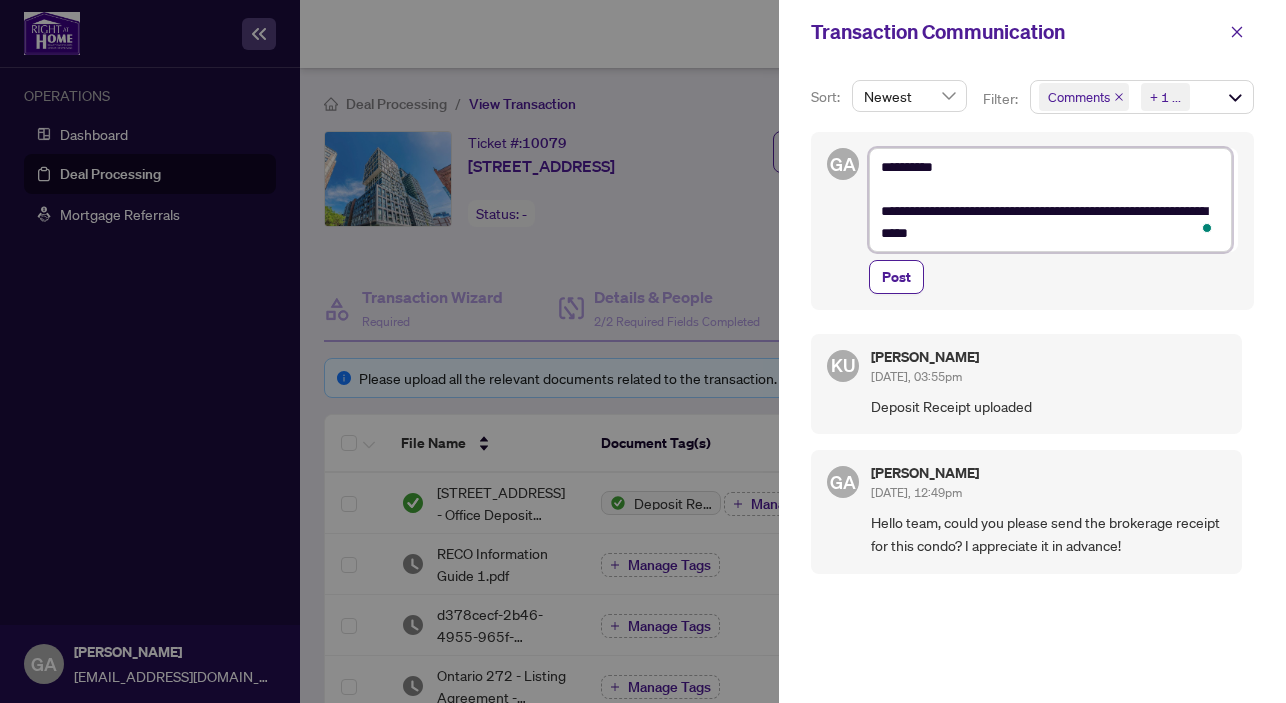 type on "**********" 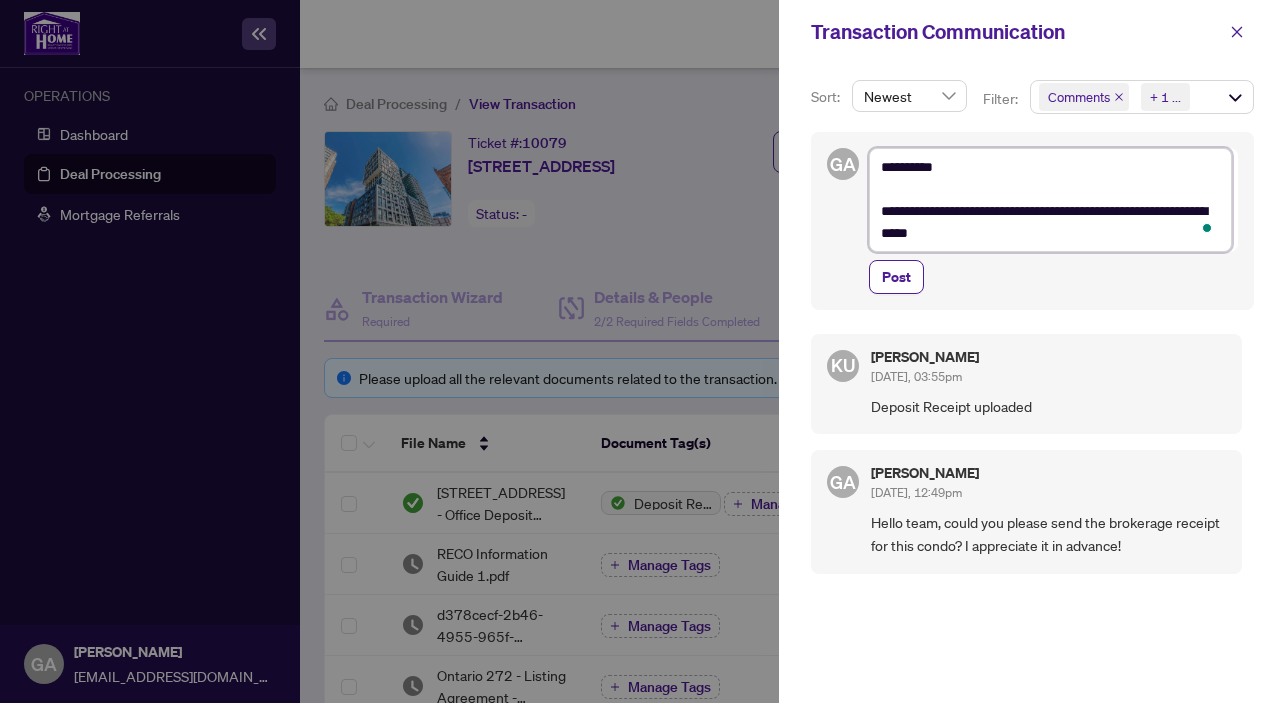 type on "**********" 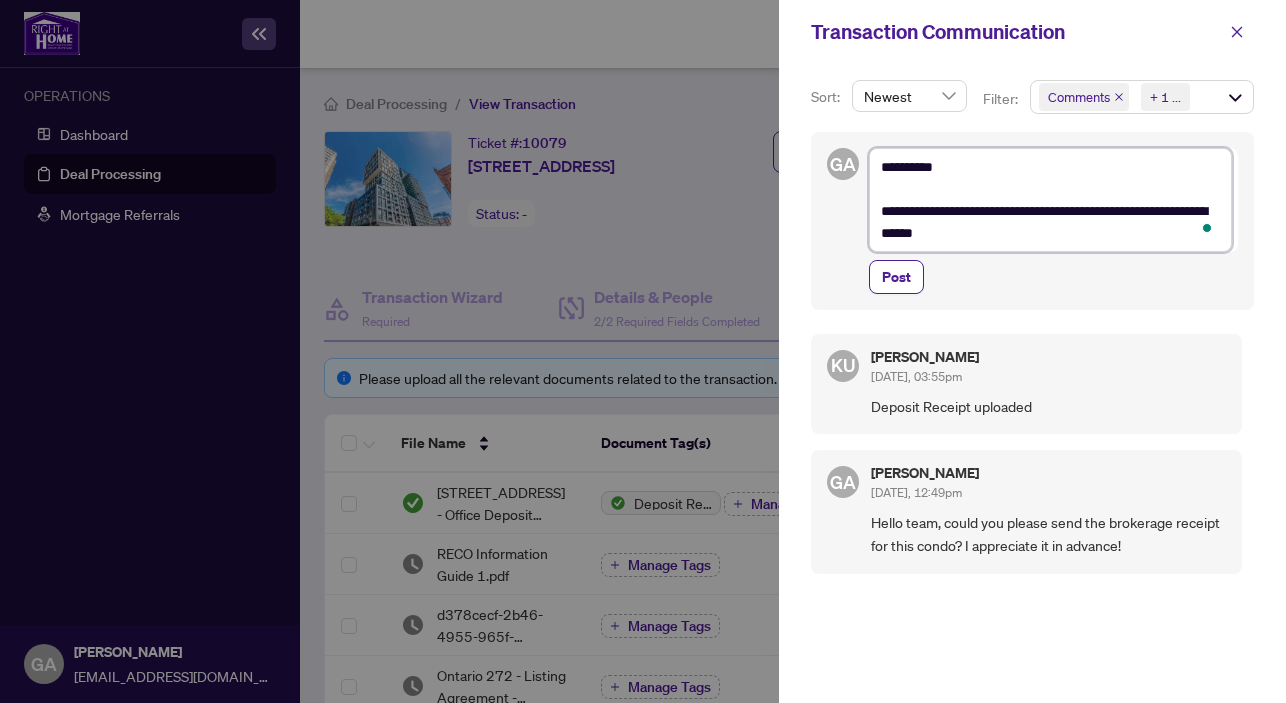 type on "**********" 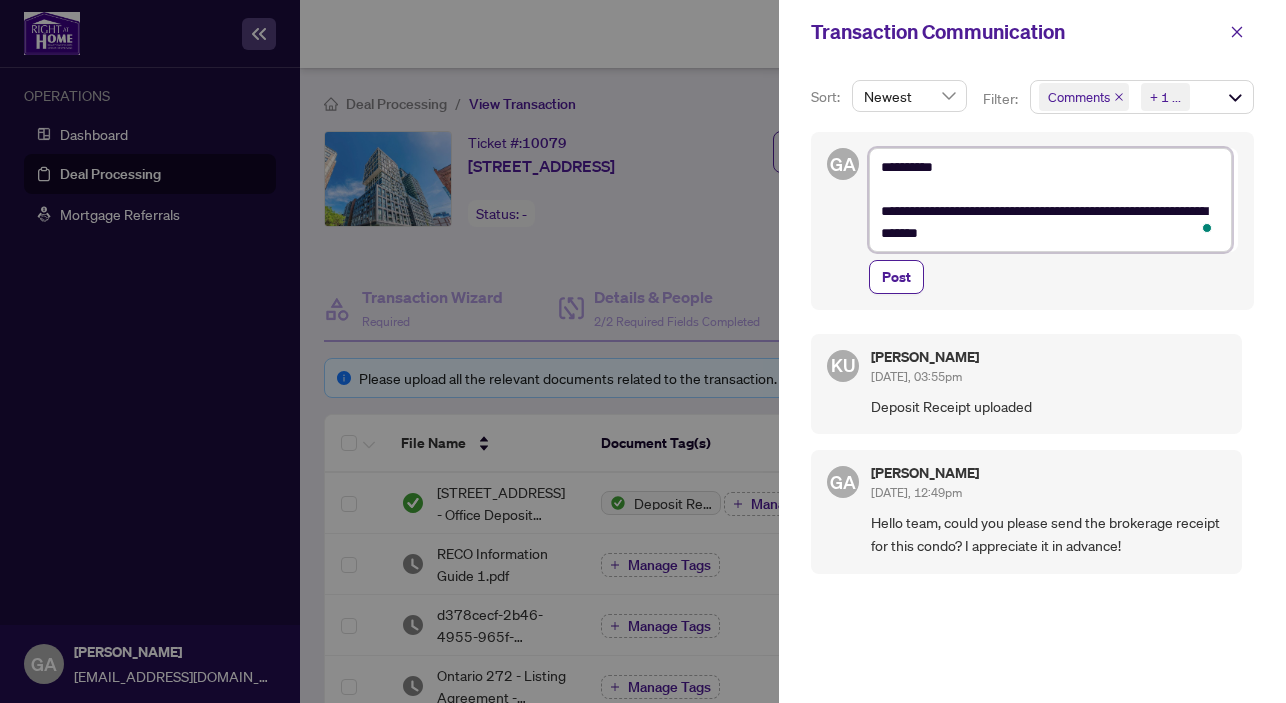 type on "**********" 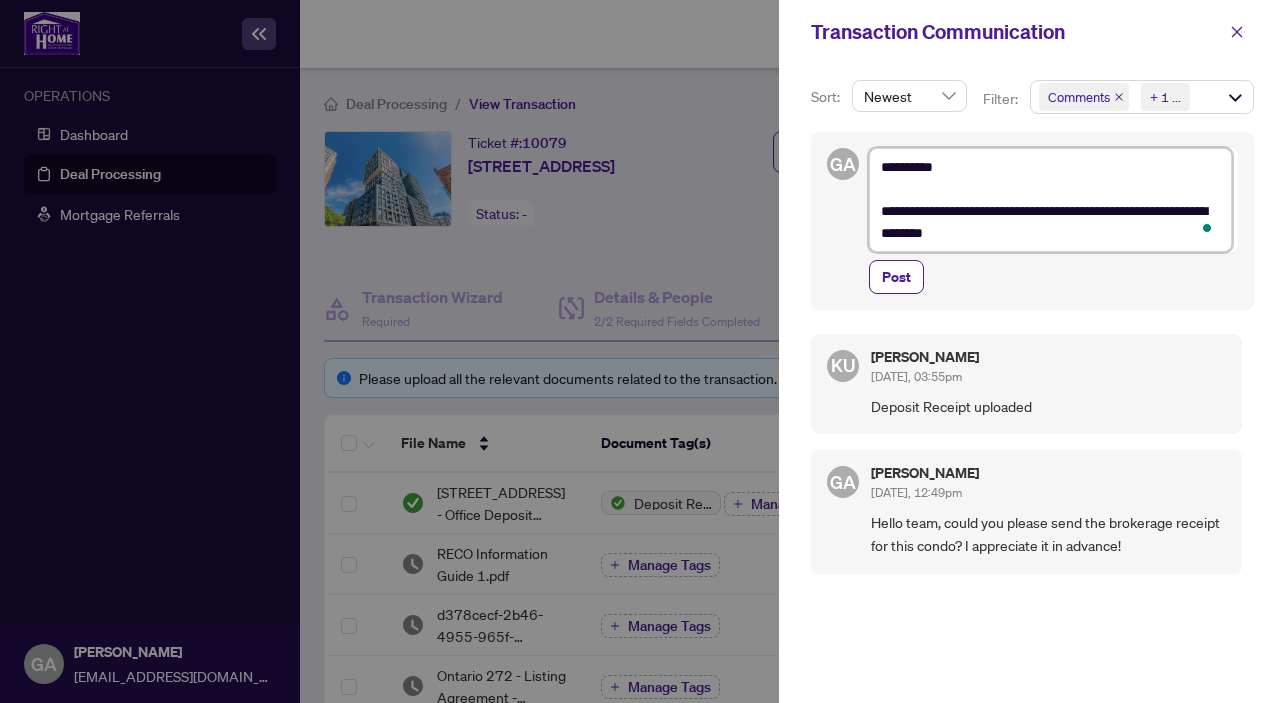 type on "**********" 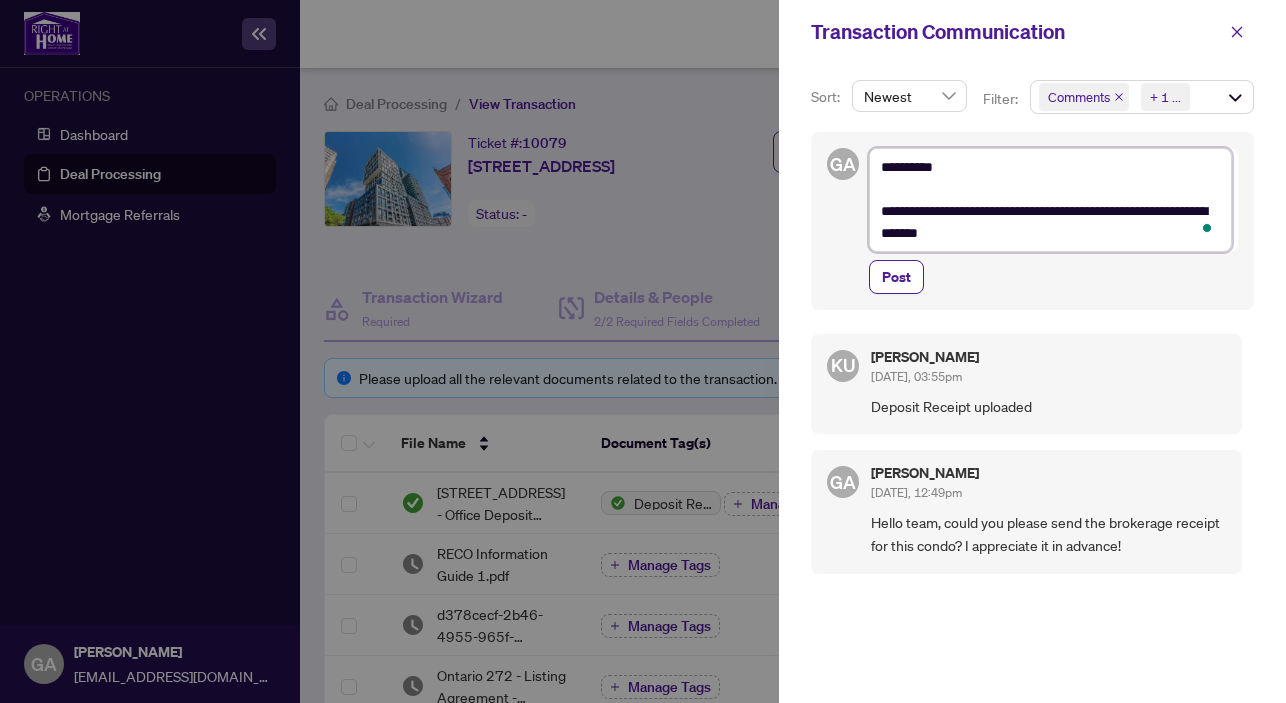 type on "**********" 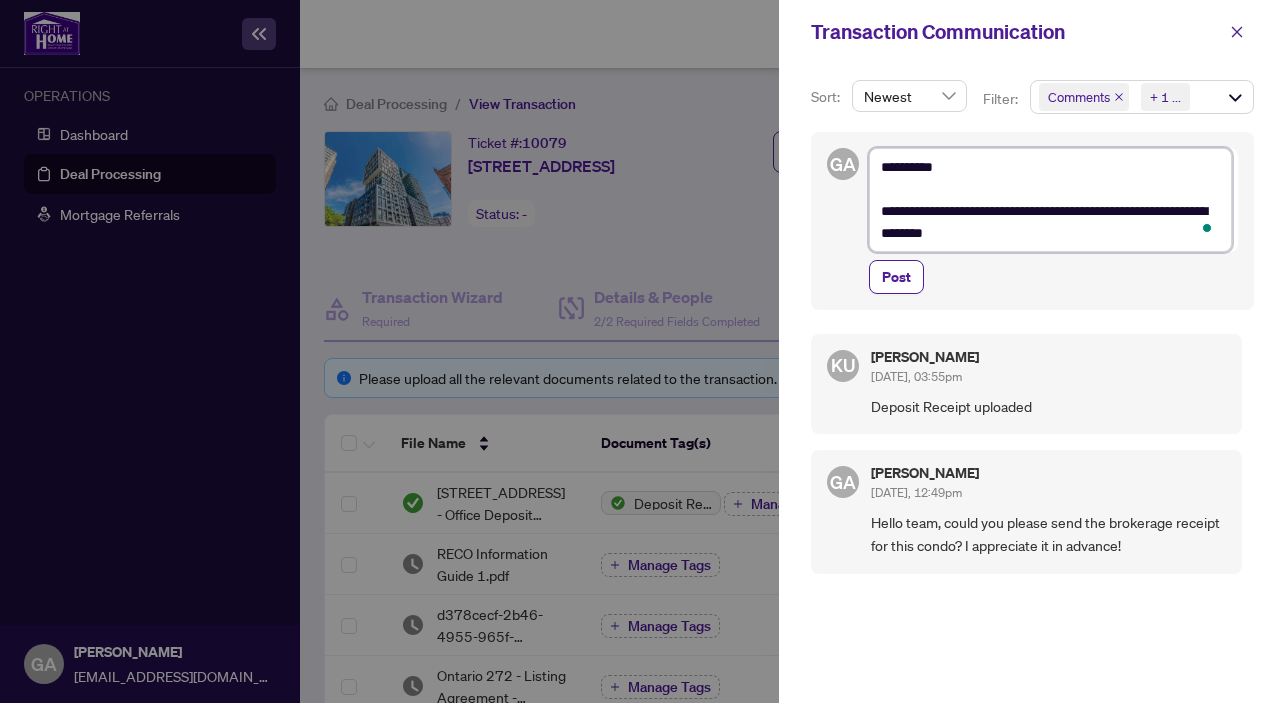 type on "**********" 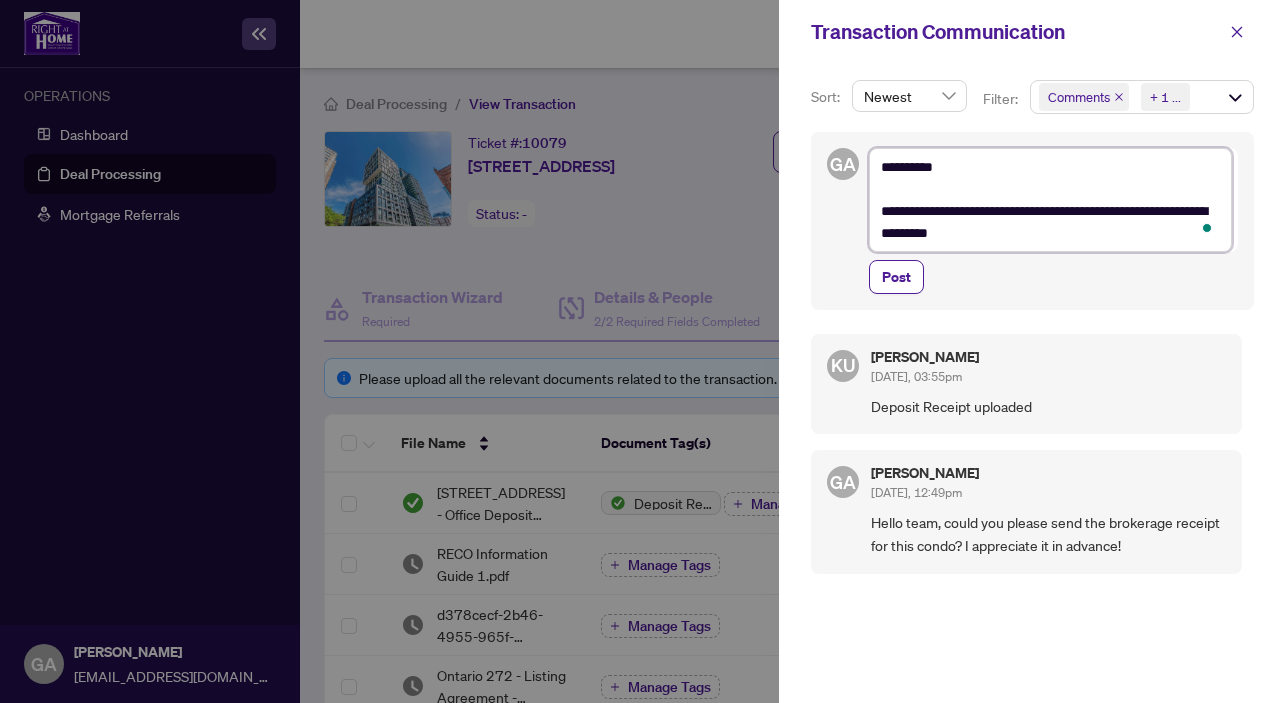 type on "**********" 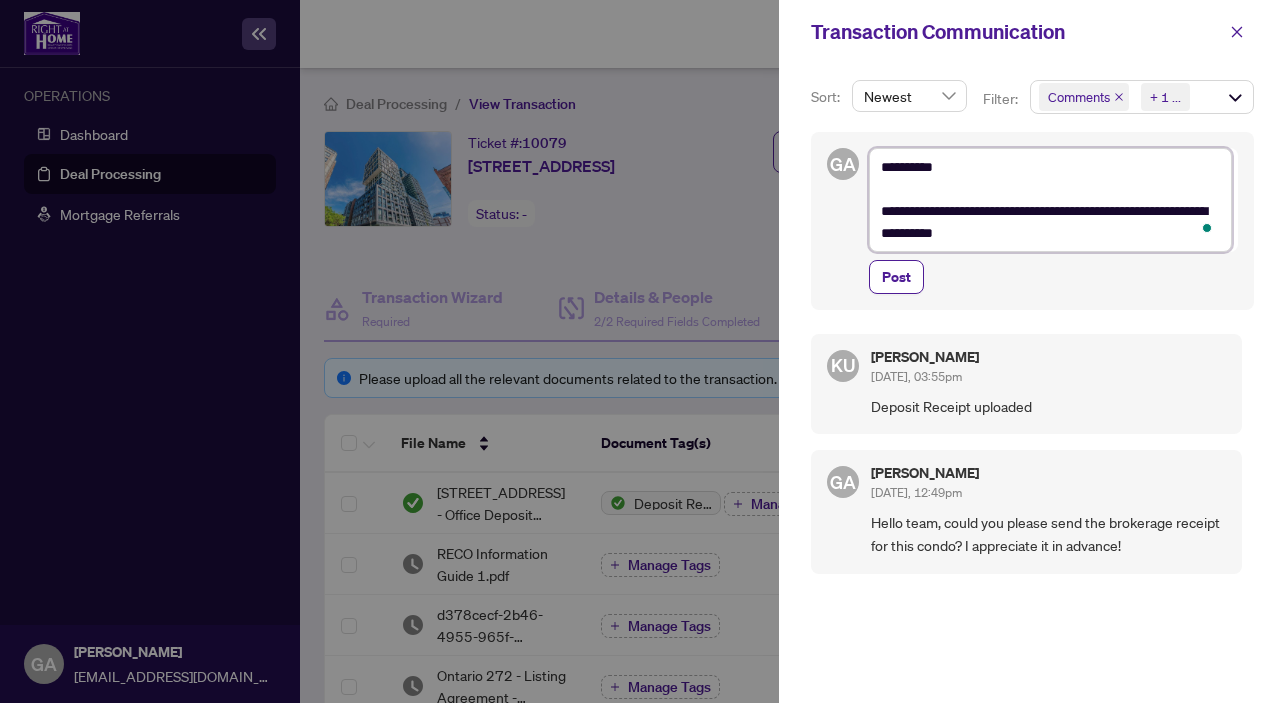 type on "**********" 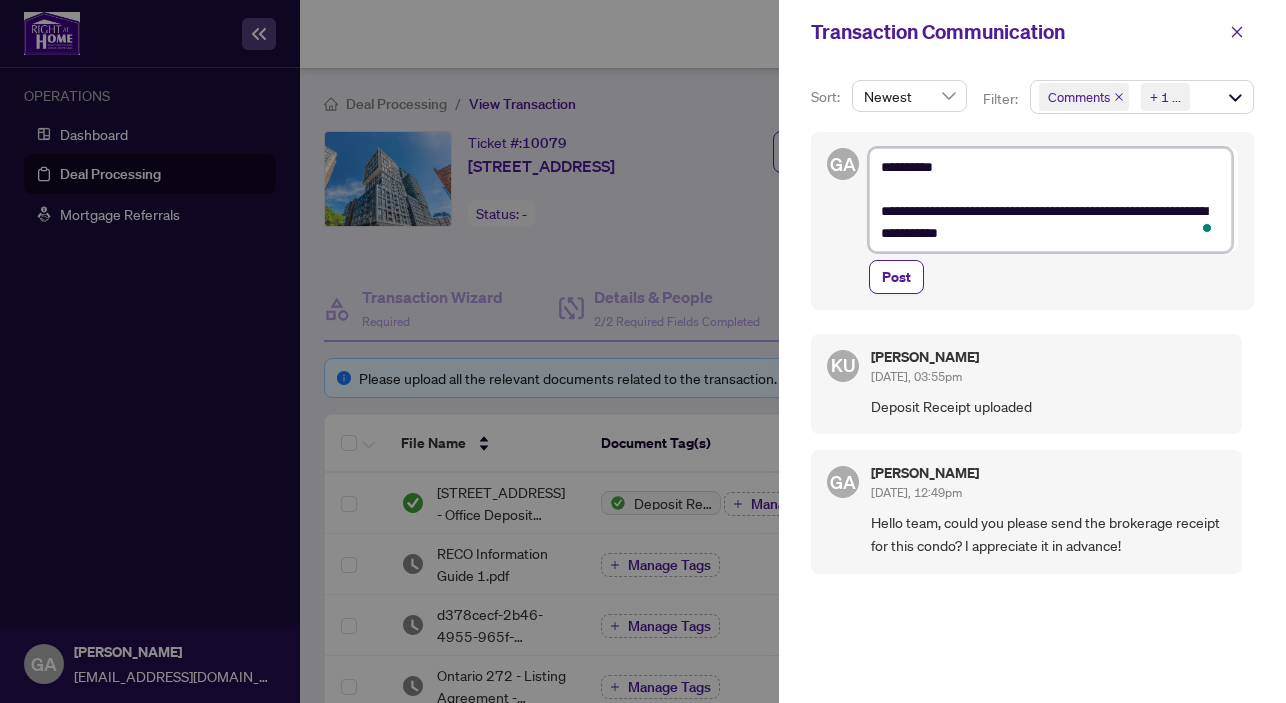 type on "**********" 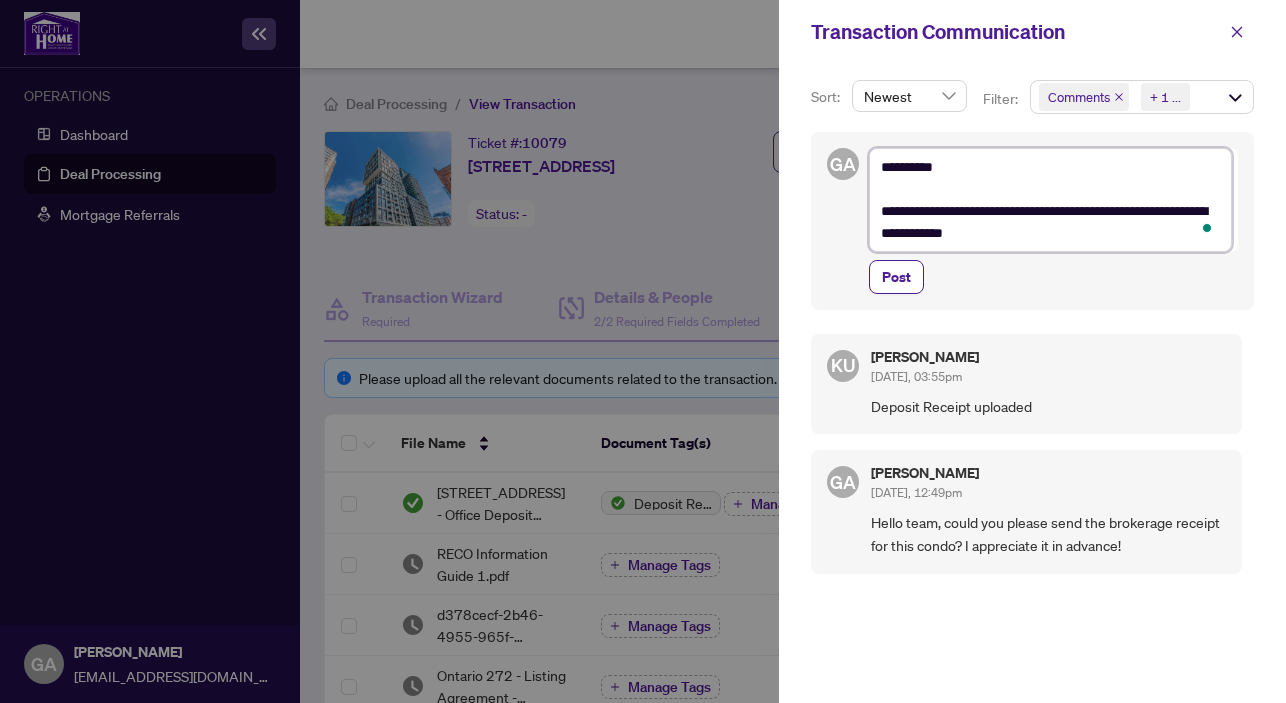 type on "**********" 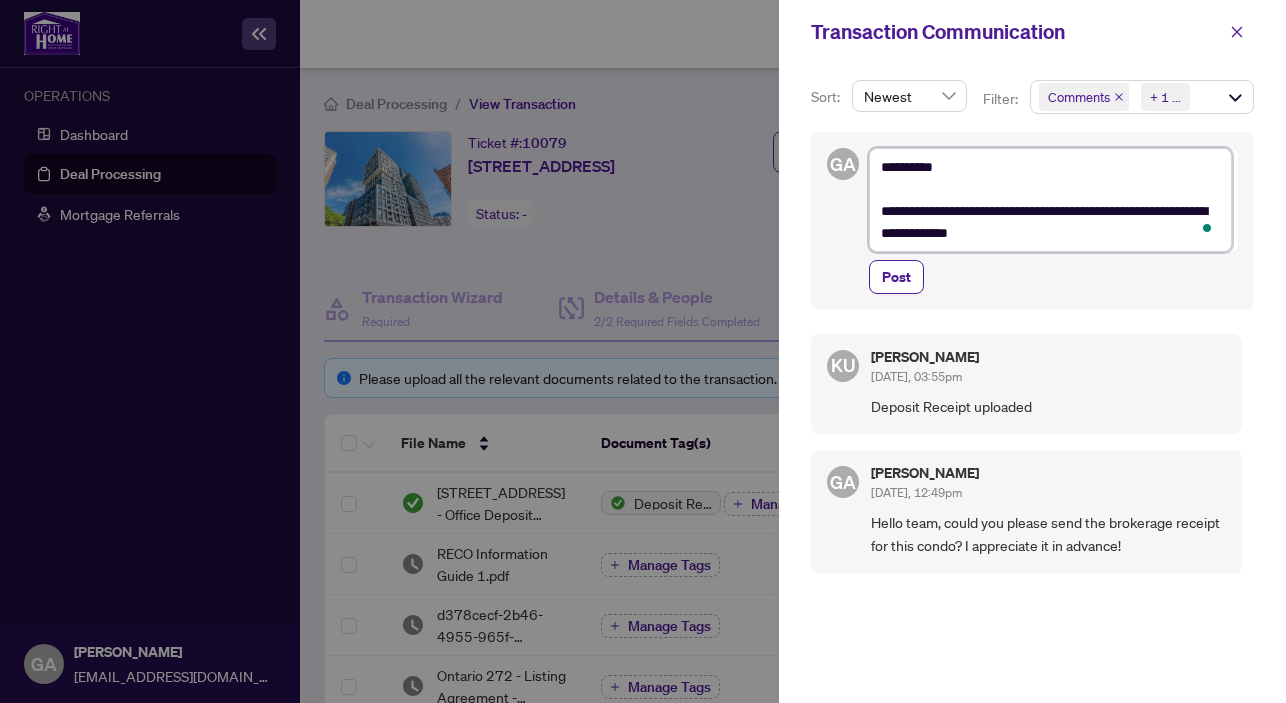 type on "**********" 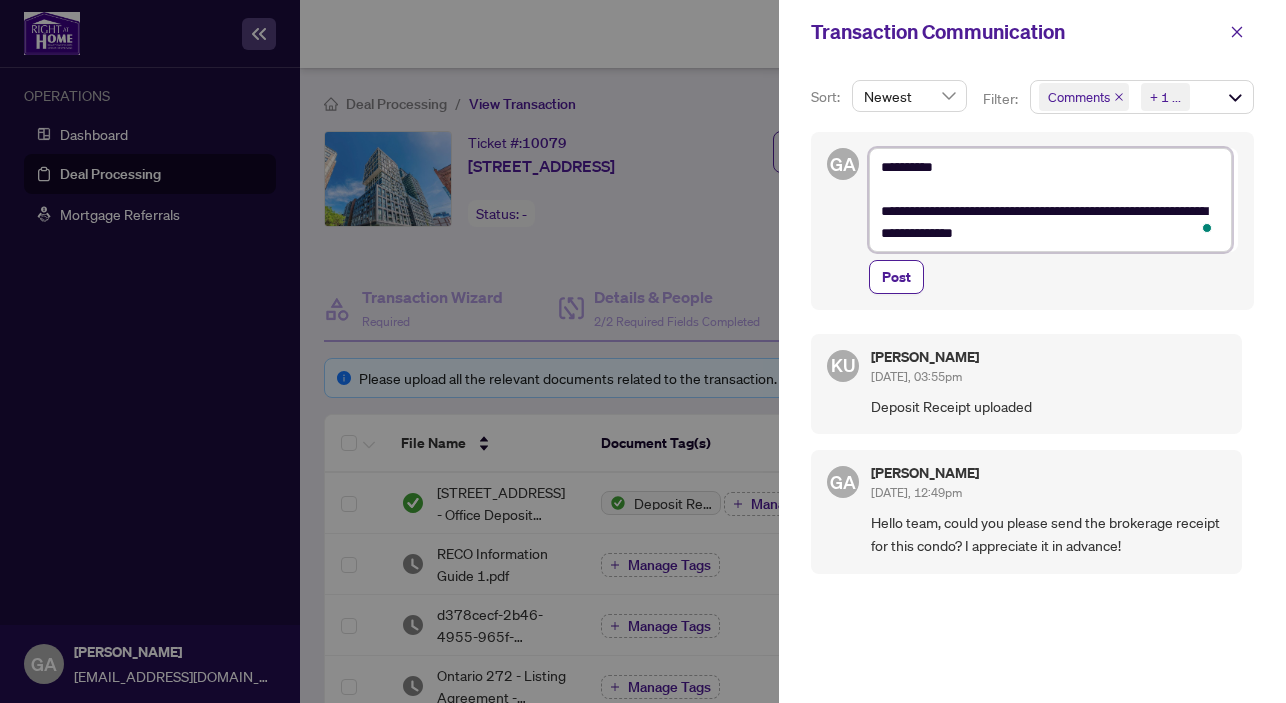 type on "**********" 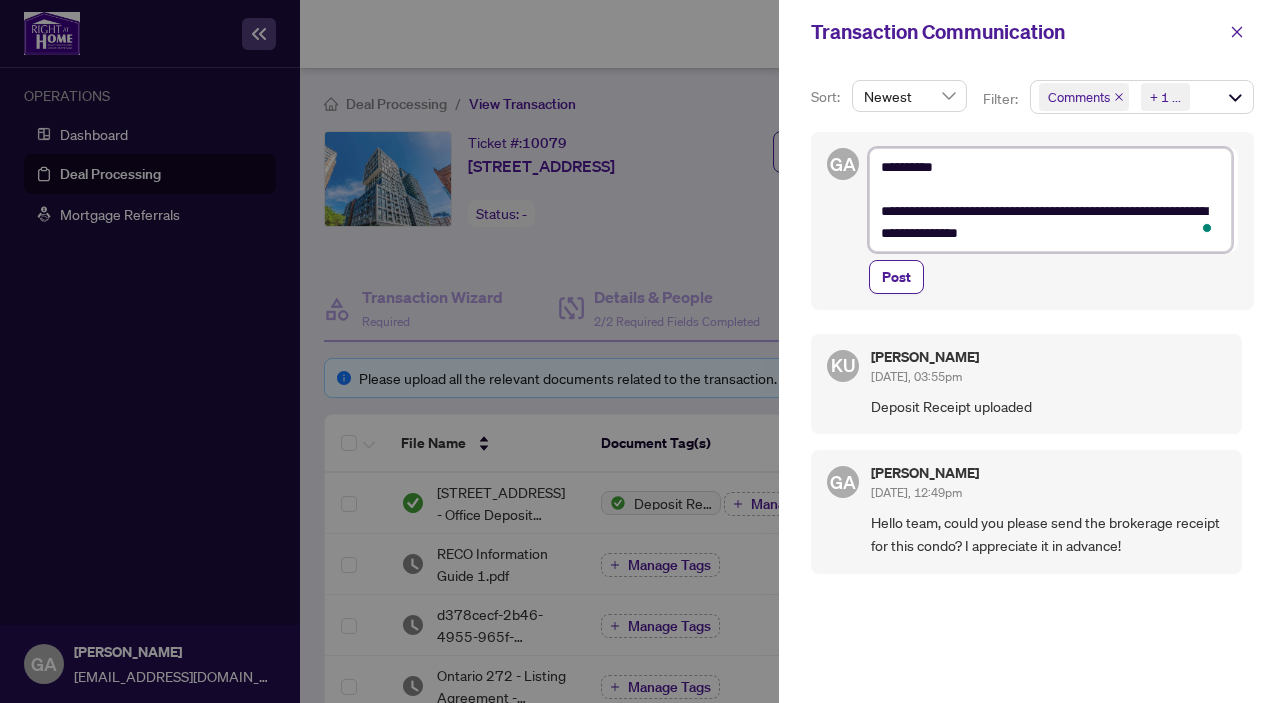 type on "**********" 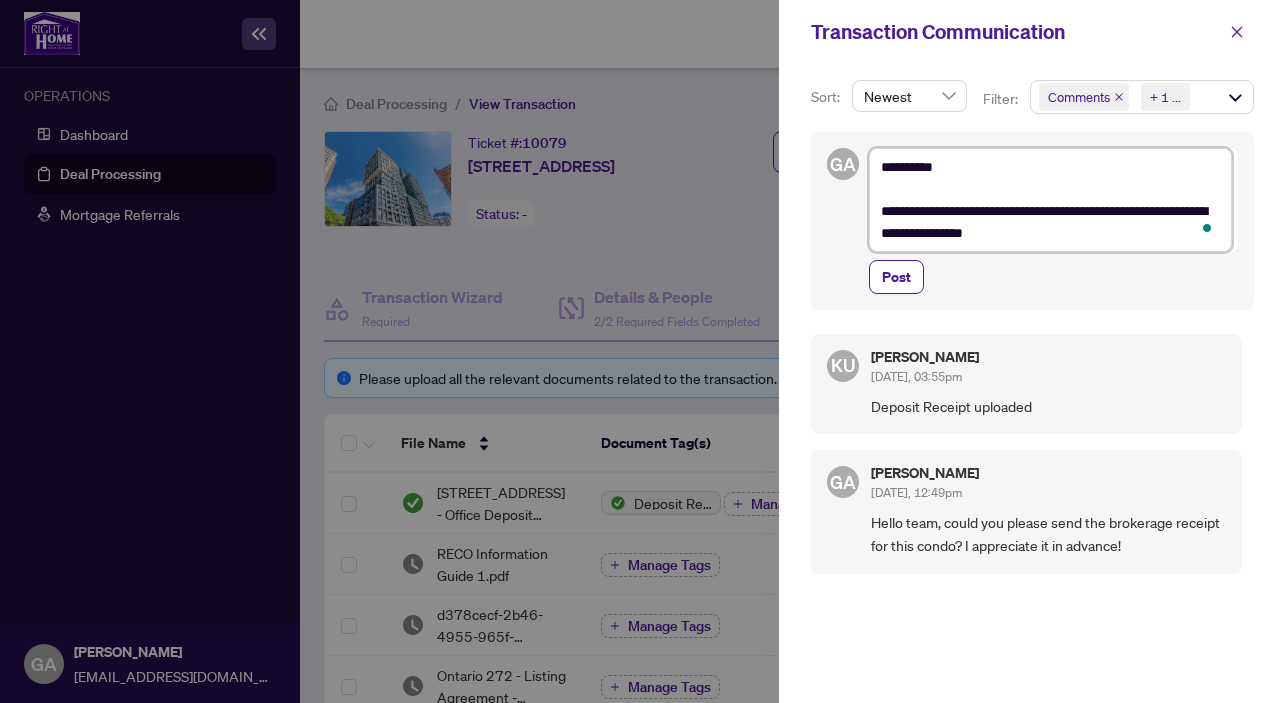 type on "**********" 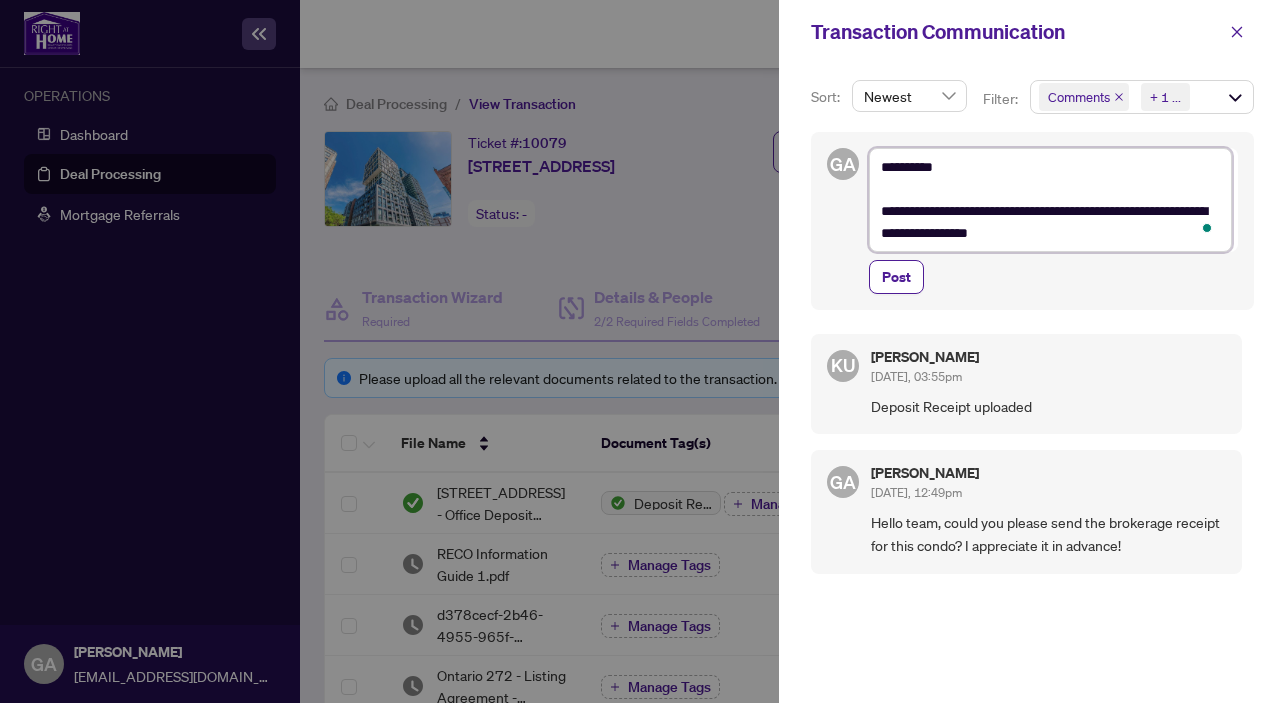 type on "**********" 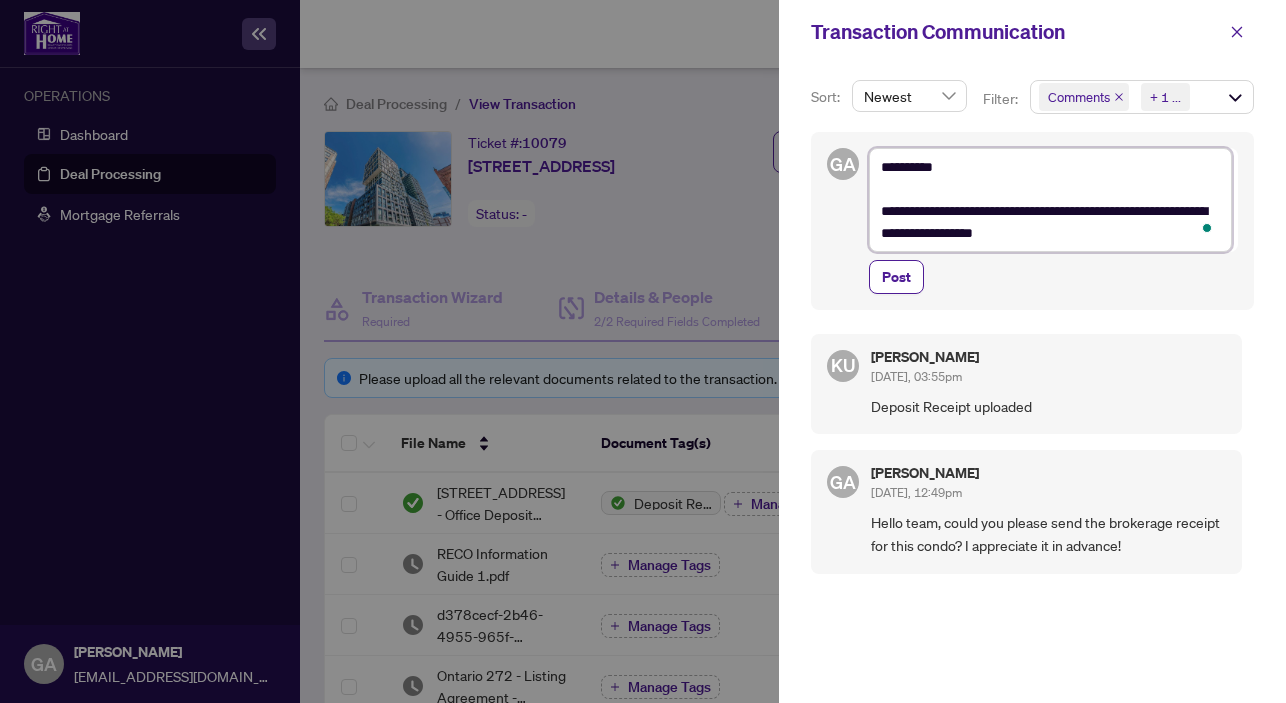 type on "**********" 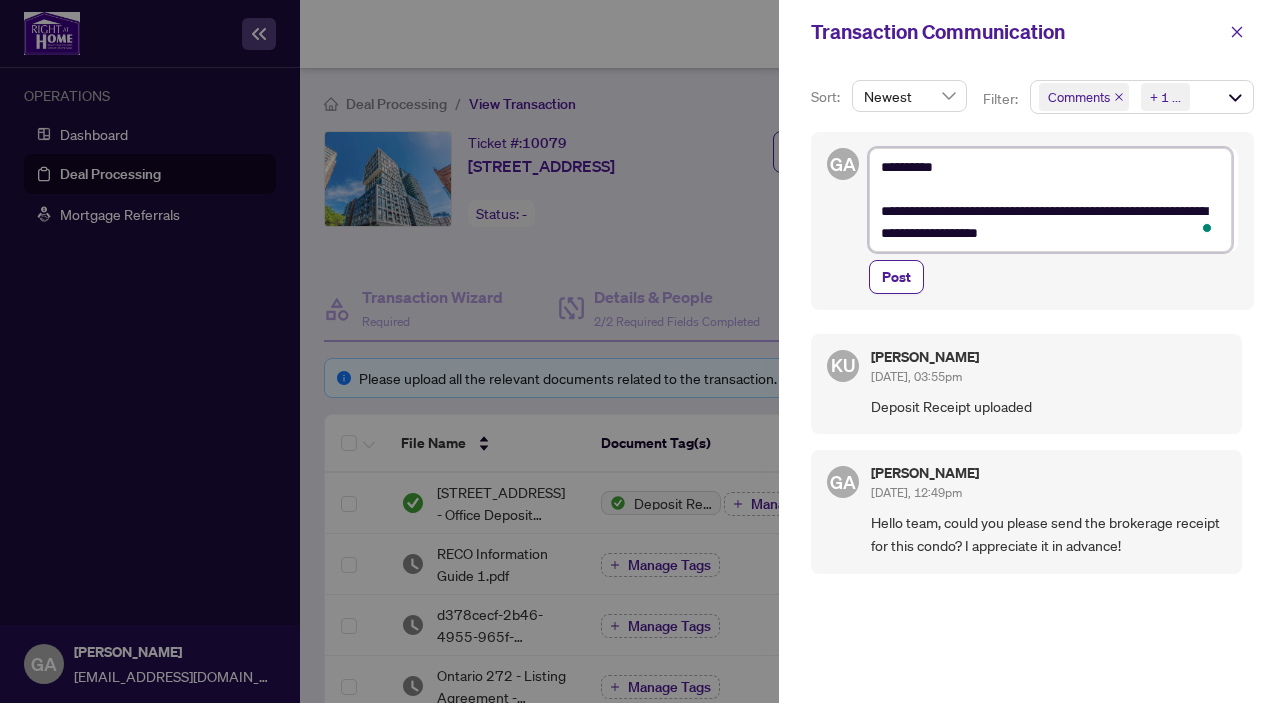type on "**********" 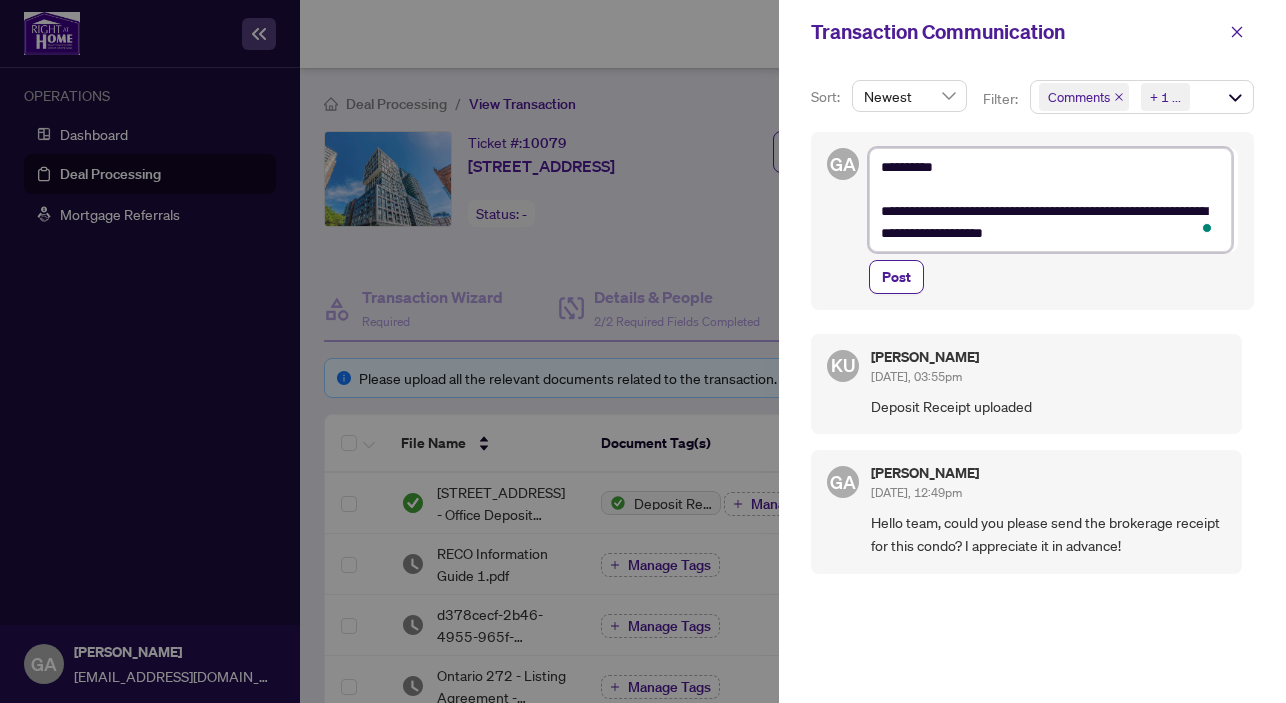type on "**********" 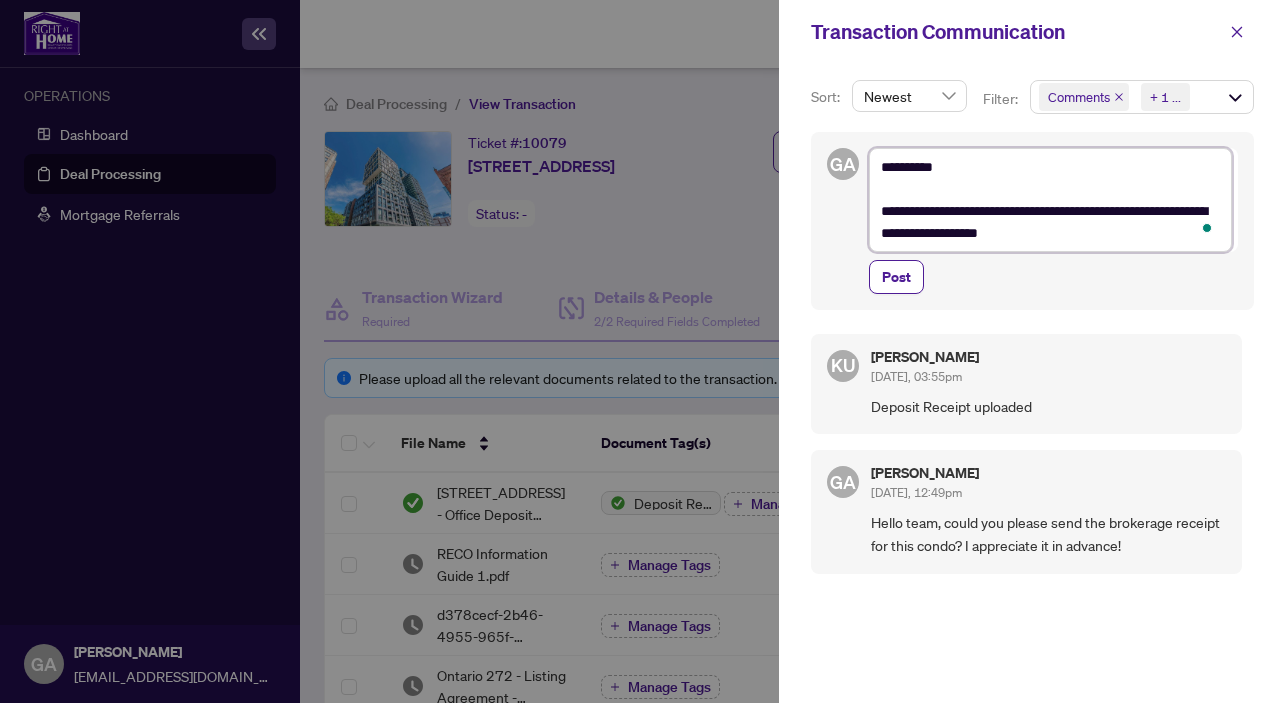 type on "**********" 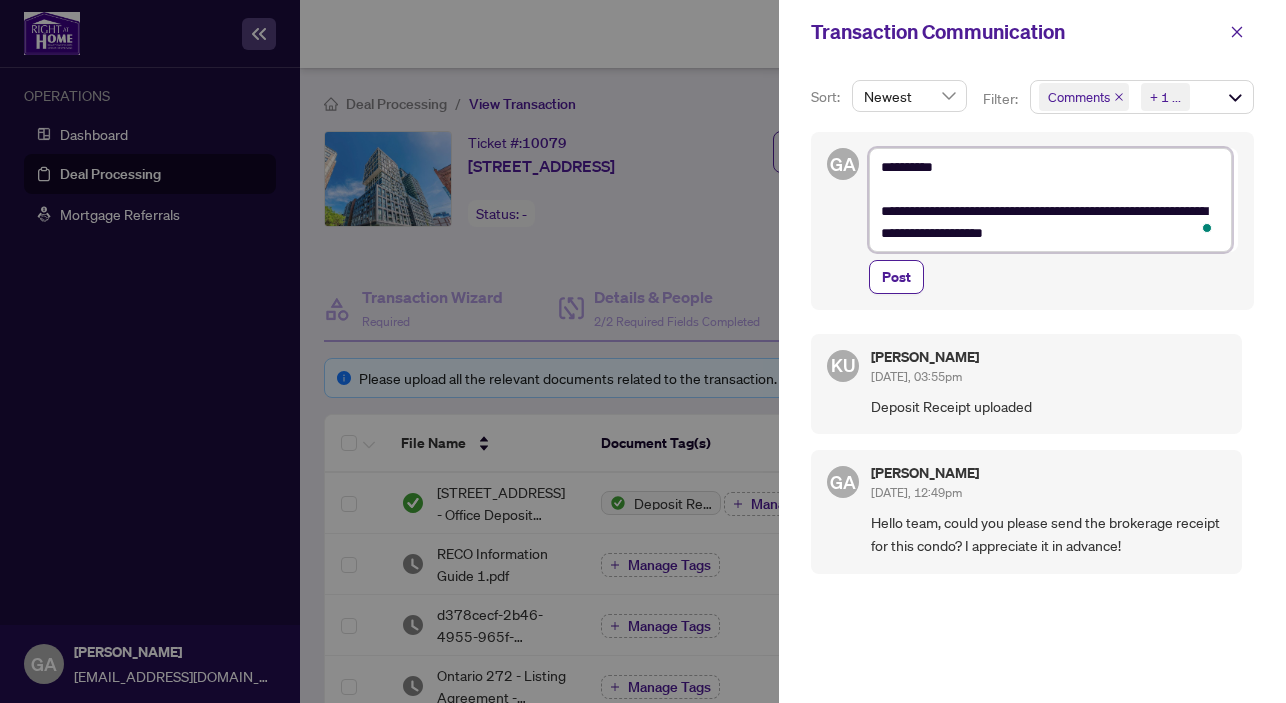 type on "**********" 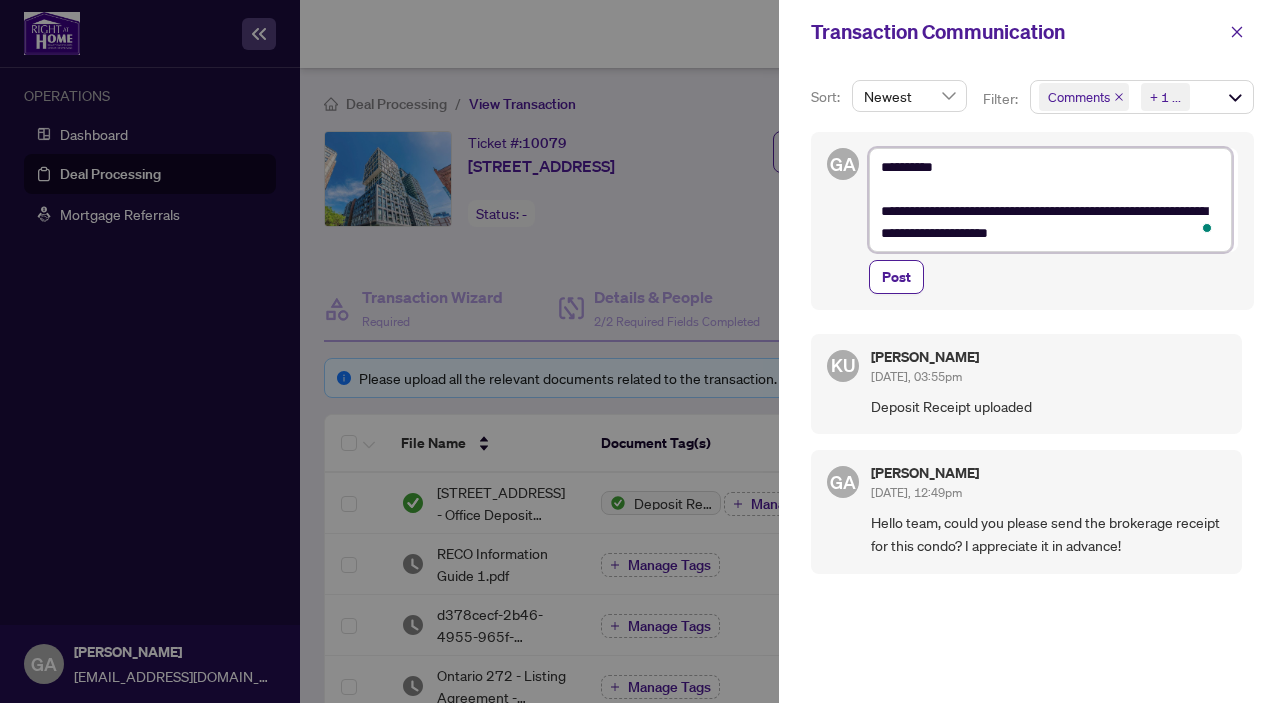 type on "**********" 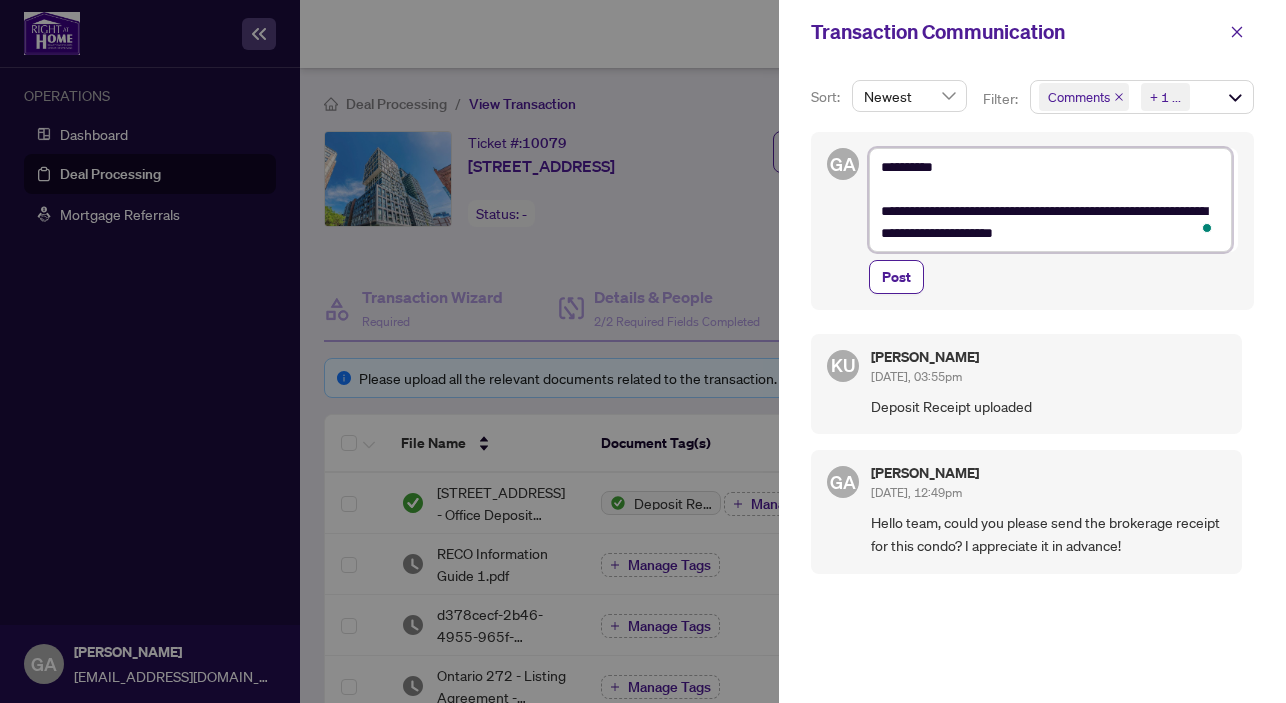 type on "**********" 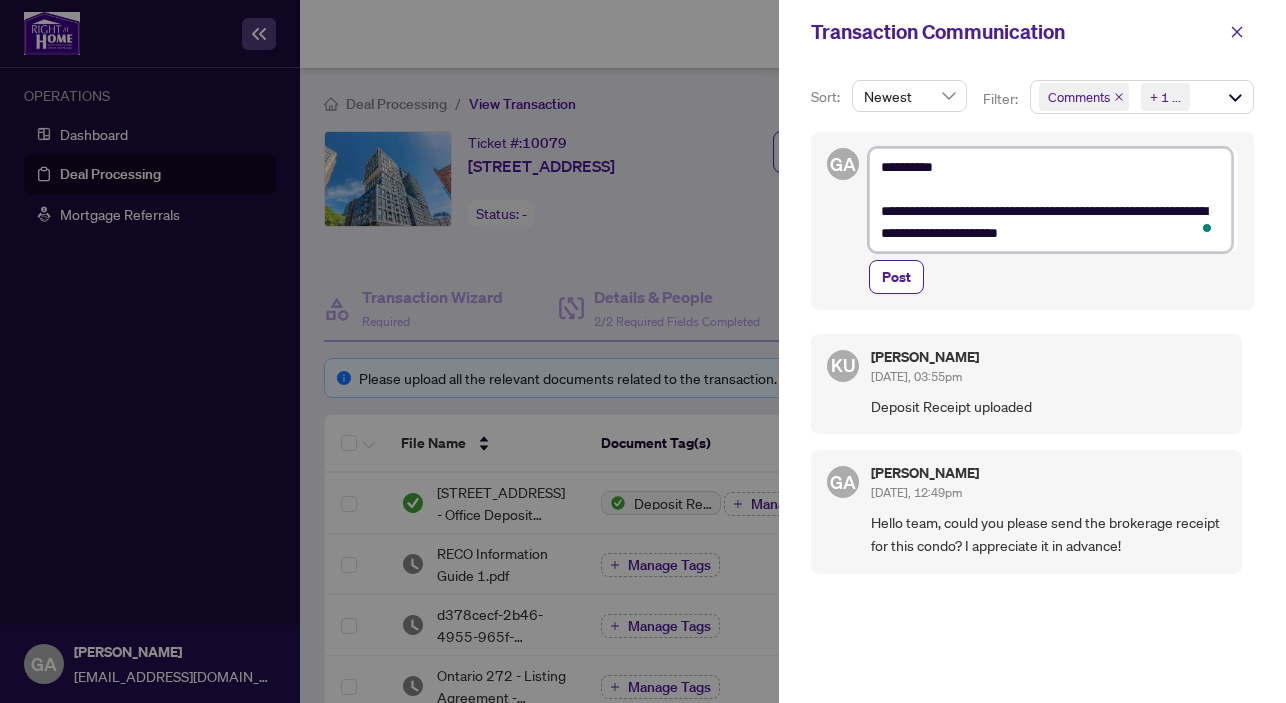 type on "**********" 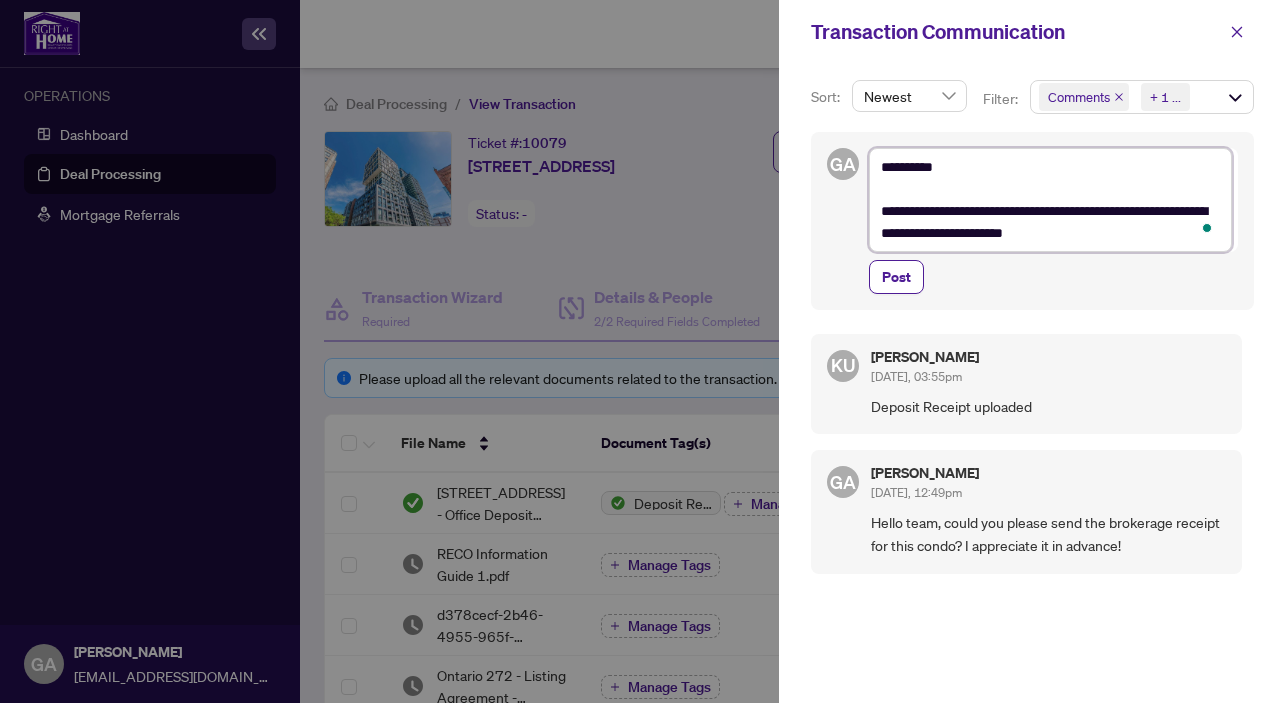 type on "**********" 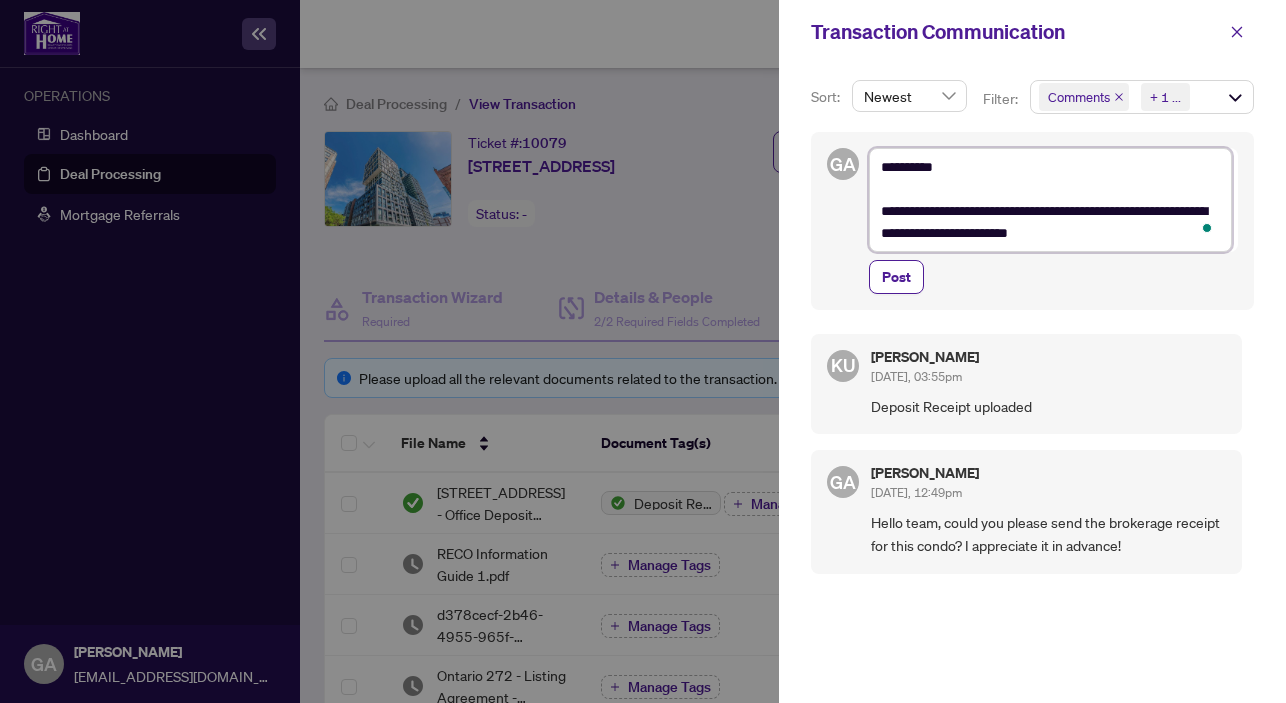 type on "**********" 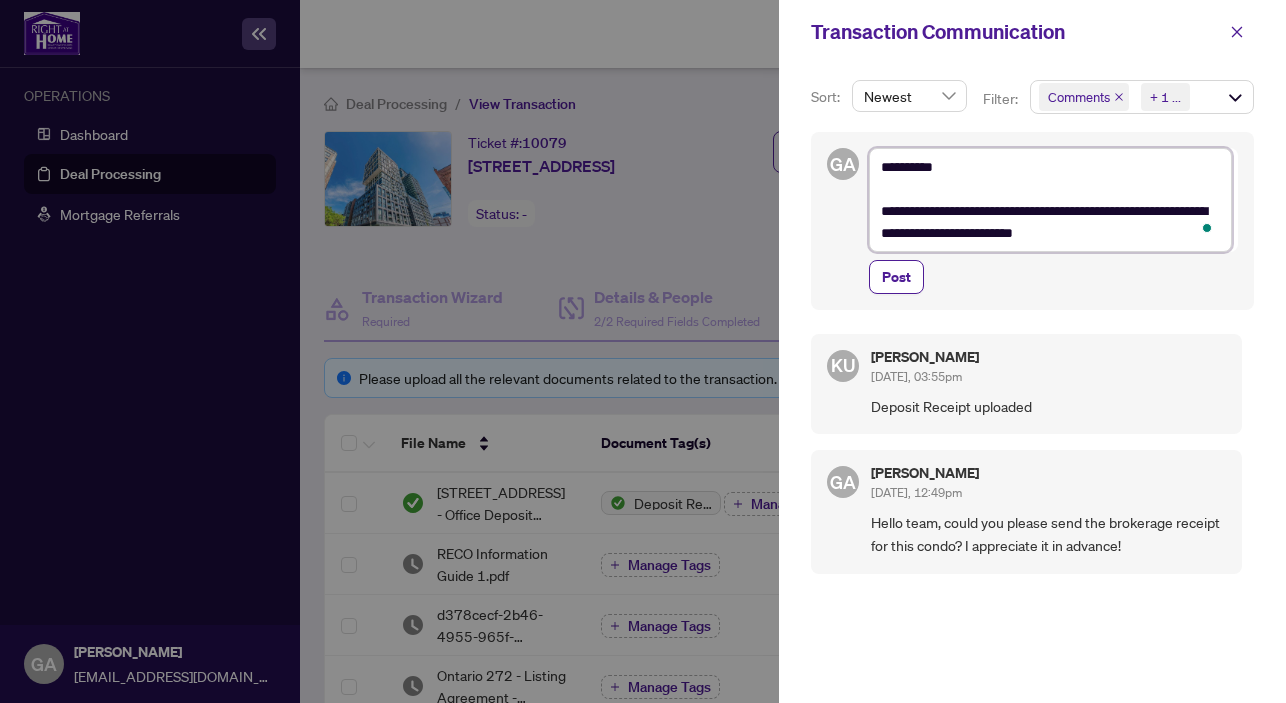 type on "**********" 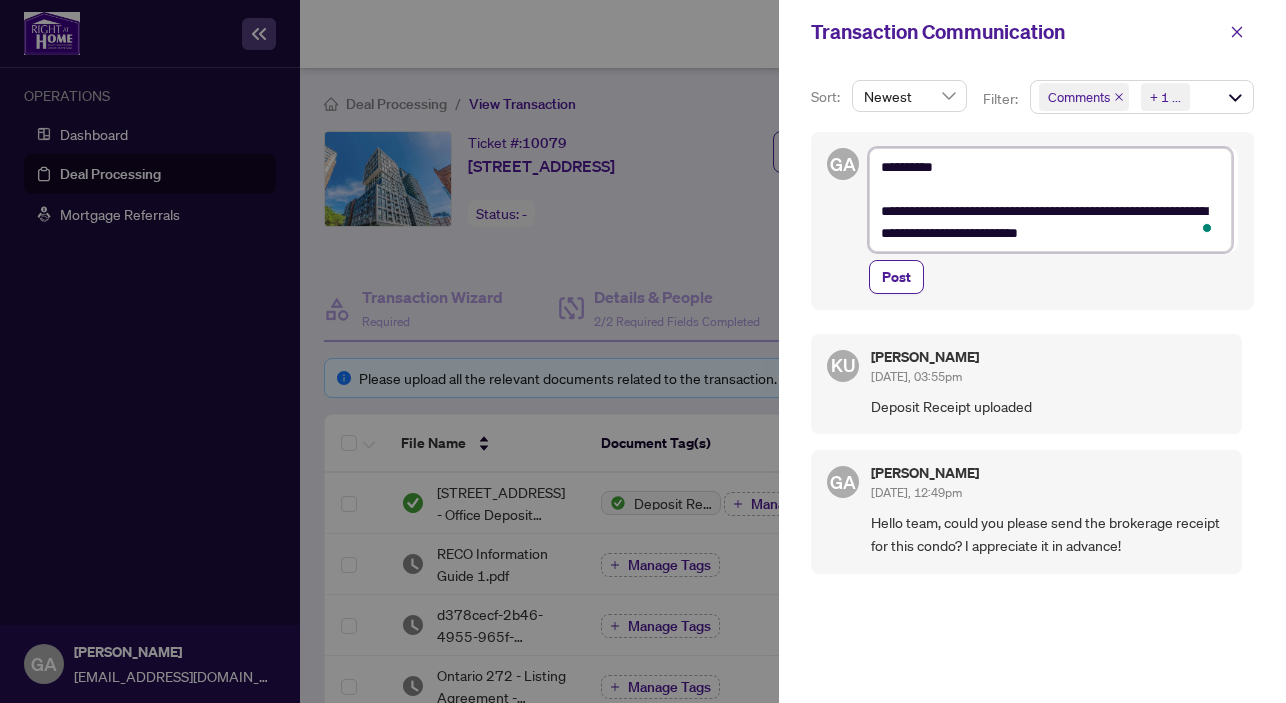 type on "**********" 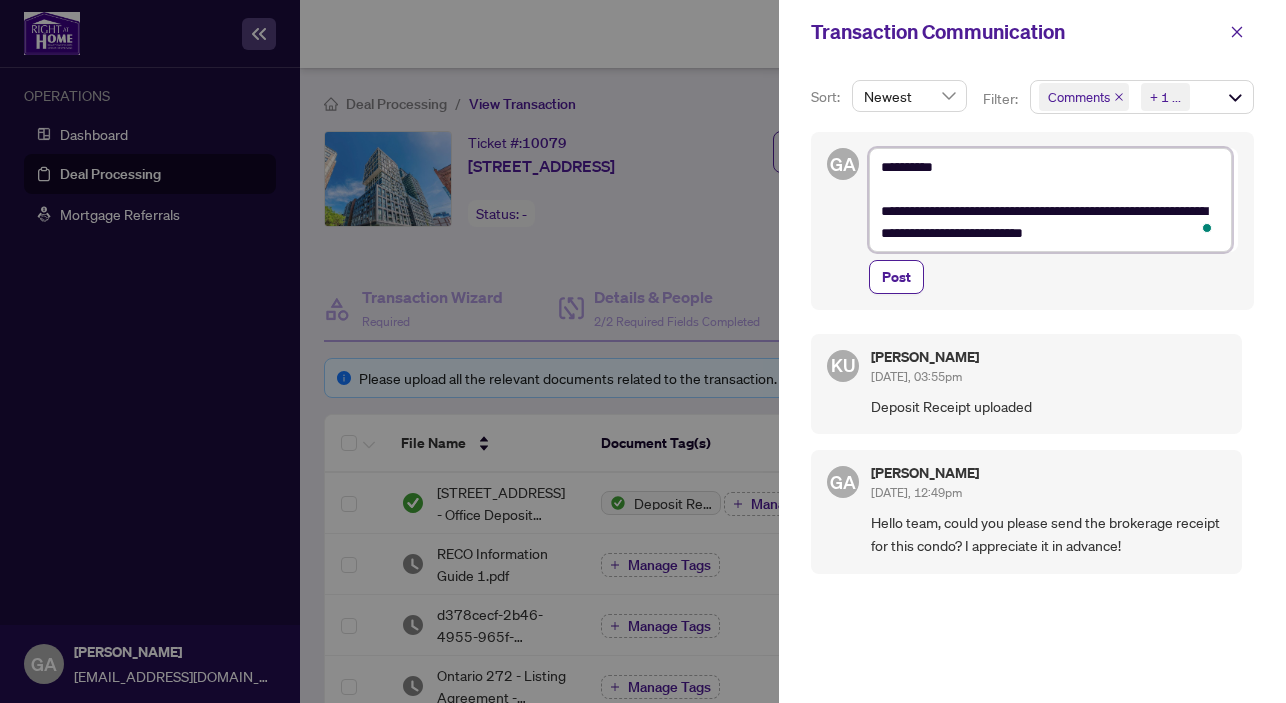 type on "**********" 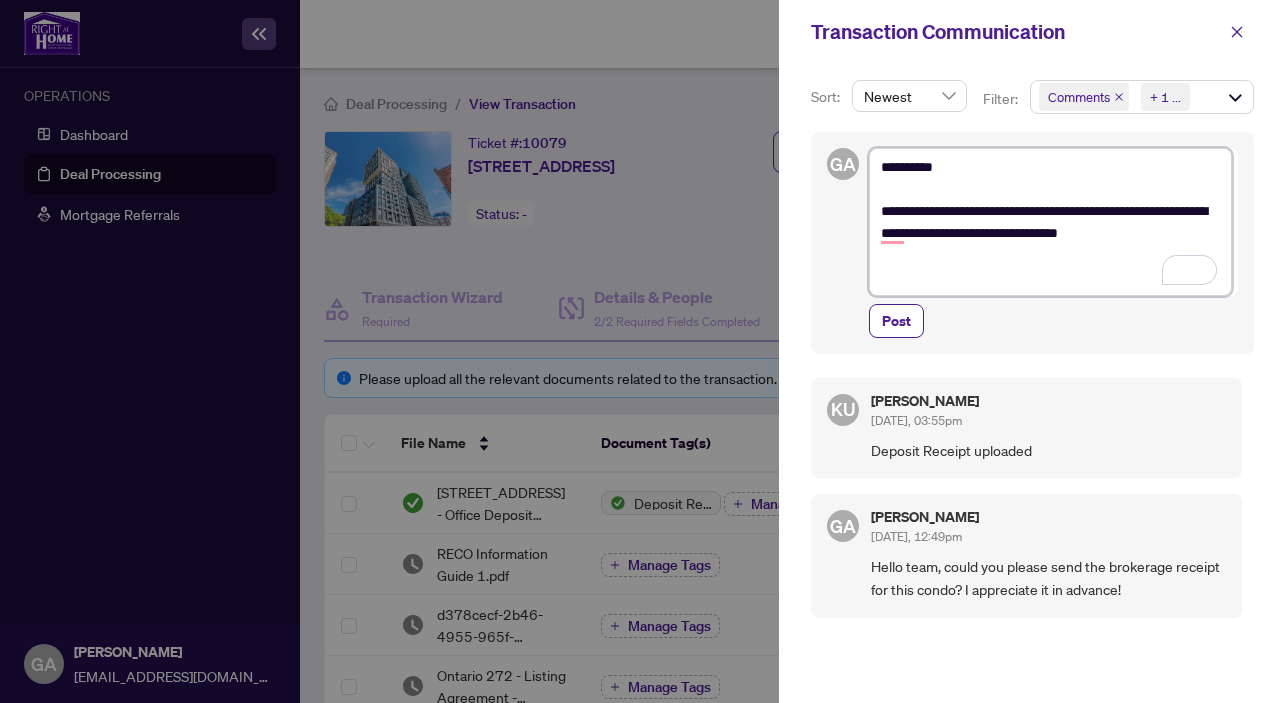 paste on "**********" 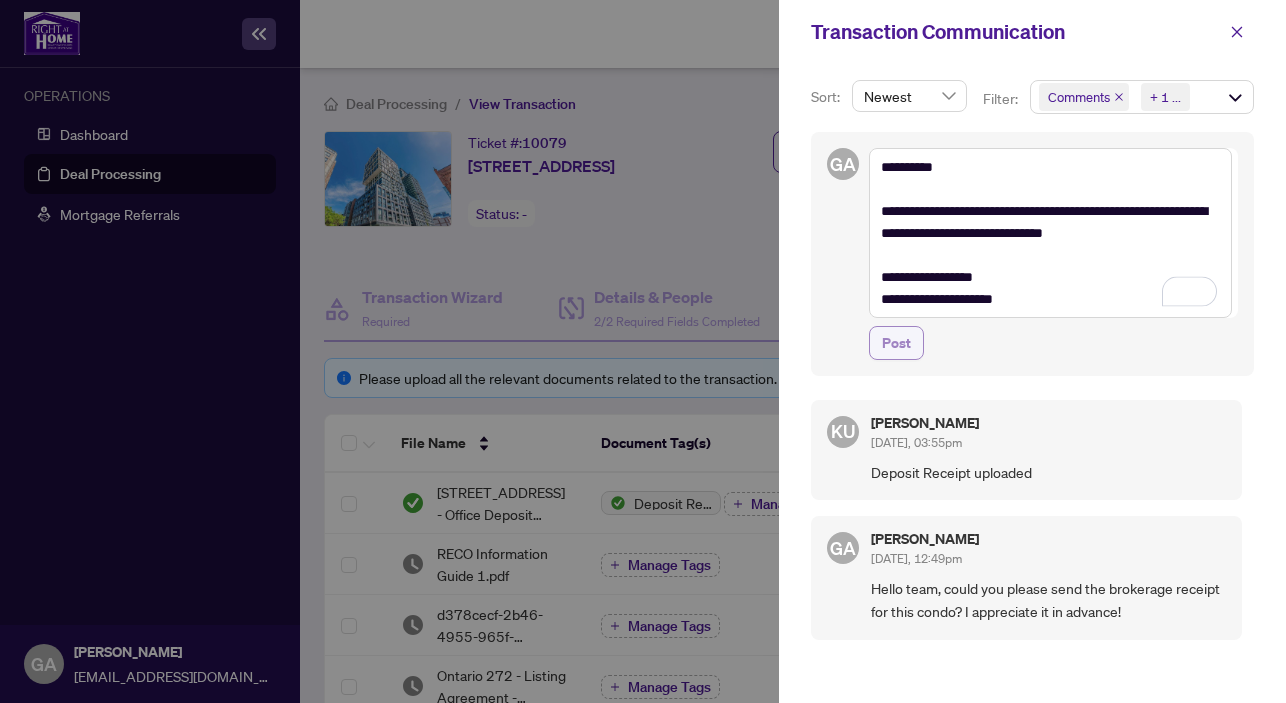 click on "Post" at bounding box center [896, 343] 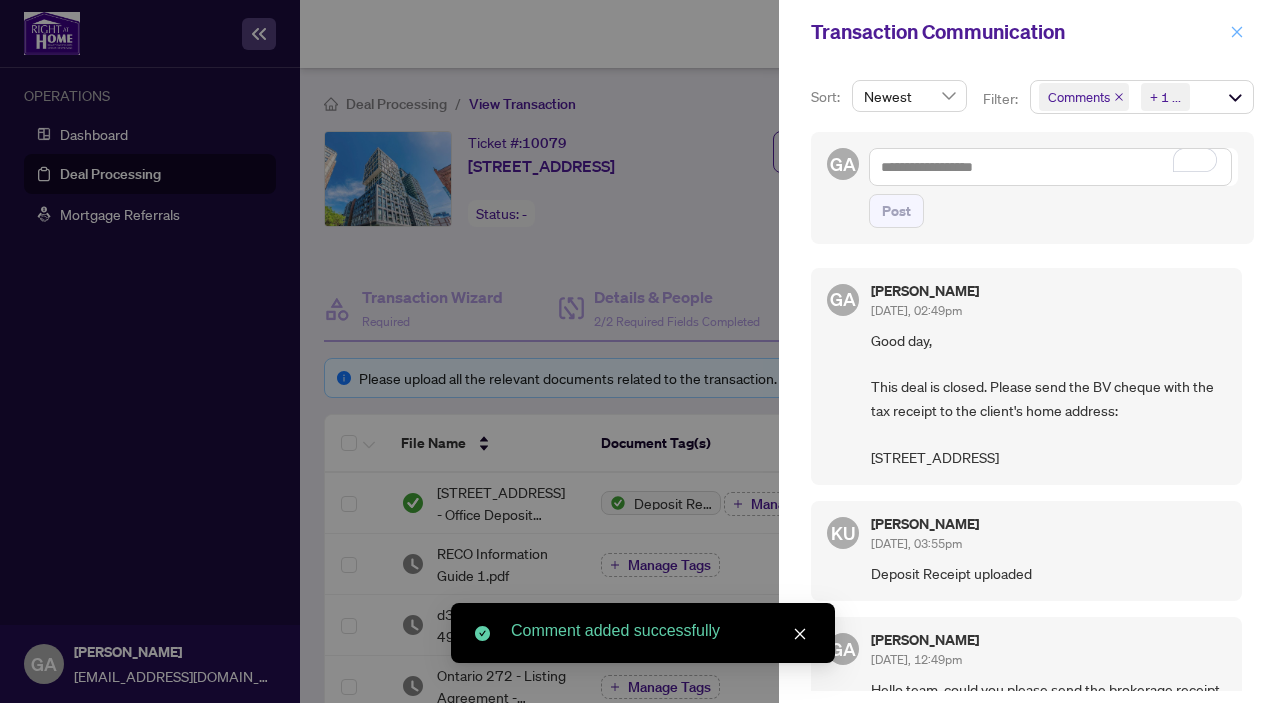 click at bounding box center (1237, 32) 